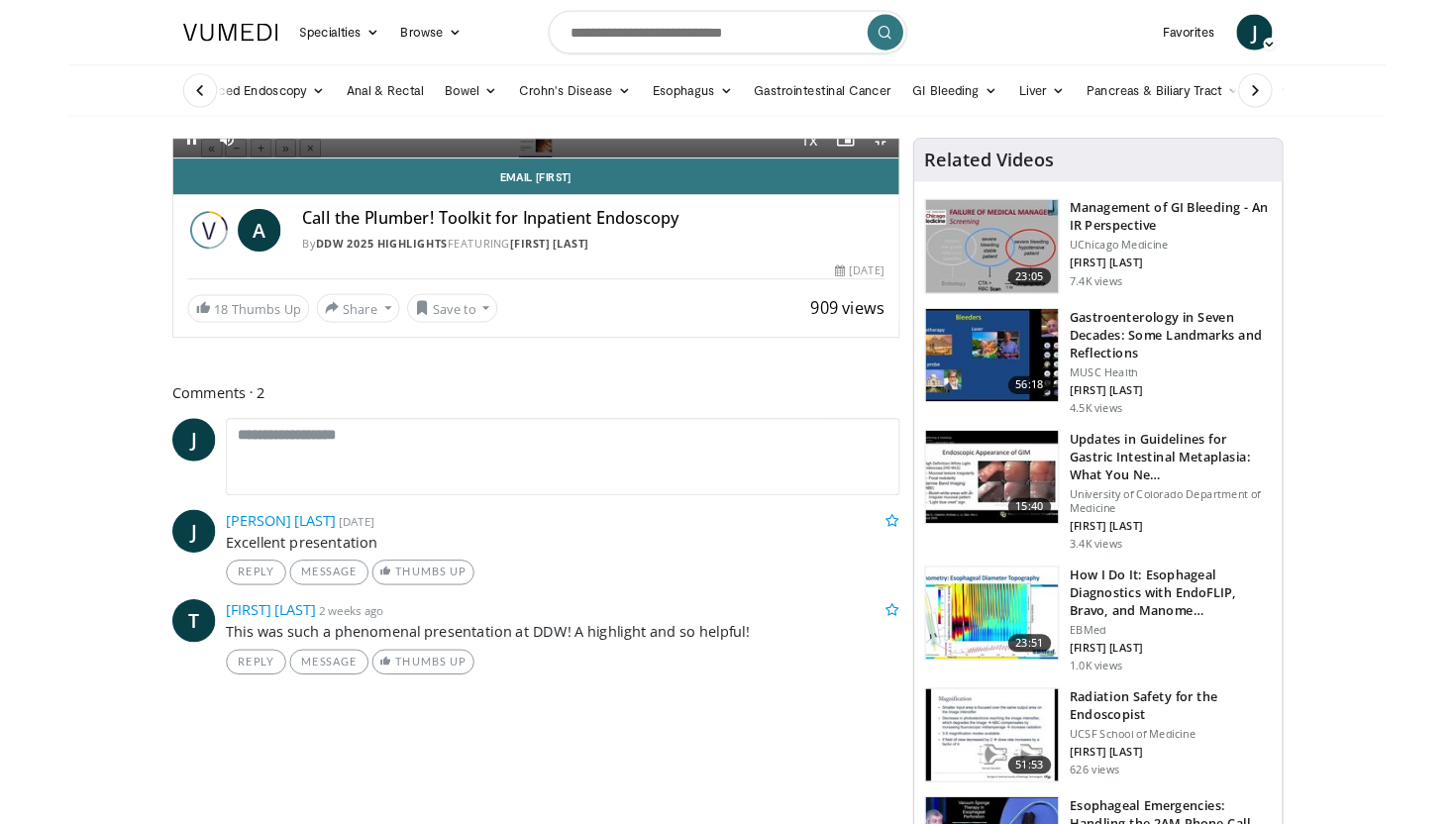 scroll, scrollTop: 0, scrollLeft: 0, axis: both 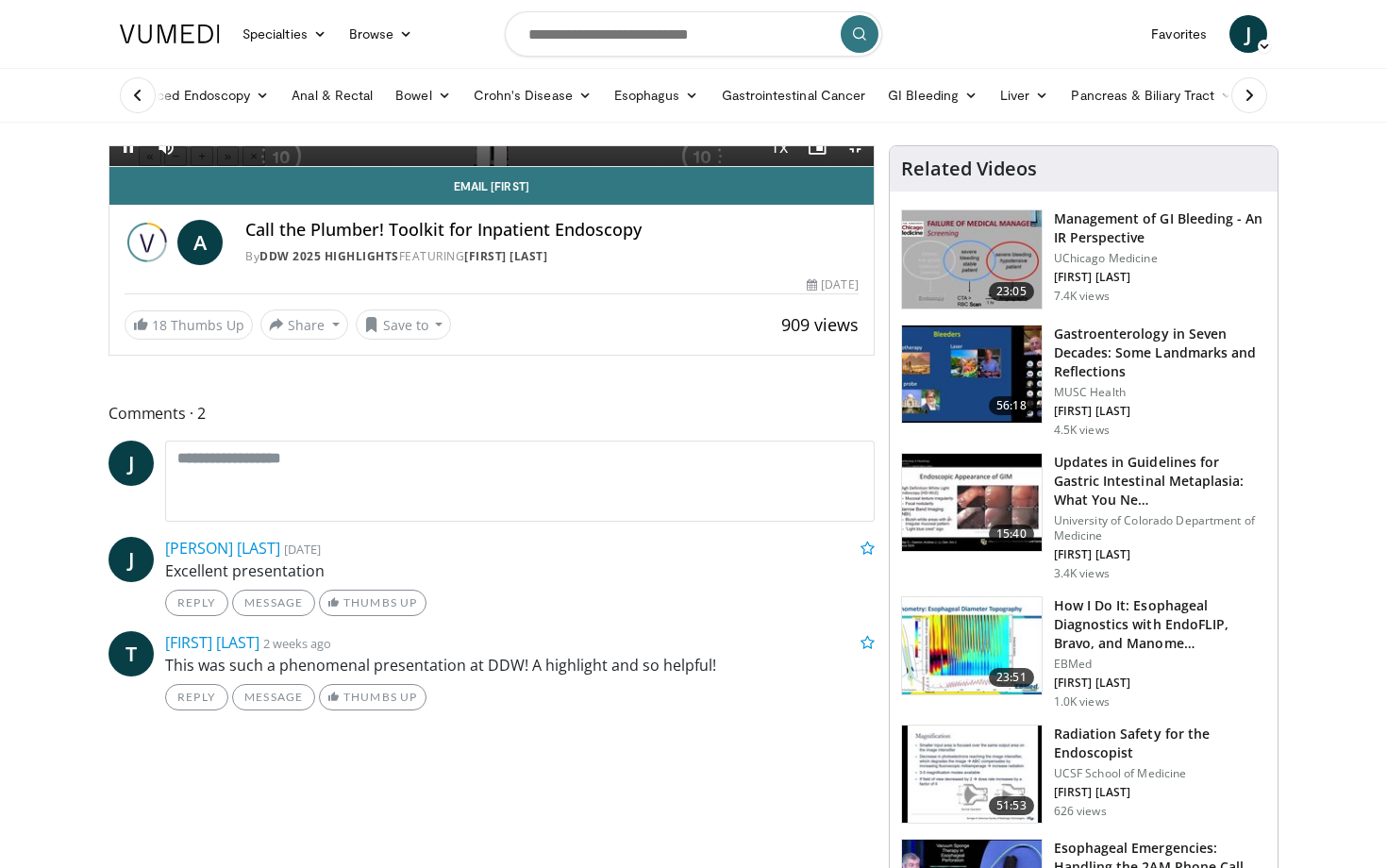 click on "10 seconds
Tap to unmute" at bounding box center [492, 156] 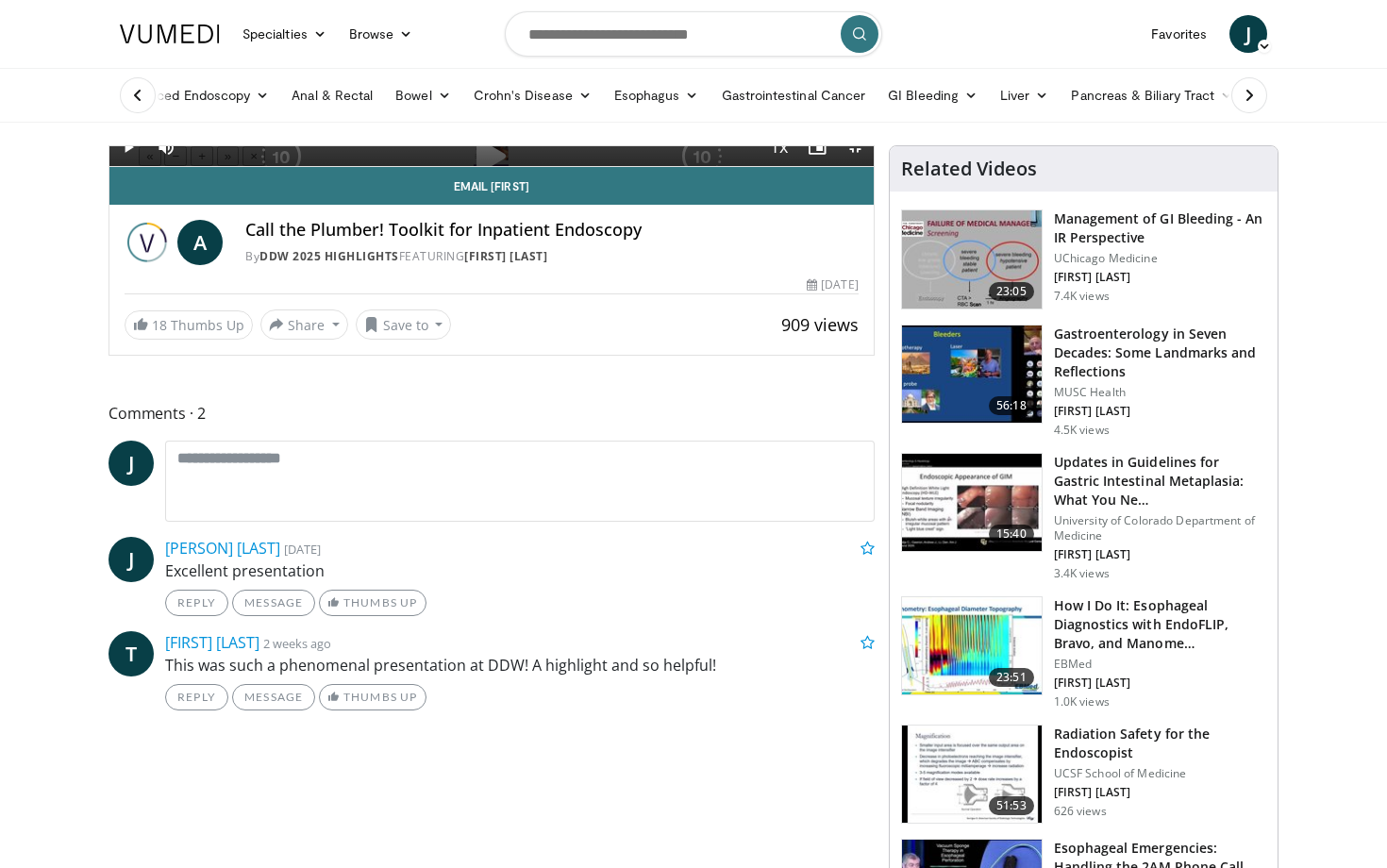 click on "10 seconds
Tap to unmute" at bounding box center (492, 156) 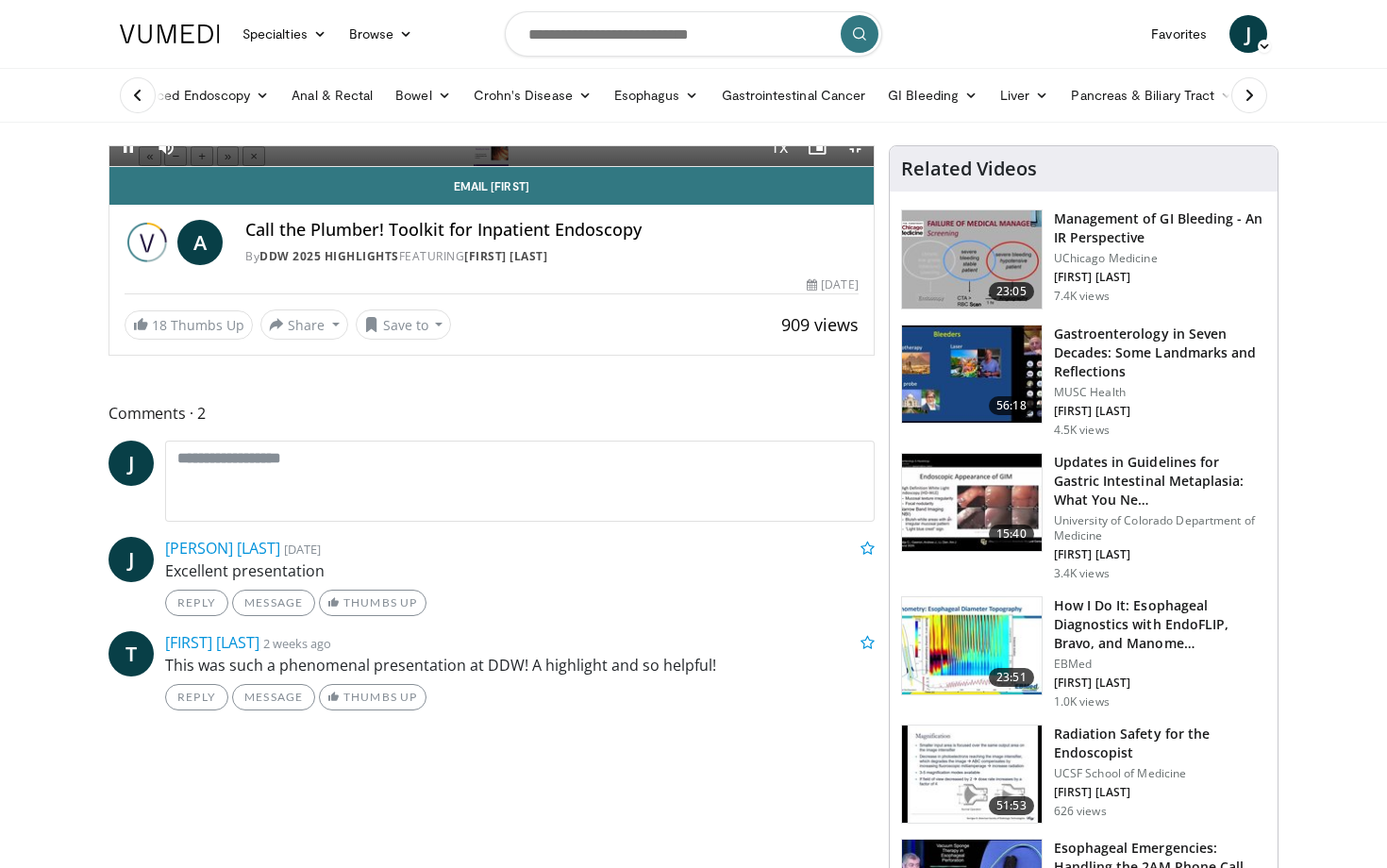 click on "+" at bounding box center [202, 156] 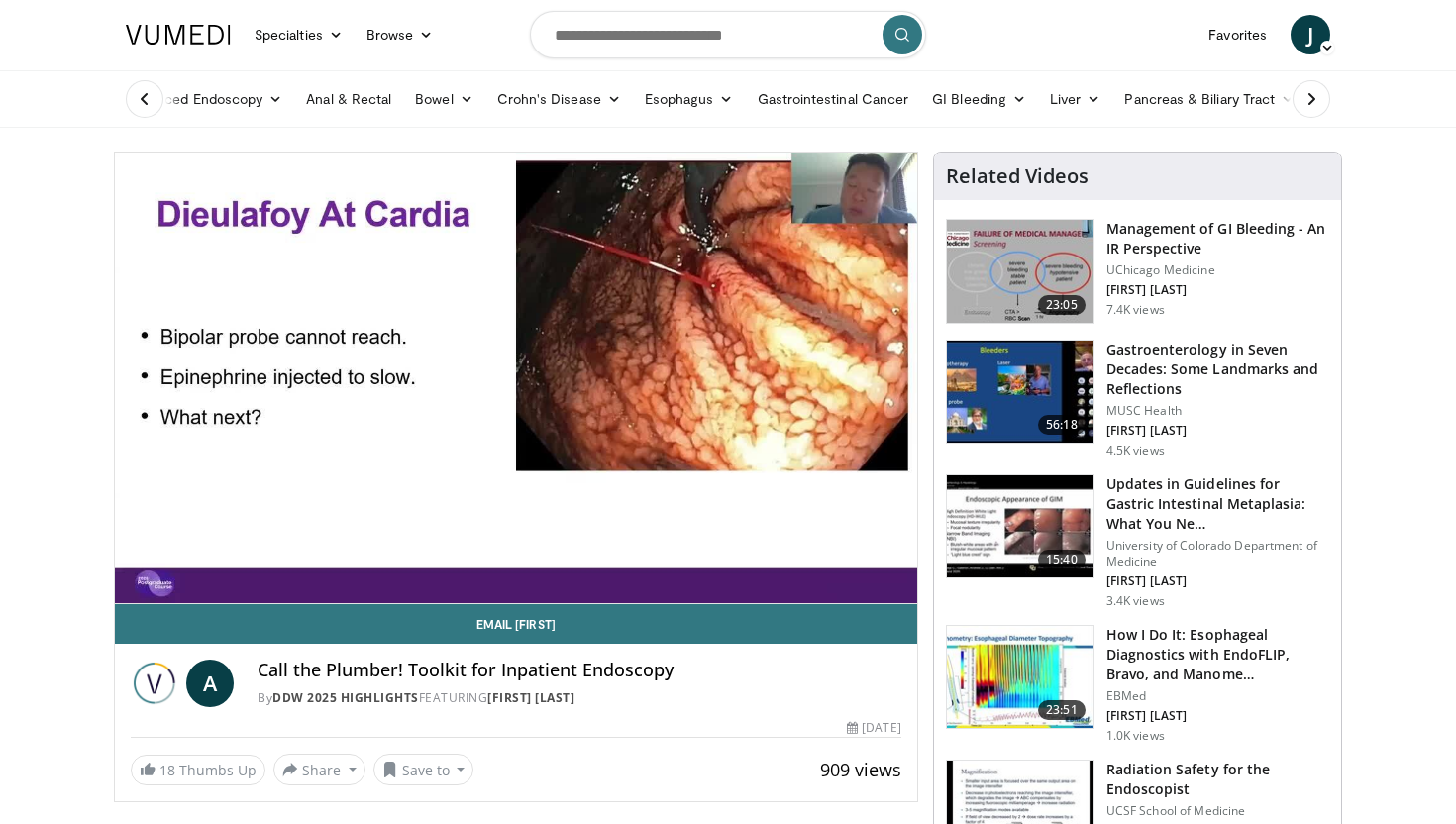 scroll, scrollTop: 0, scrollLeft: 0, axis: both 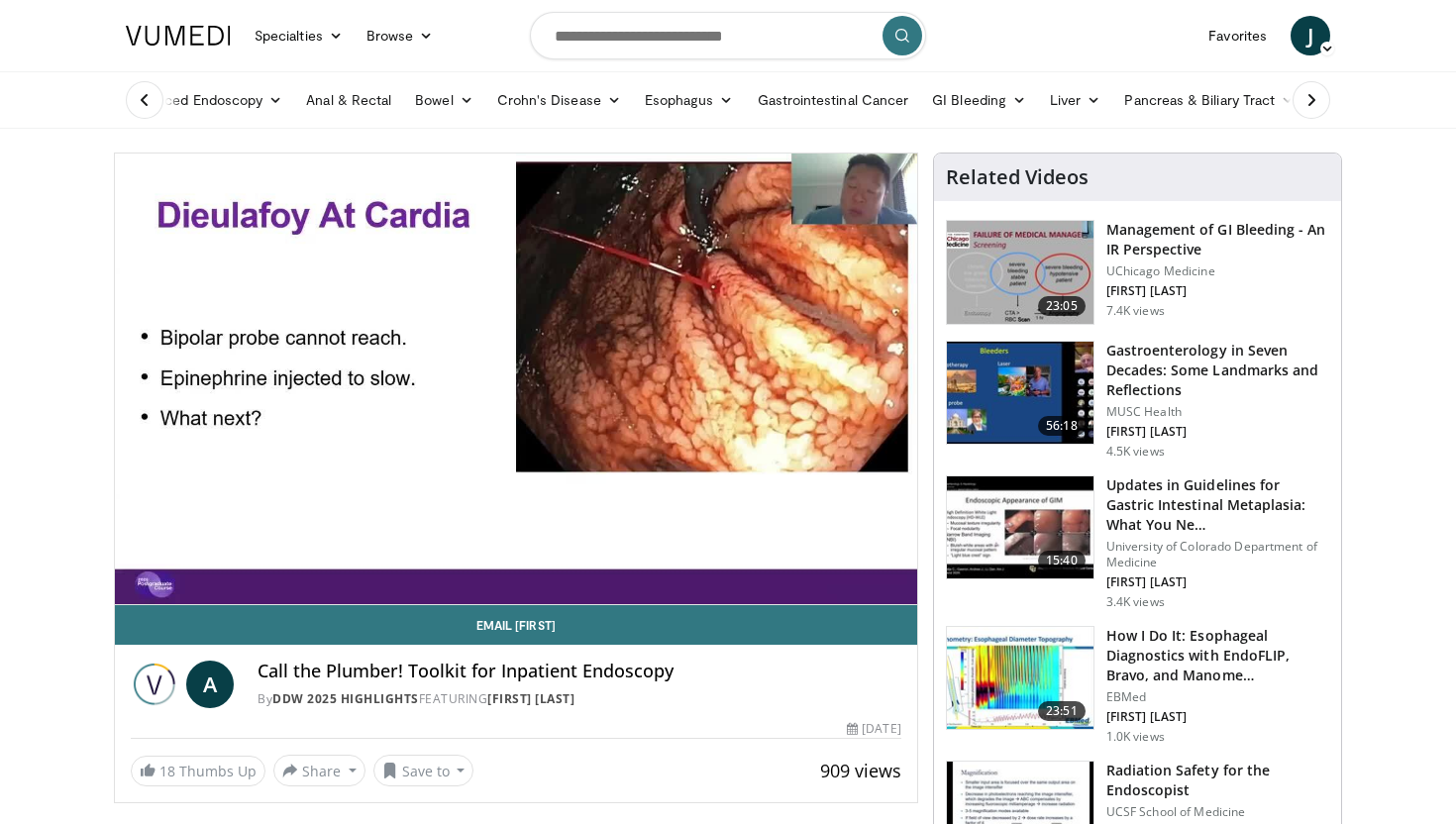click at bounding box center (728, 36) 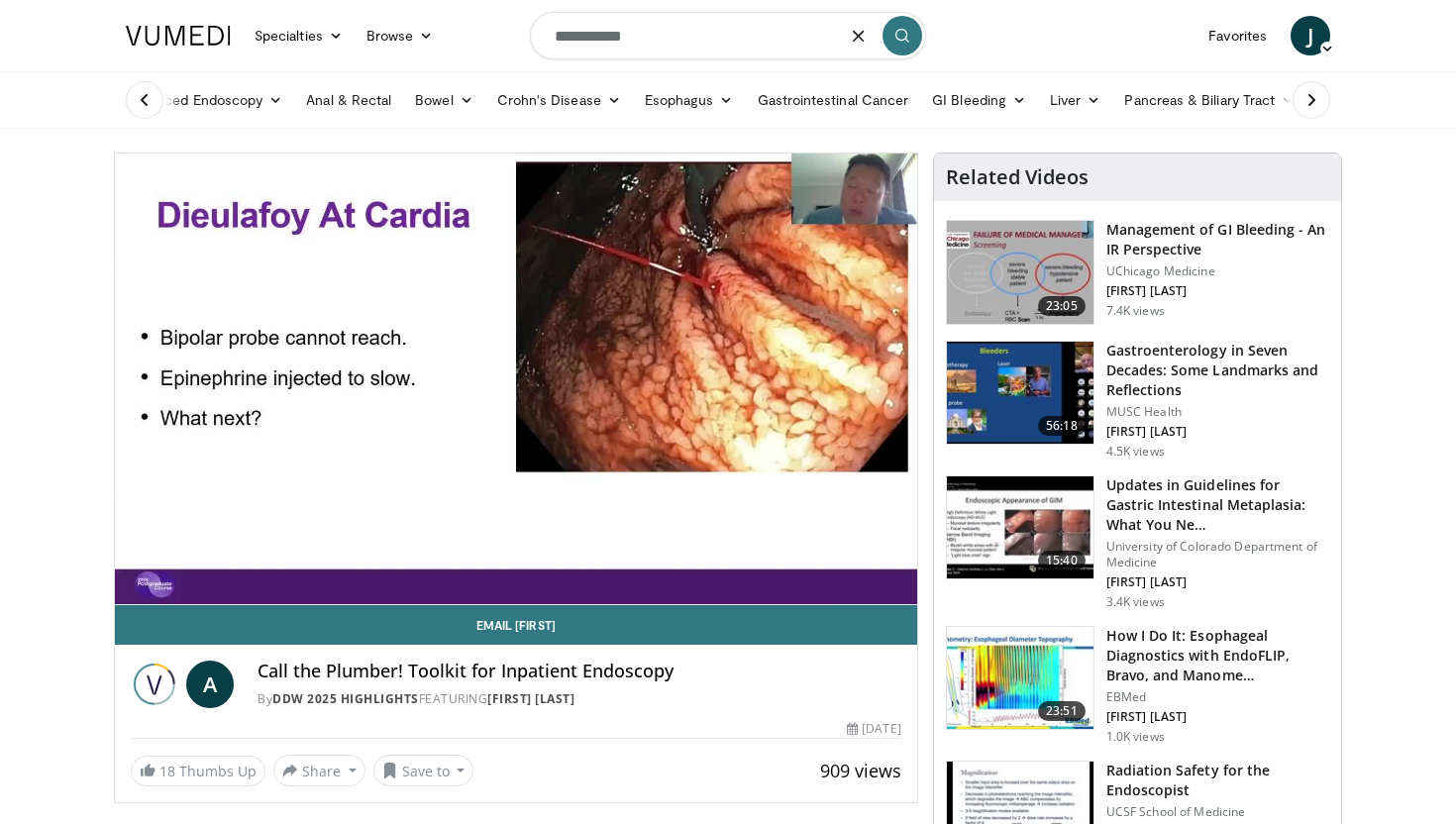 type on "**********" 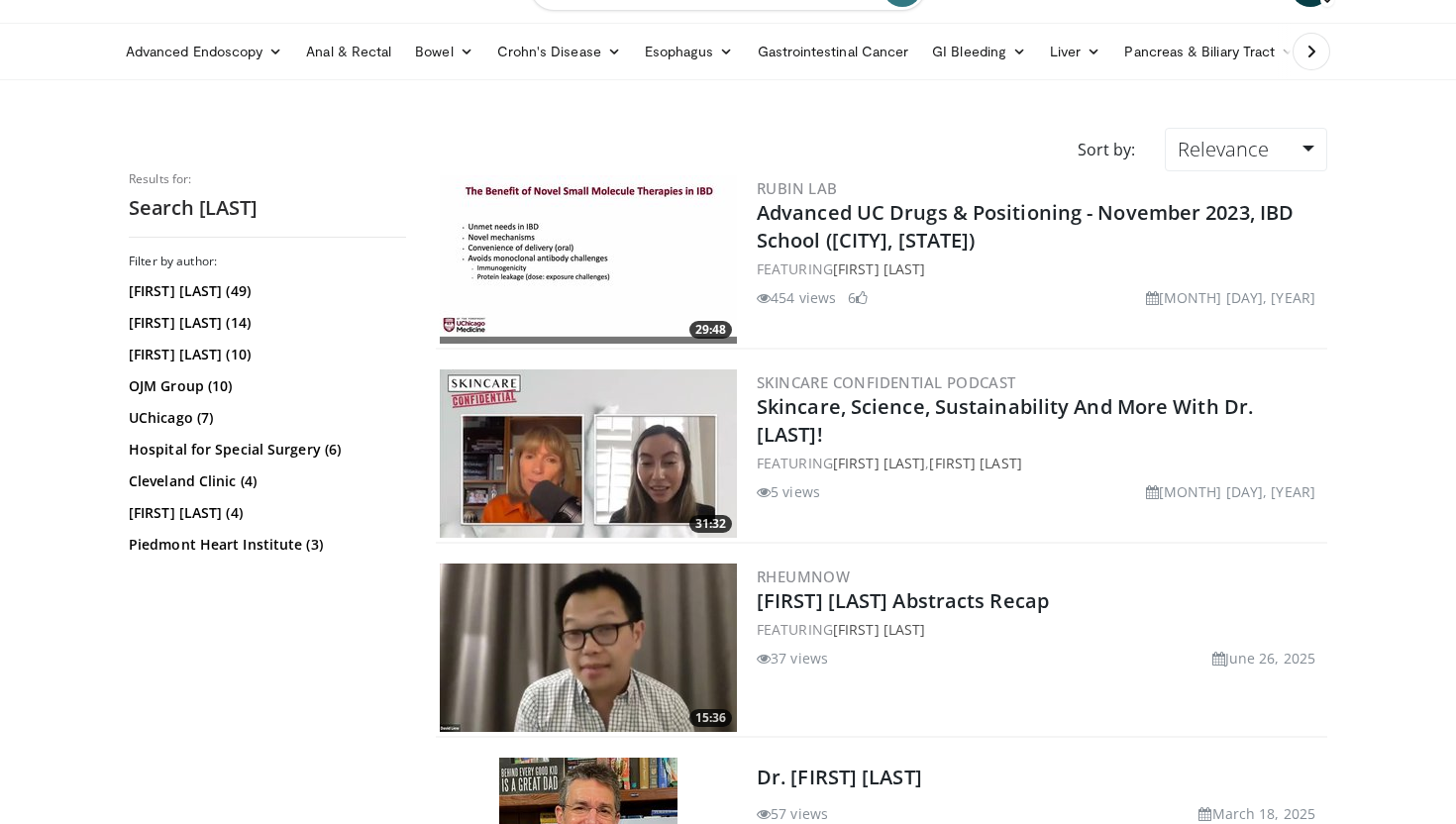 scroll, scrollTop: 1, scrollLeft: 0, axis: vertical 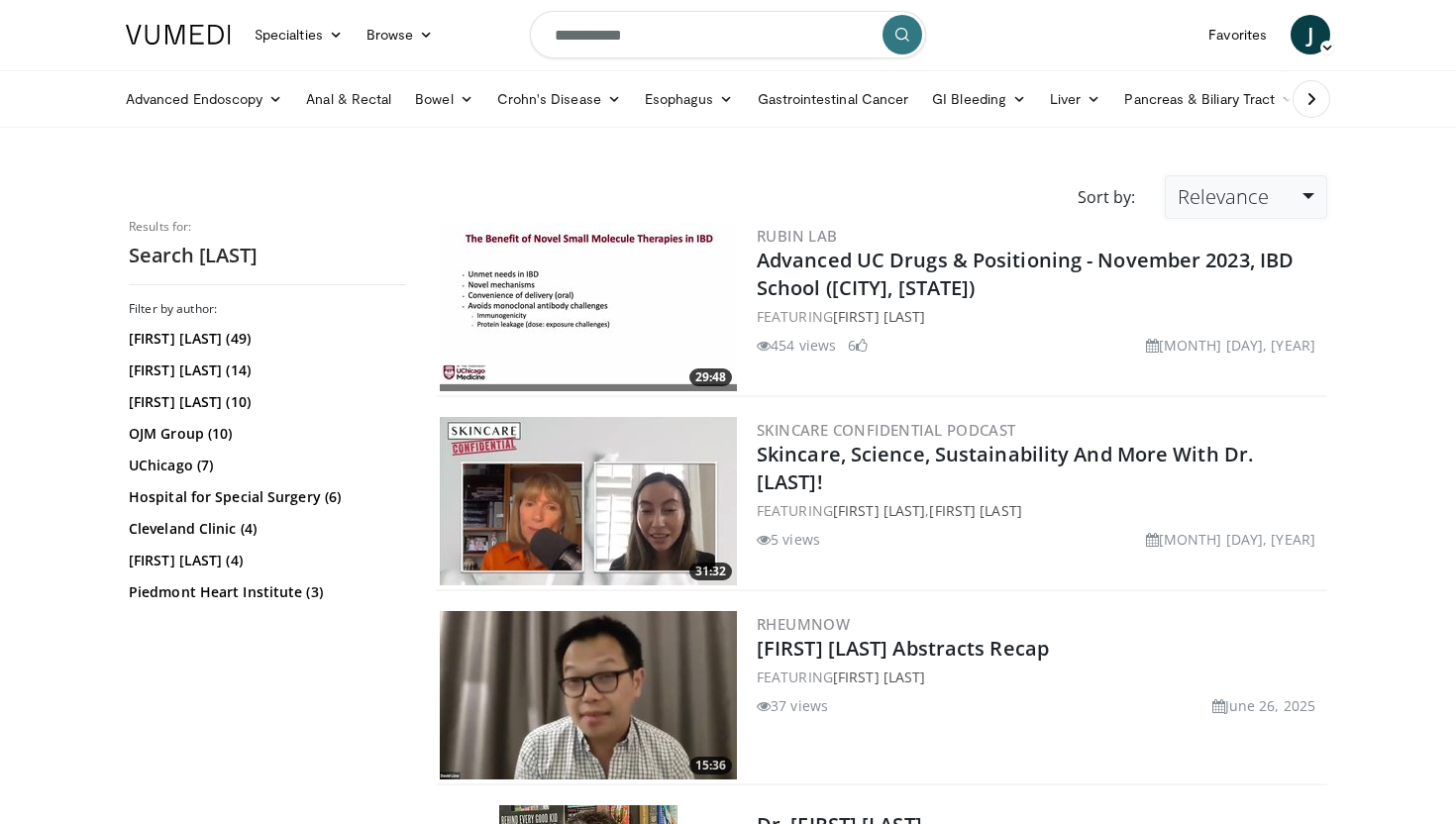 click on "Relevance" at bounding box center [1246, 197] 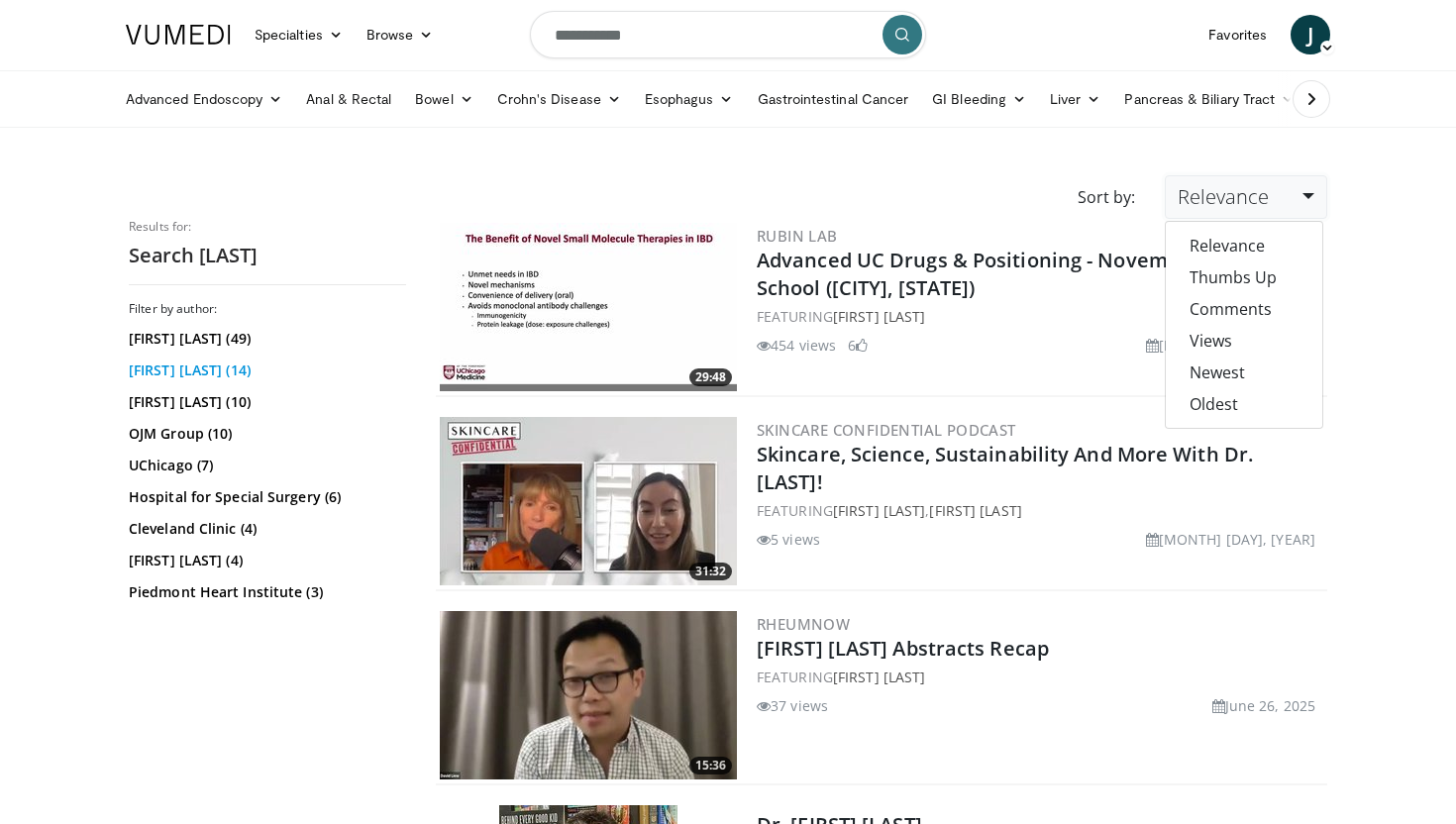 click on "[FIRST] [LAST] (14)" at bounding box center (264, 370) 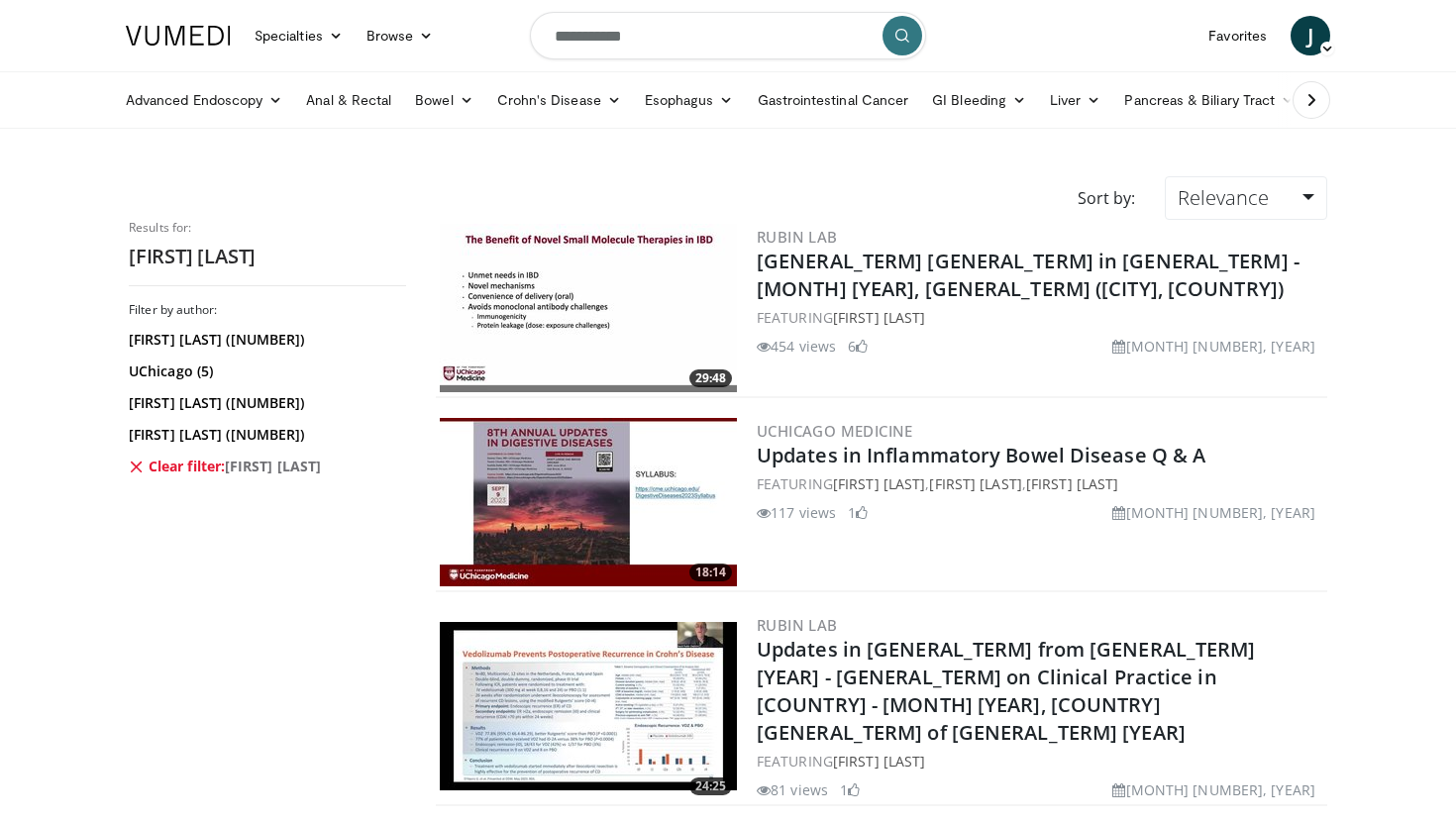 scroll, scrollTop: 0, scrollLeft: 0, axis: both 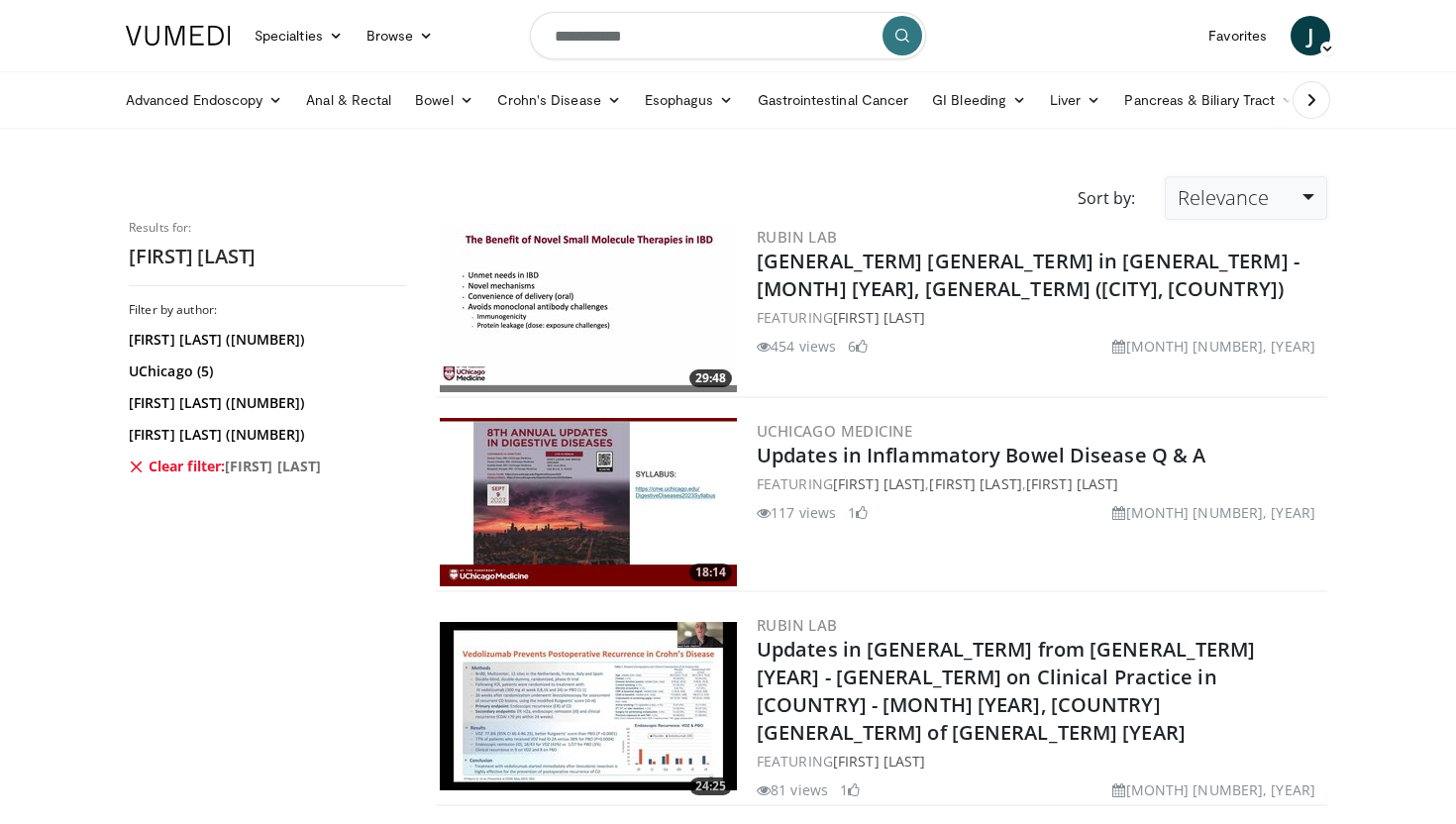 click on "Relevance" at bounding box center (1246, 198) 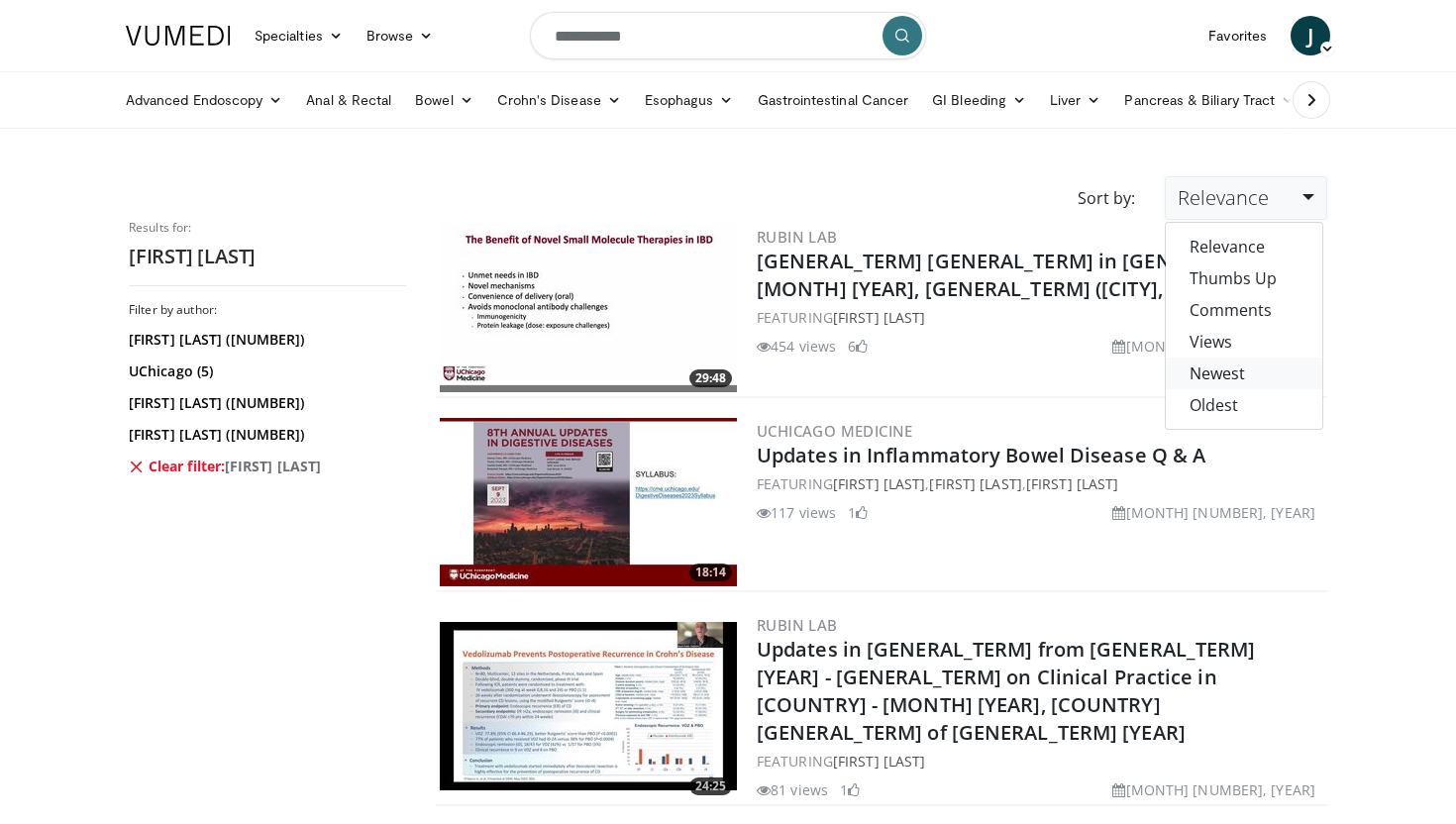 click on "Newest" at bounding box center (1244, 373) 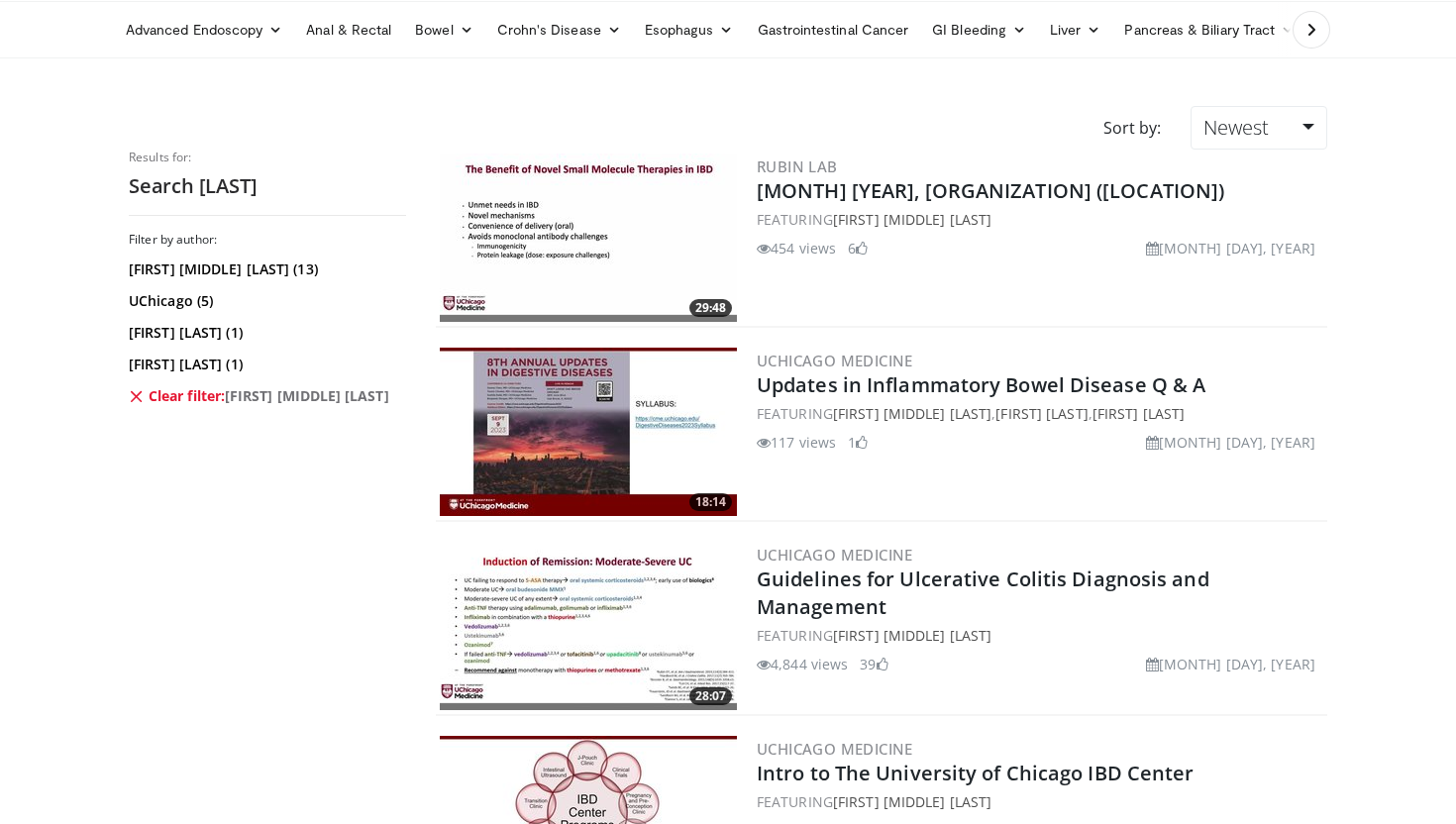 scroll, scrollTop: 0, scrollLeft: 0, axis: both 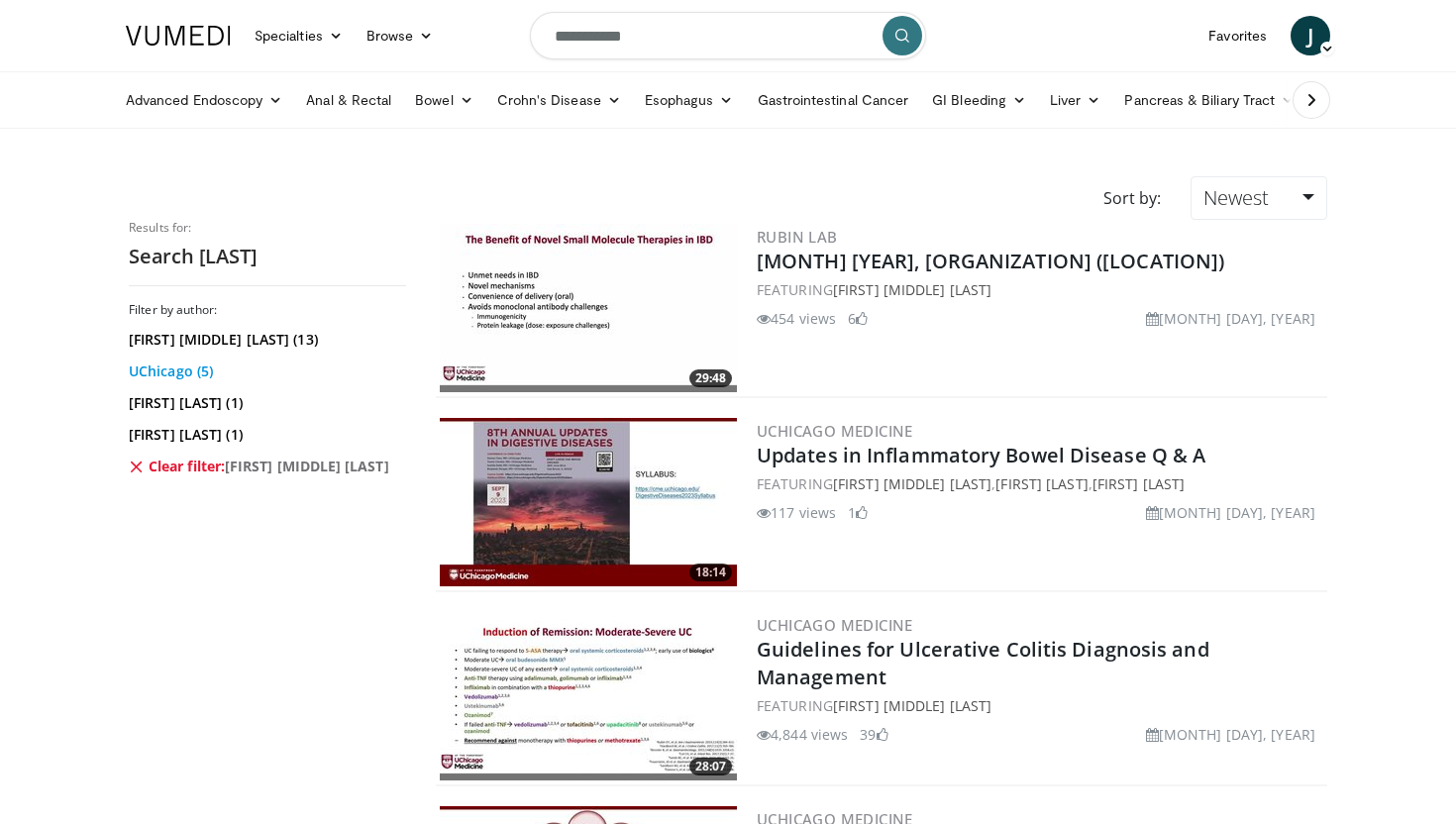 click on "UChicago  (5)" at bounding box center (264, 371) 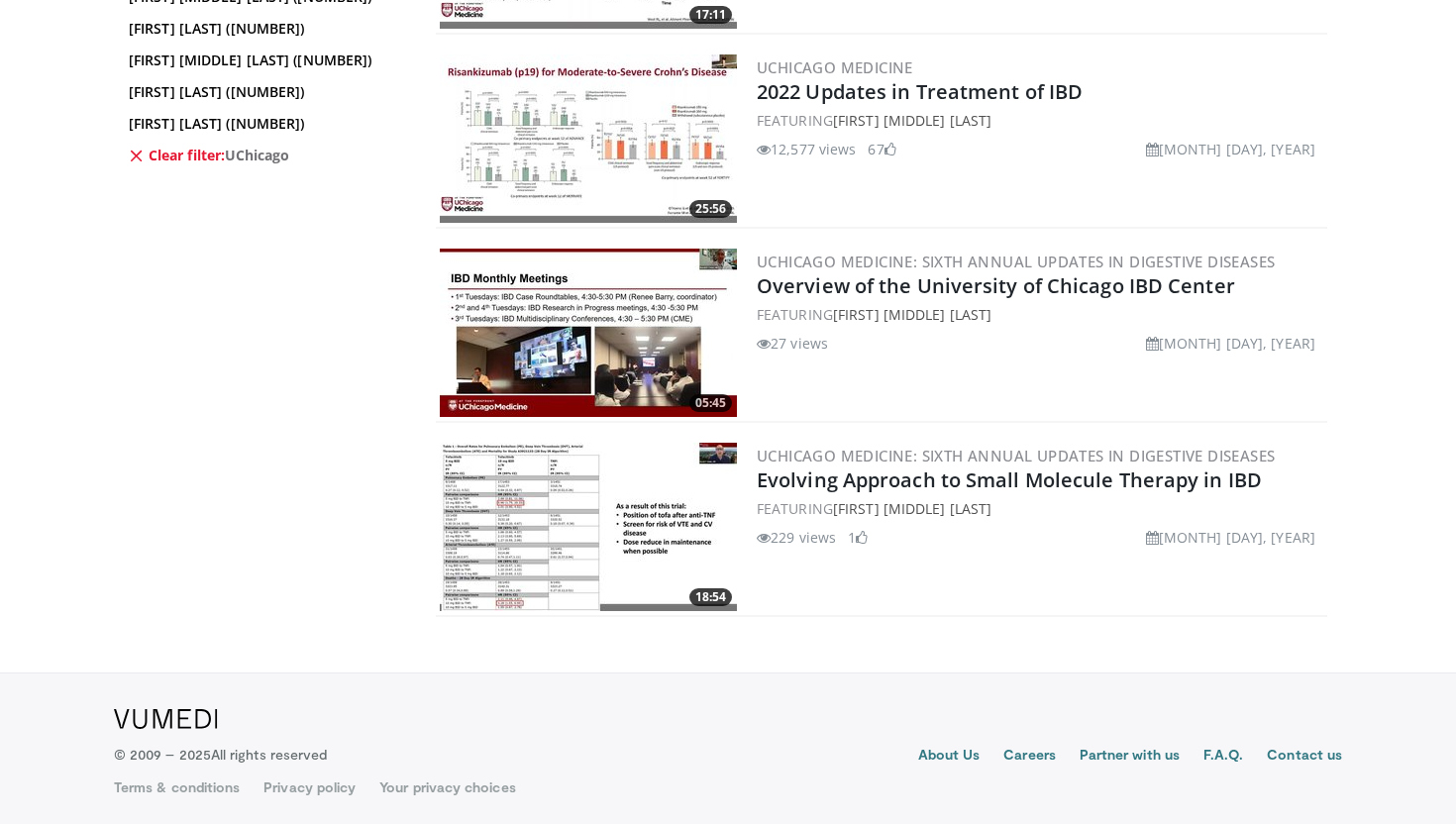 scroll, scrollTop: 0, scrollLeft: 0, axis: both 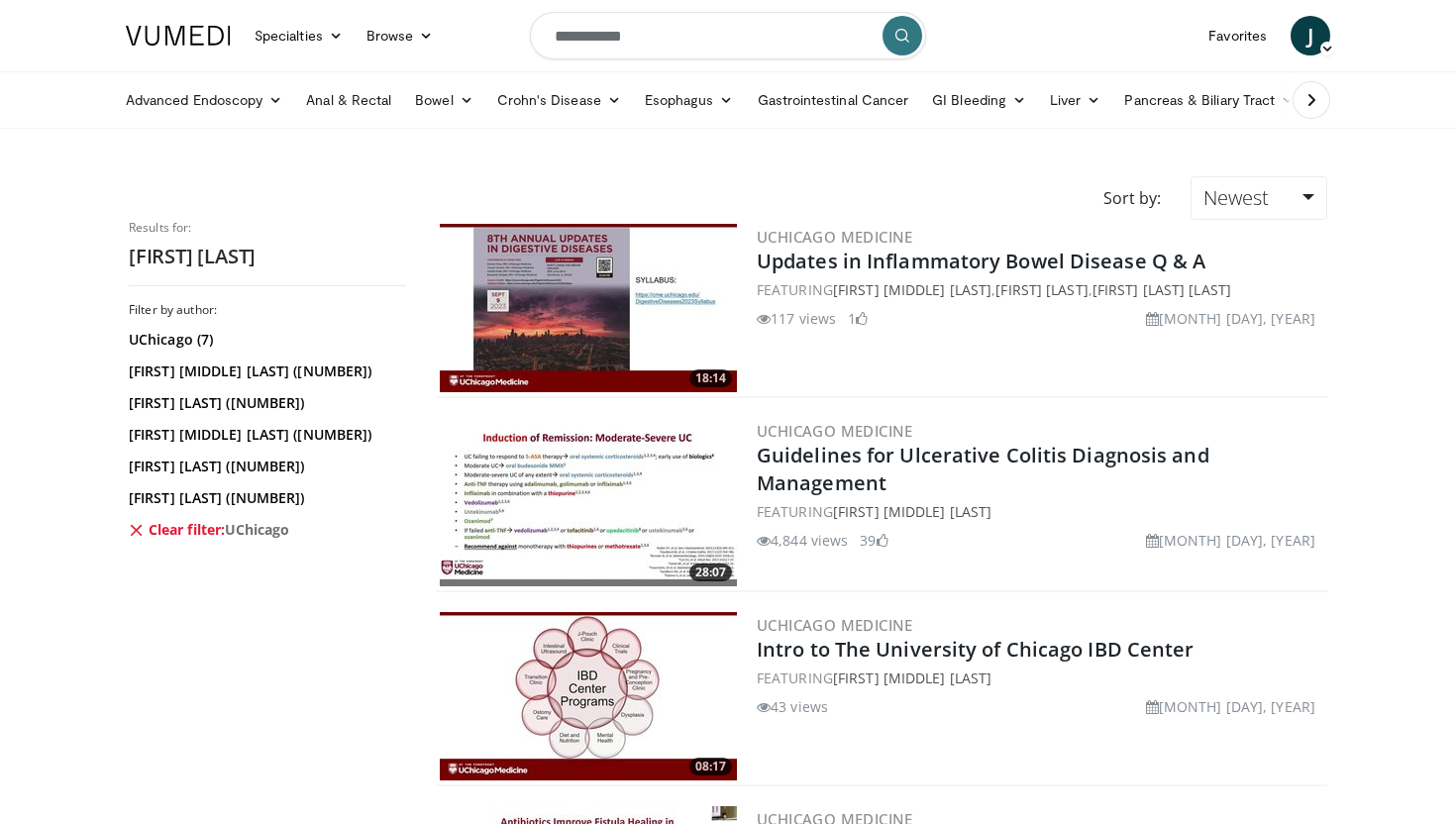 click at bounding box center (588, 308) 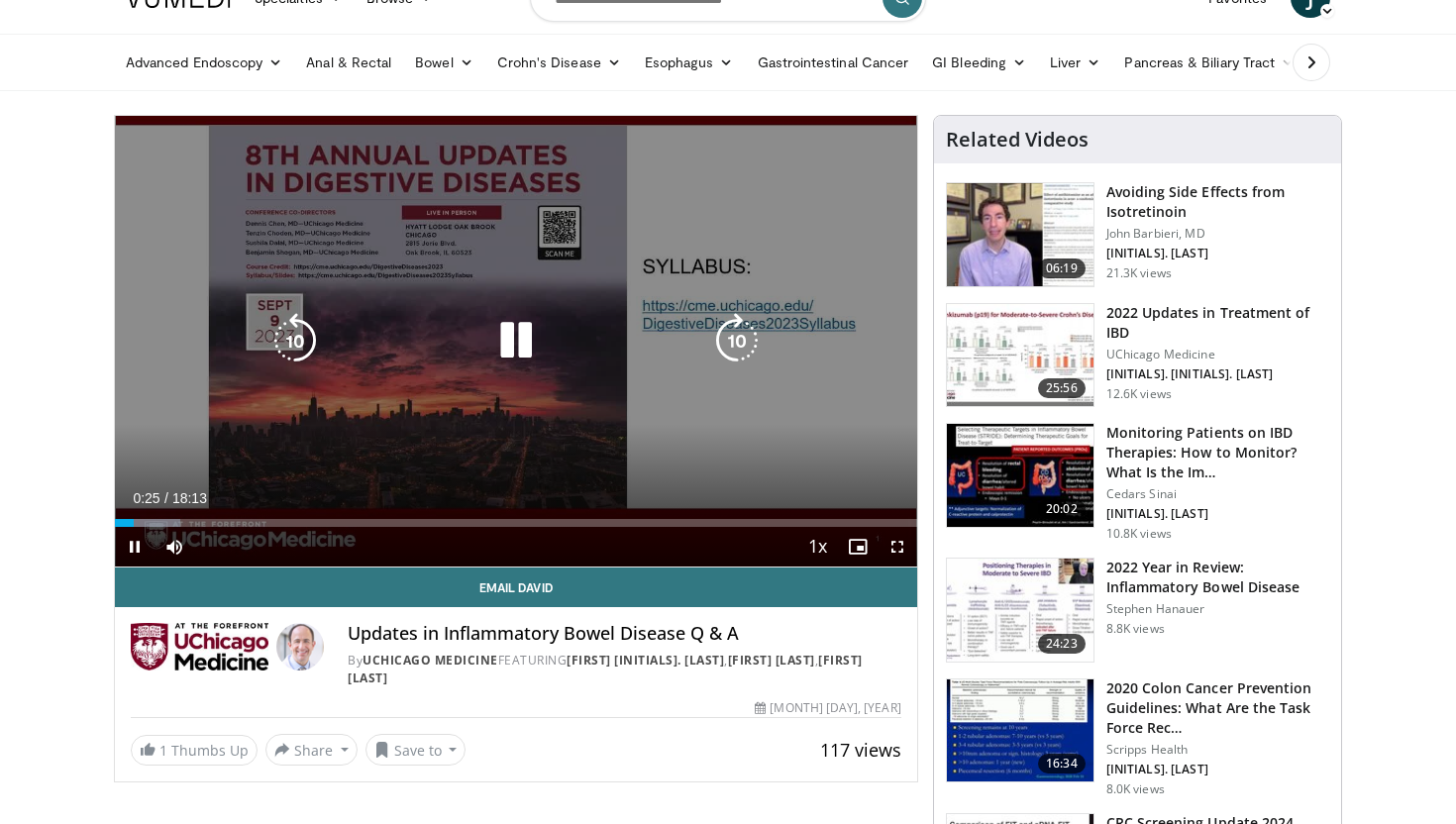 scroll, scrollTop: 40, scrollLeft: 0, axis: vertical 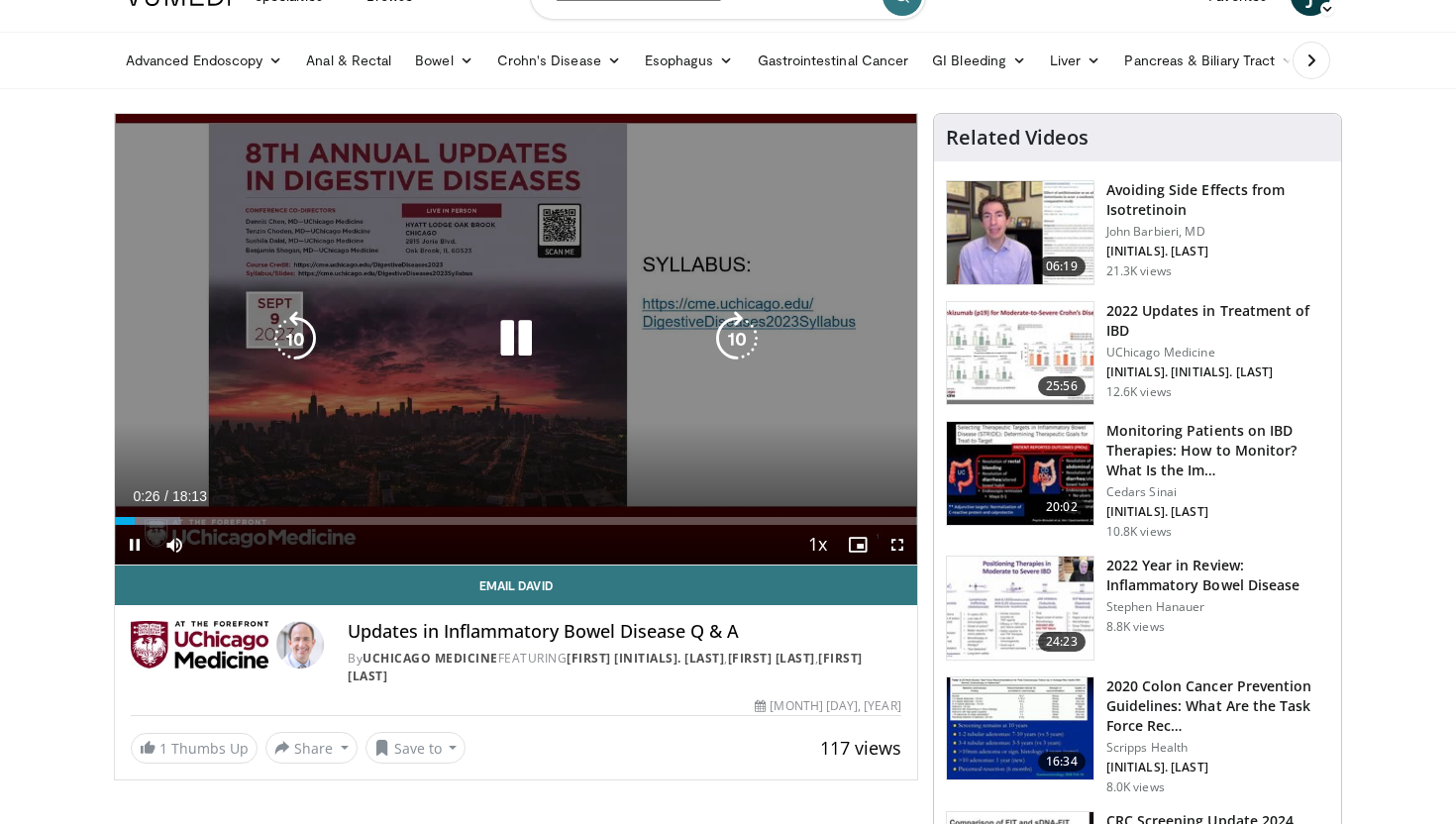 click at bounding box center (737, 339) 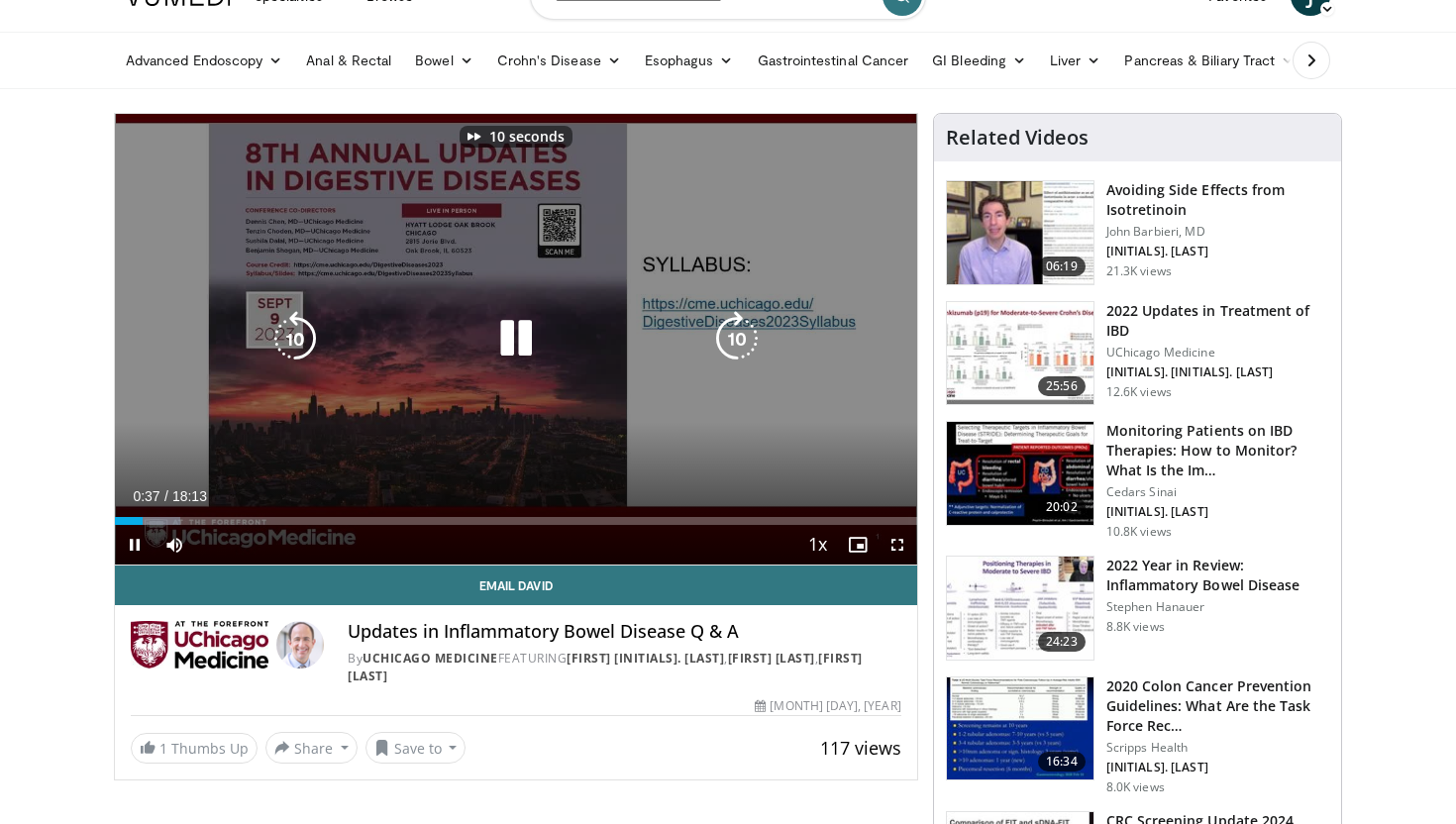 click at bounding box center (737, 339) 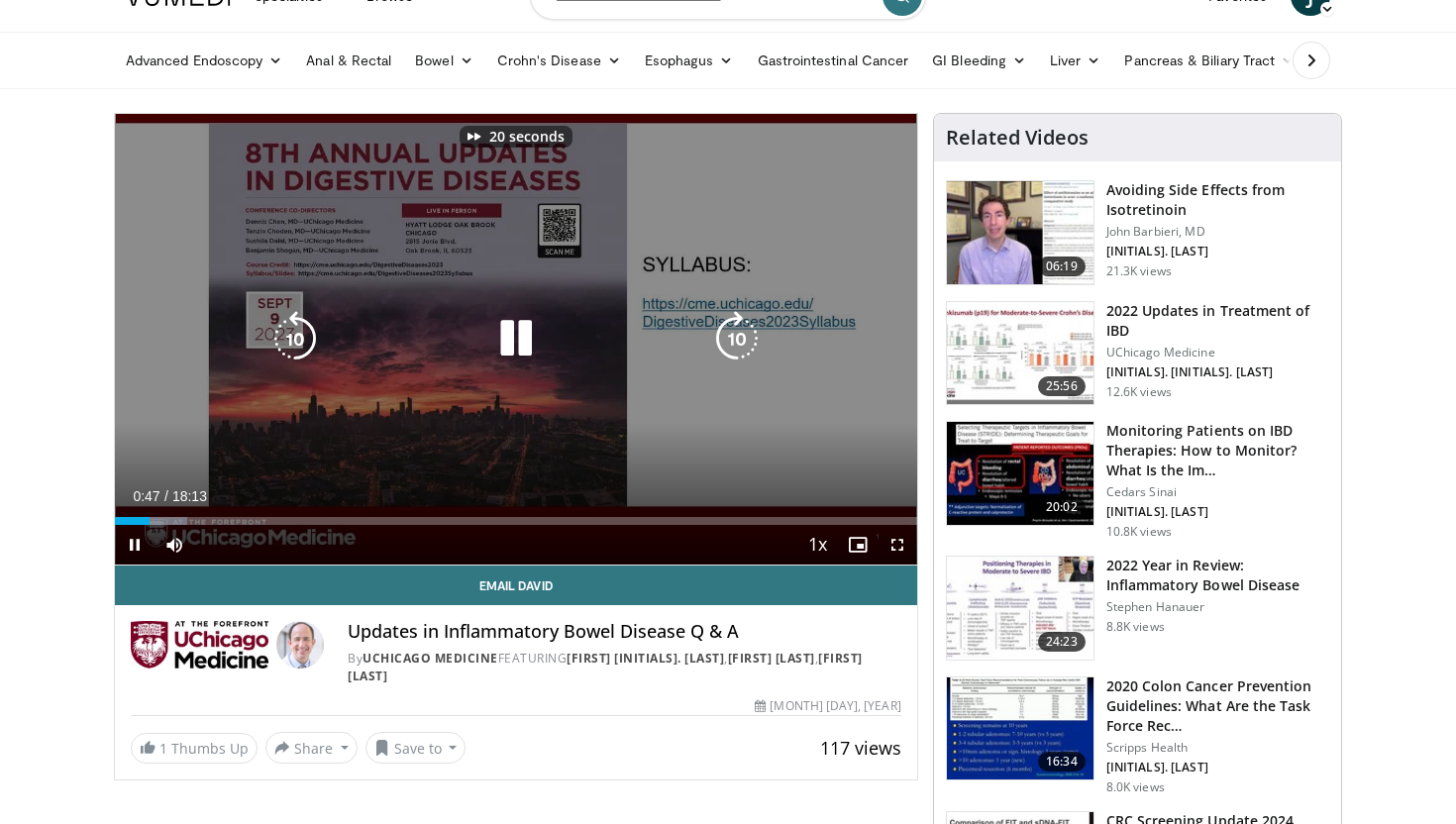 click at bounding box center (737, 339) 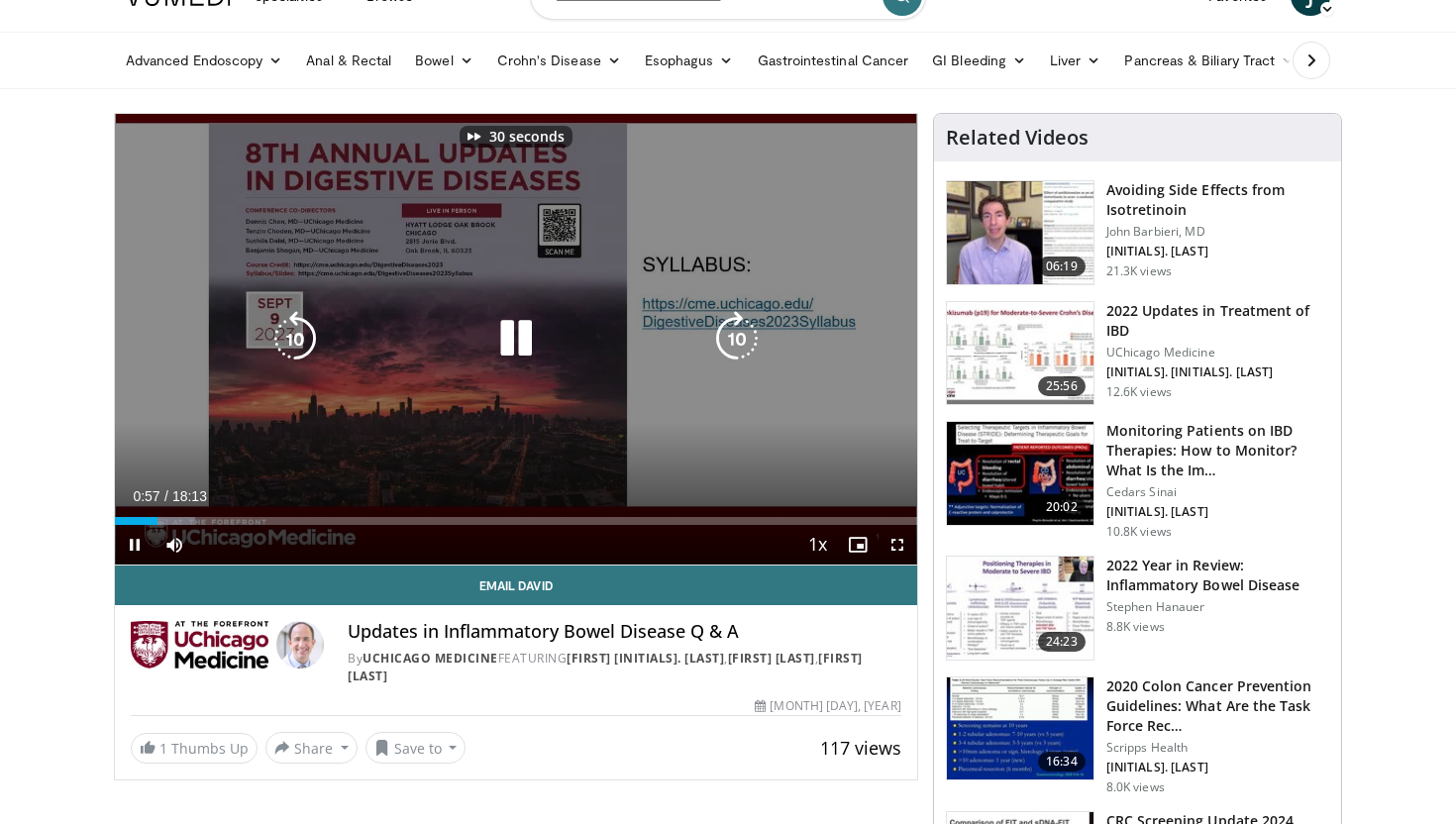 click at bounding box center (737, 339) 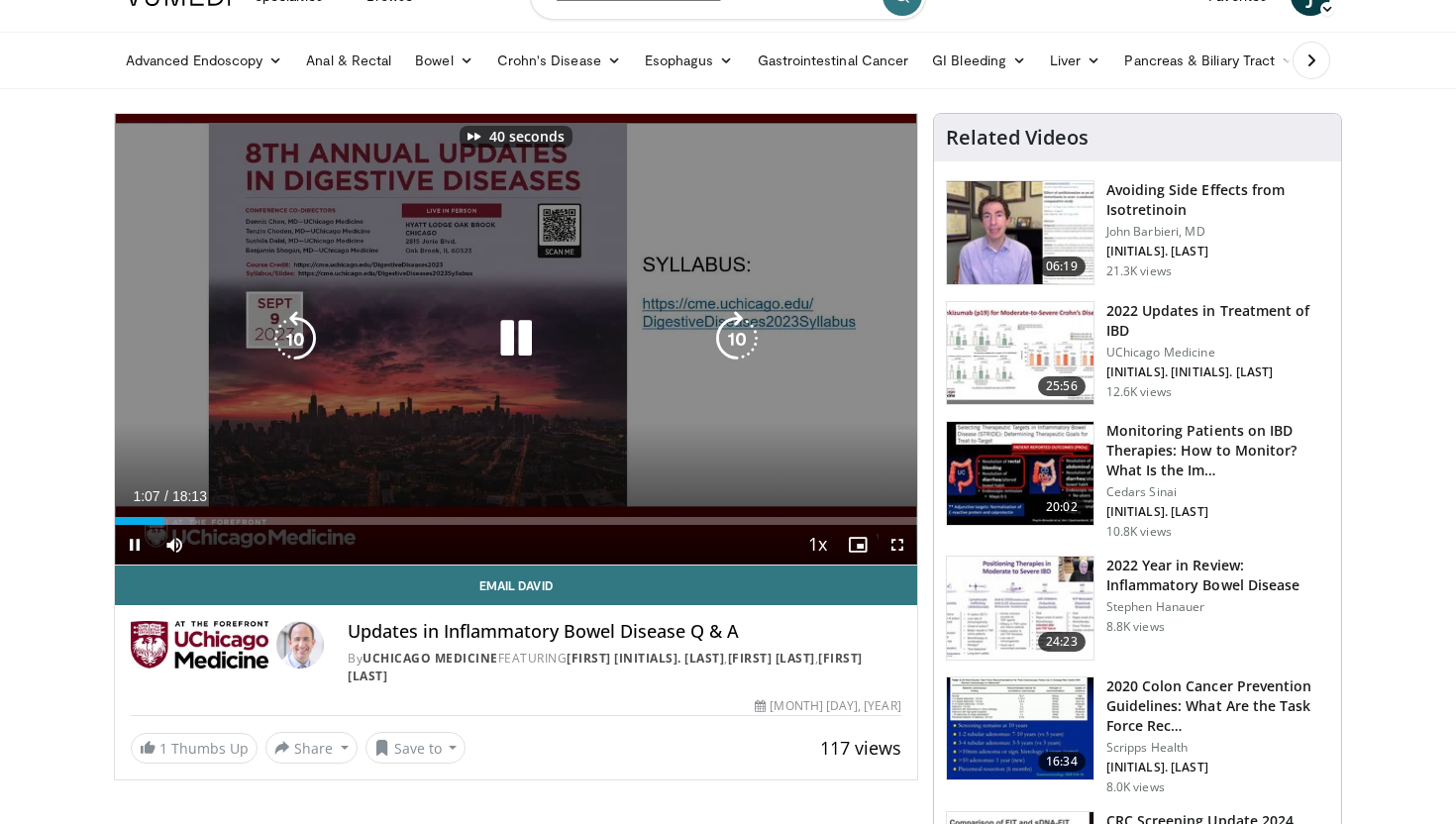 click at bounding box center (737, 339) 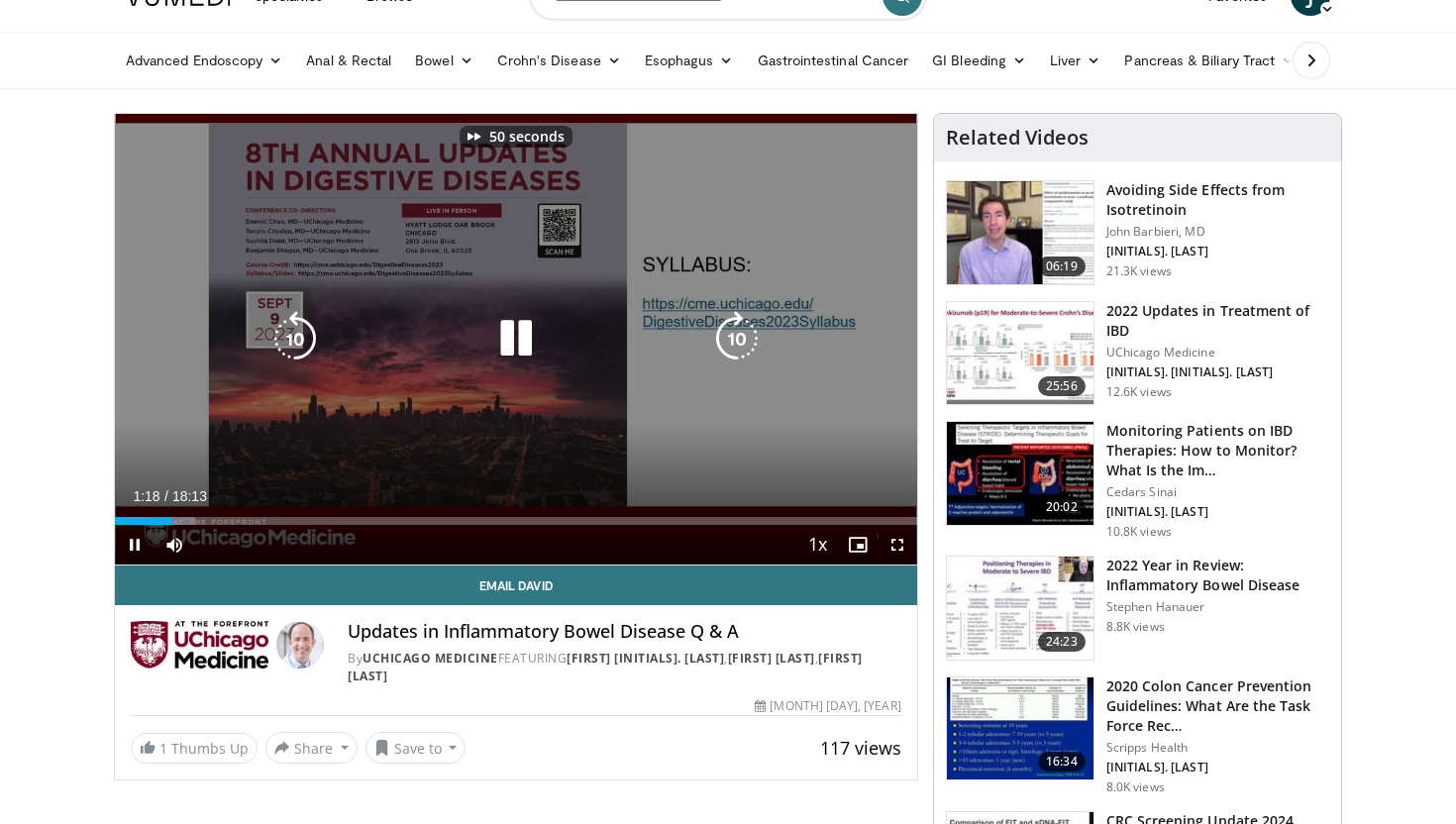 click at bounding box center [737, 339] 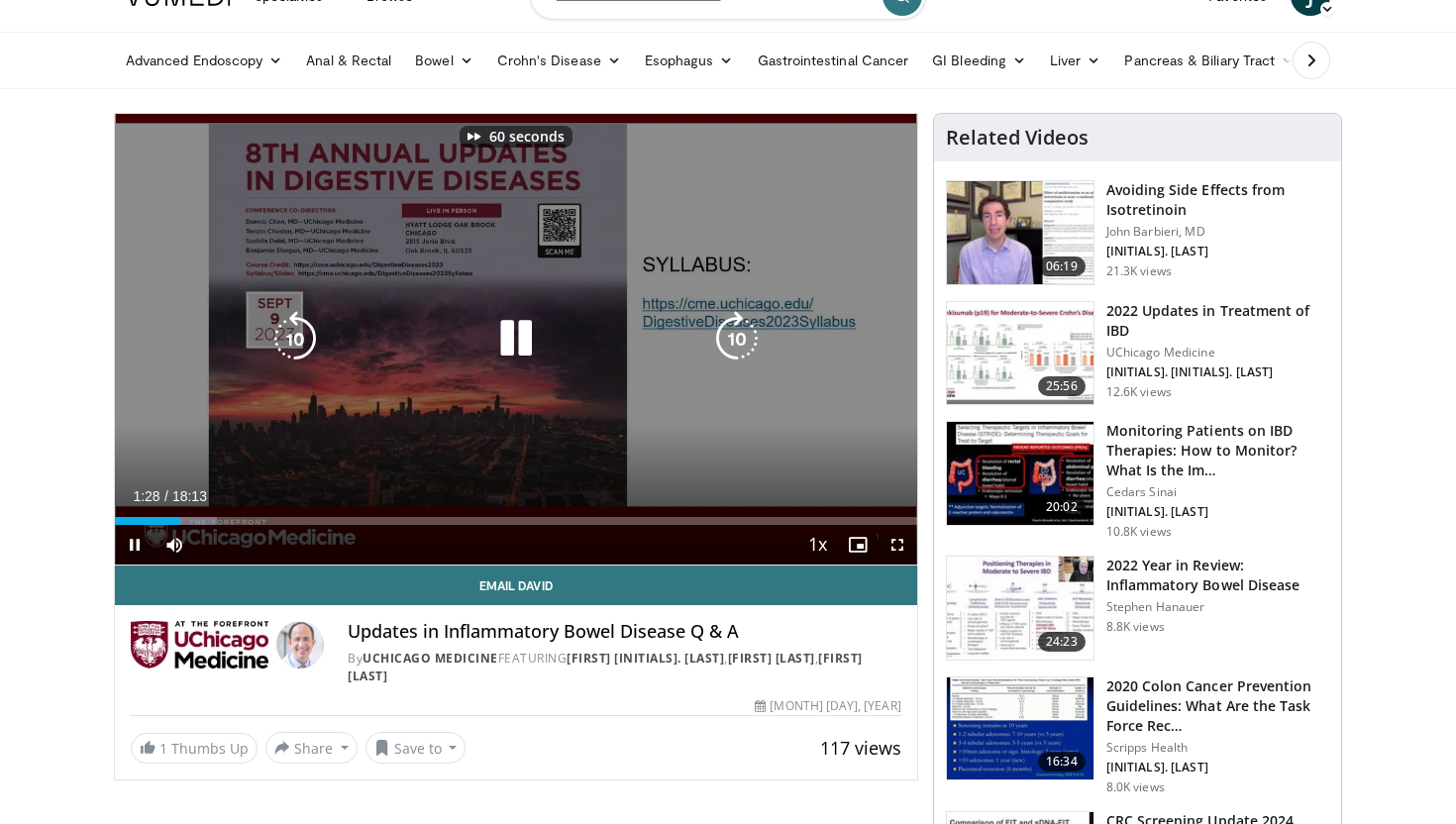click at bounding box center [737, 339] 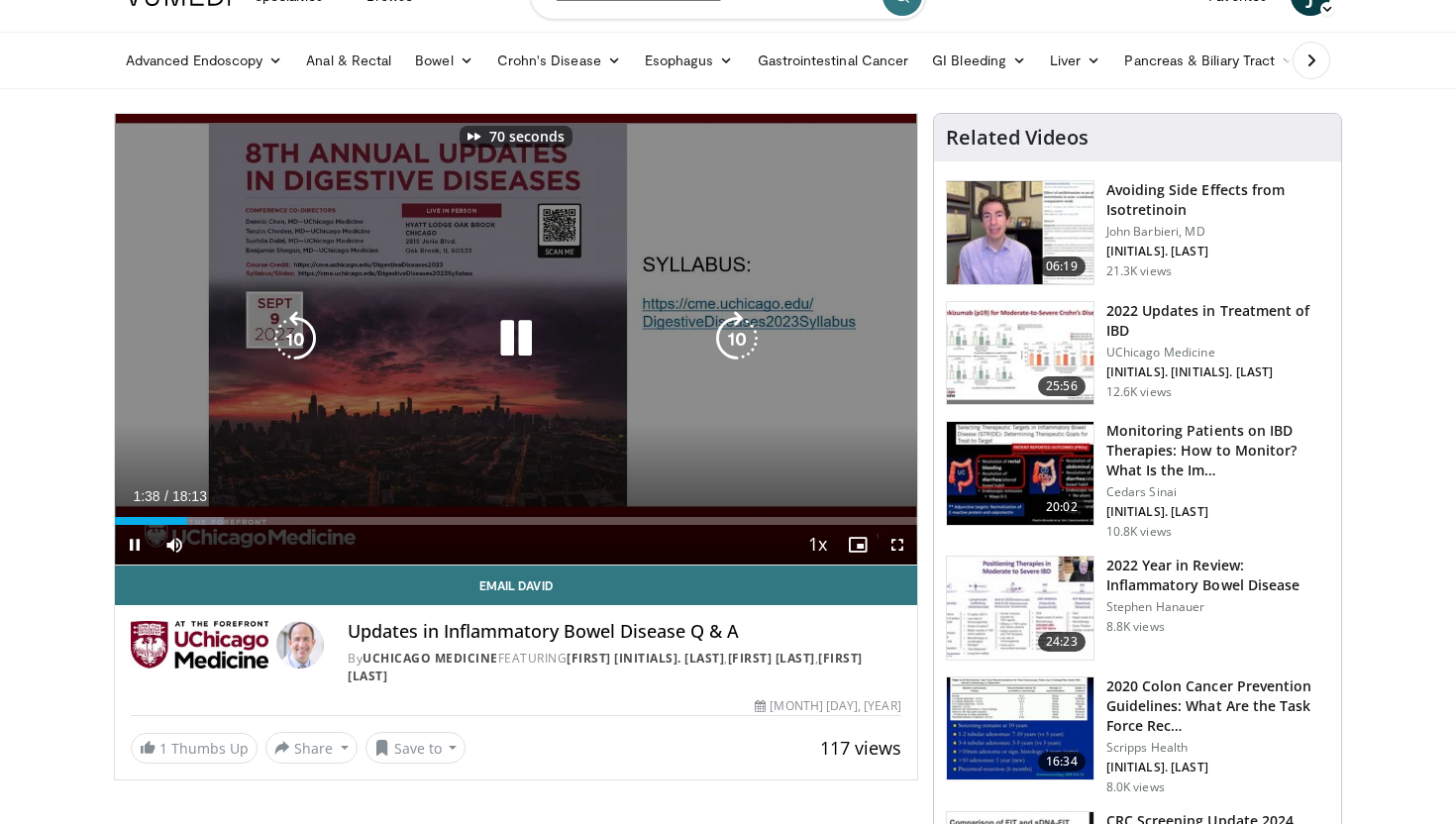 click at bounding box center (737, 339) 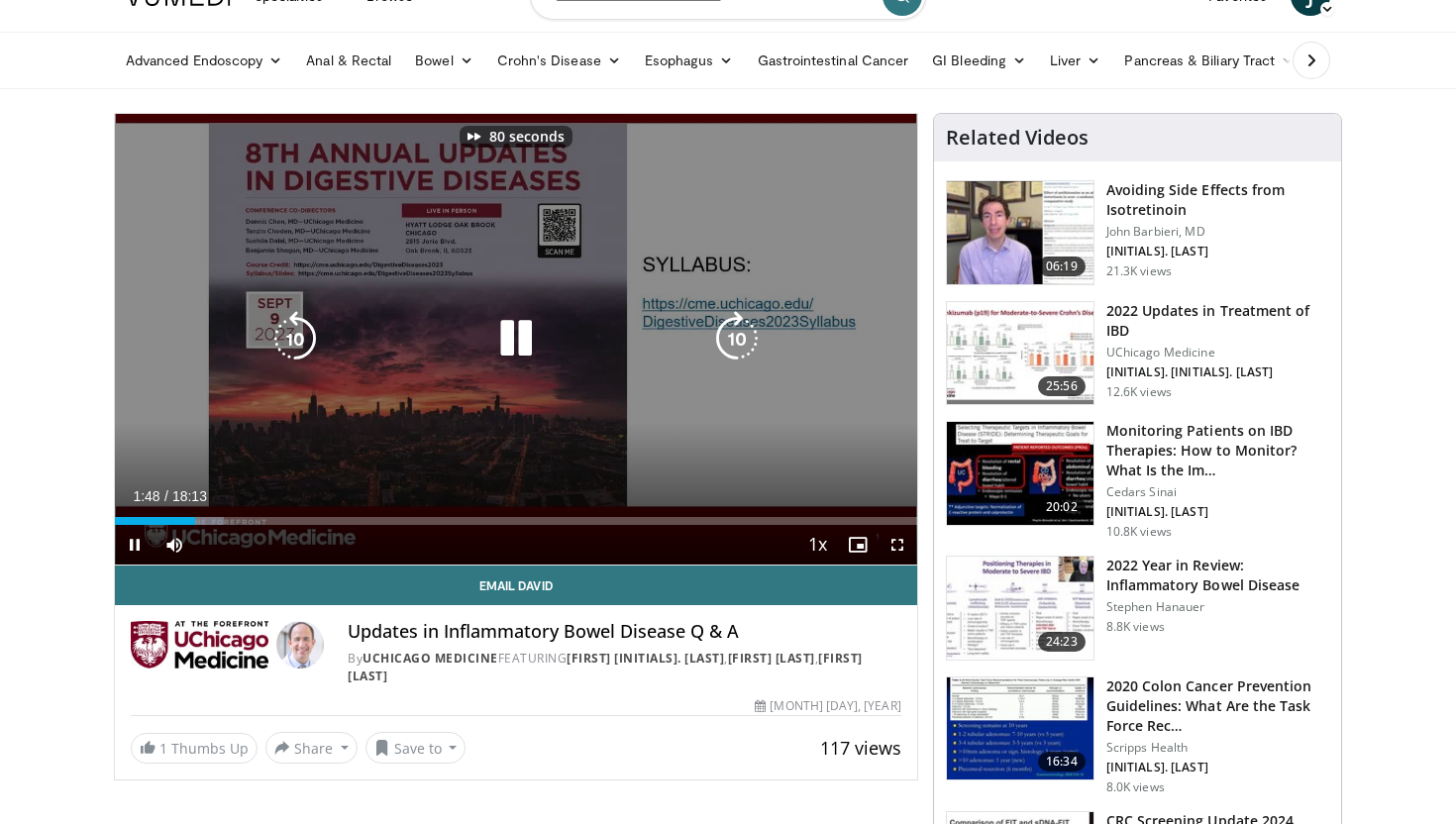 click at bounding box center (737, 339) 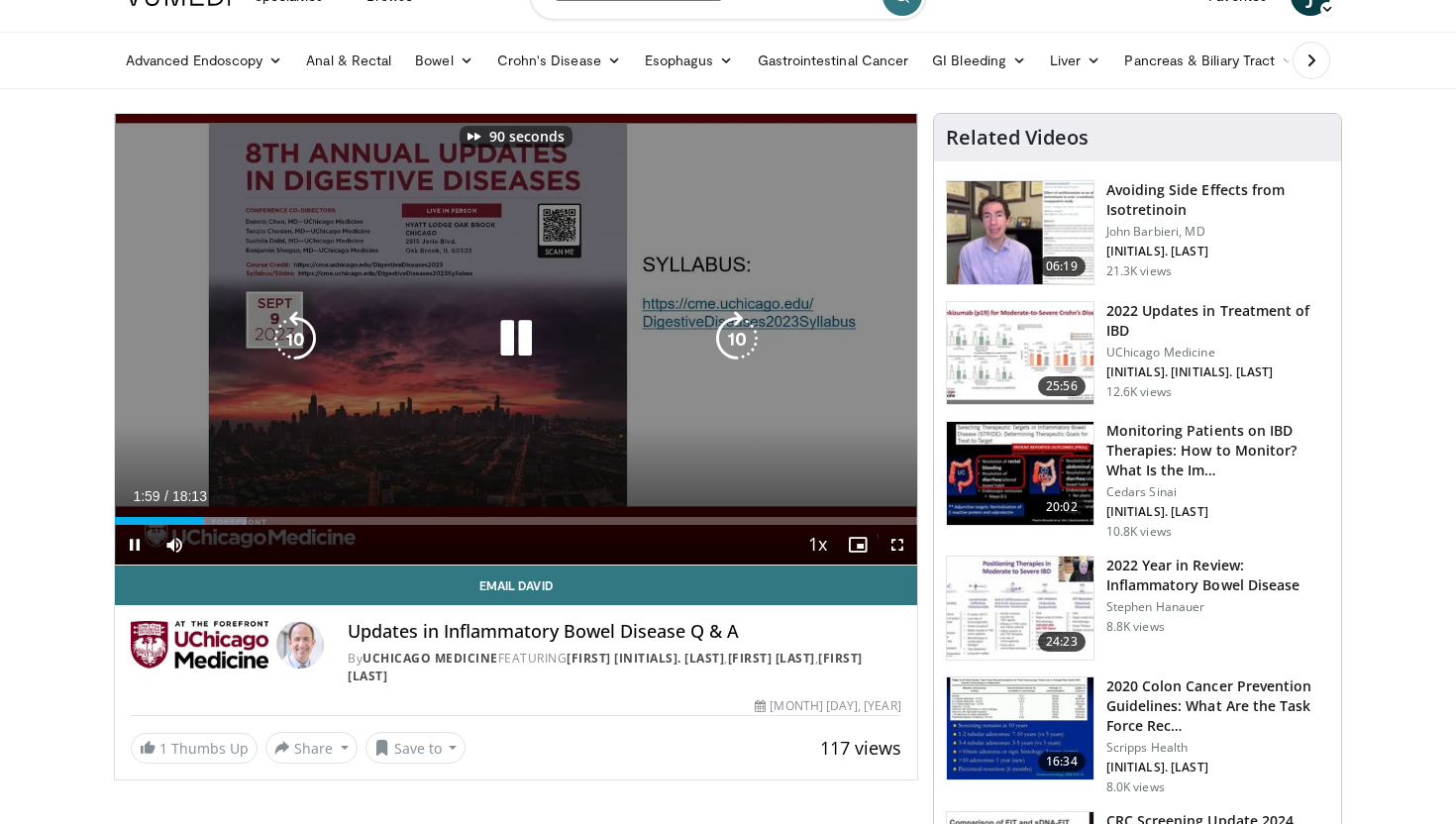 click at bounding box center [737, 339] 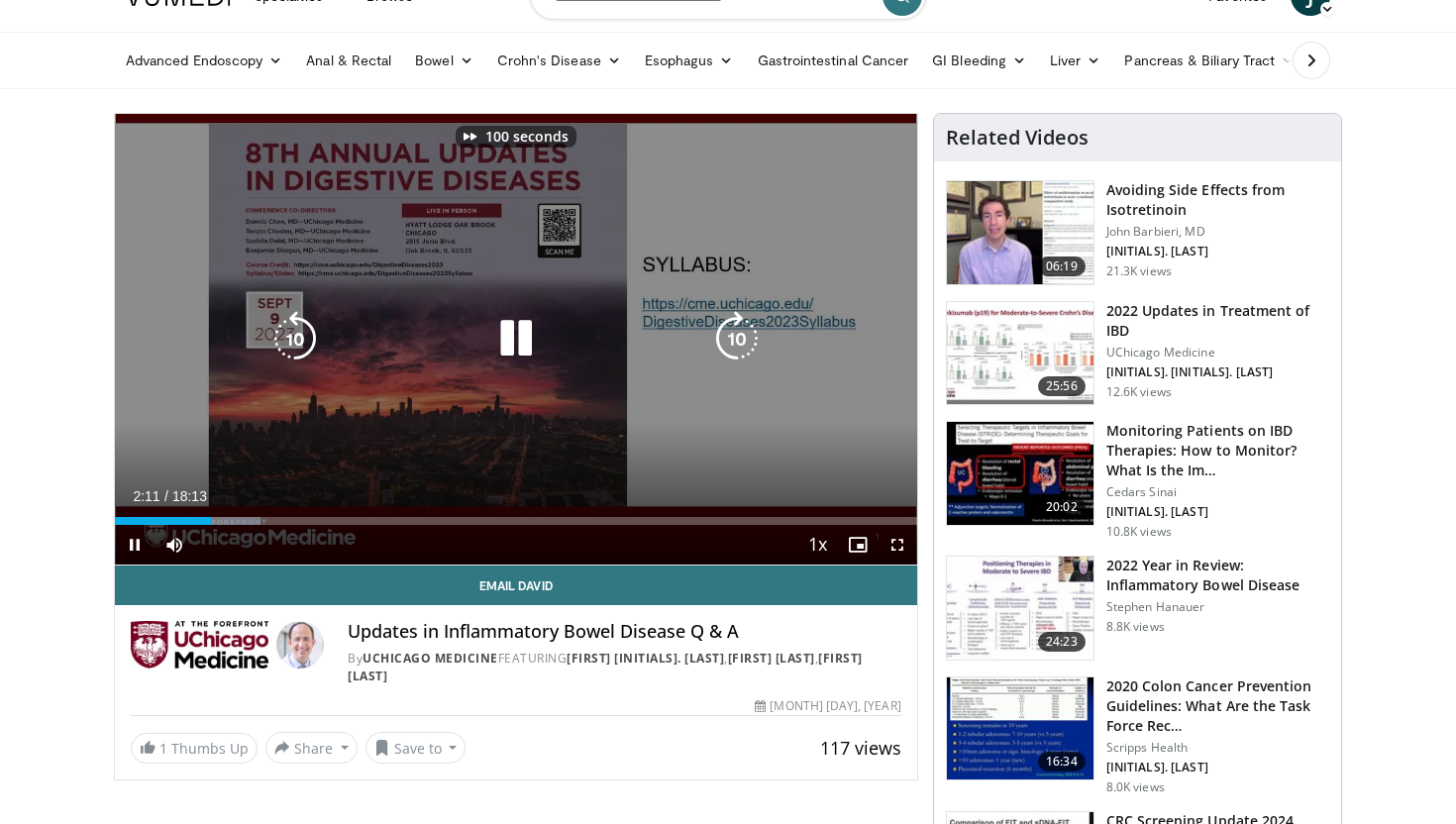 click at bounding box center (737, 339) 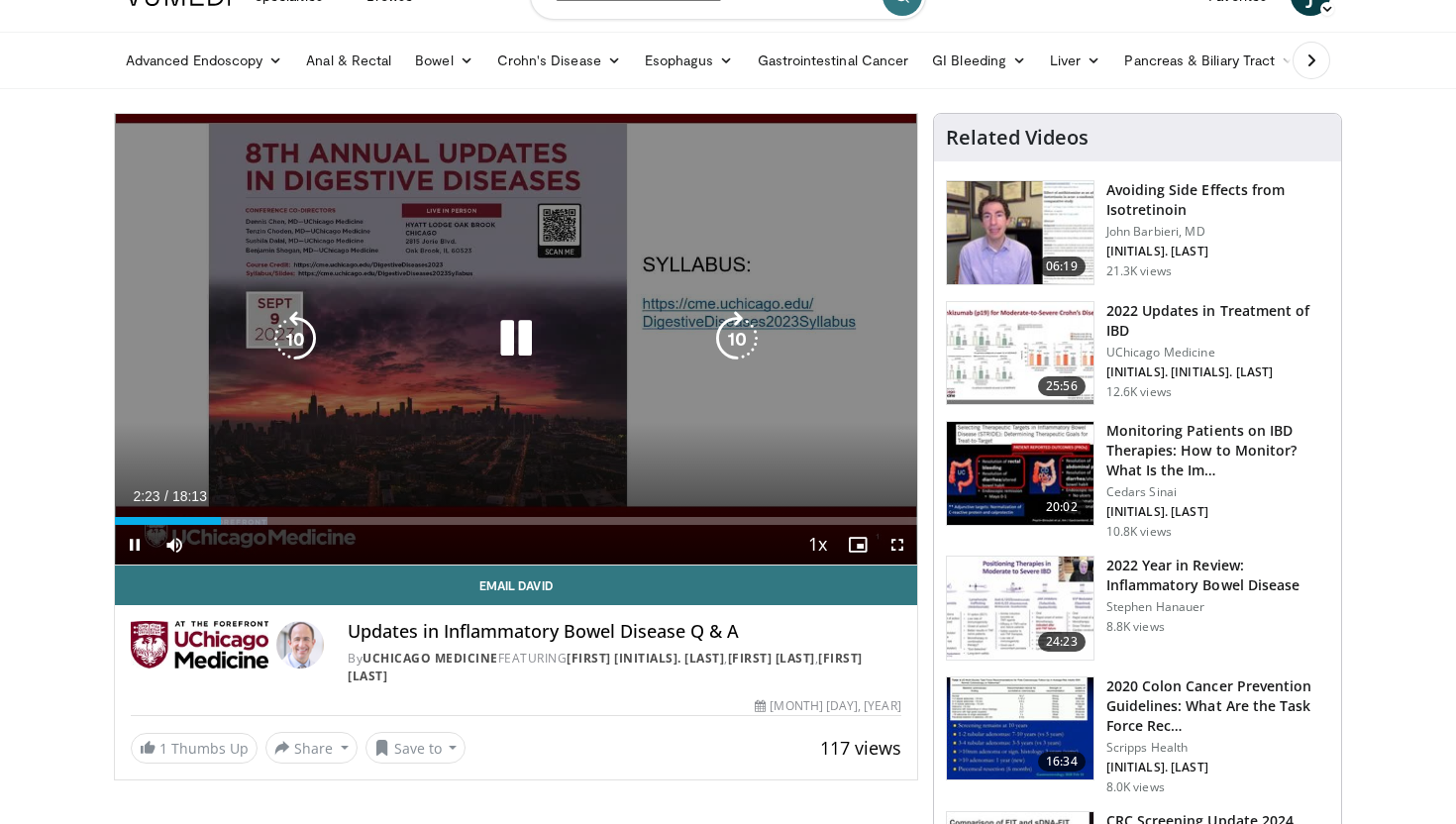 click at bounding box center [737, 339] 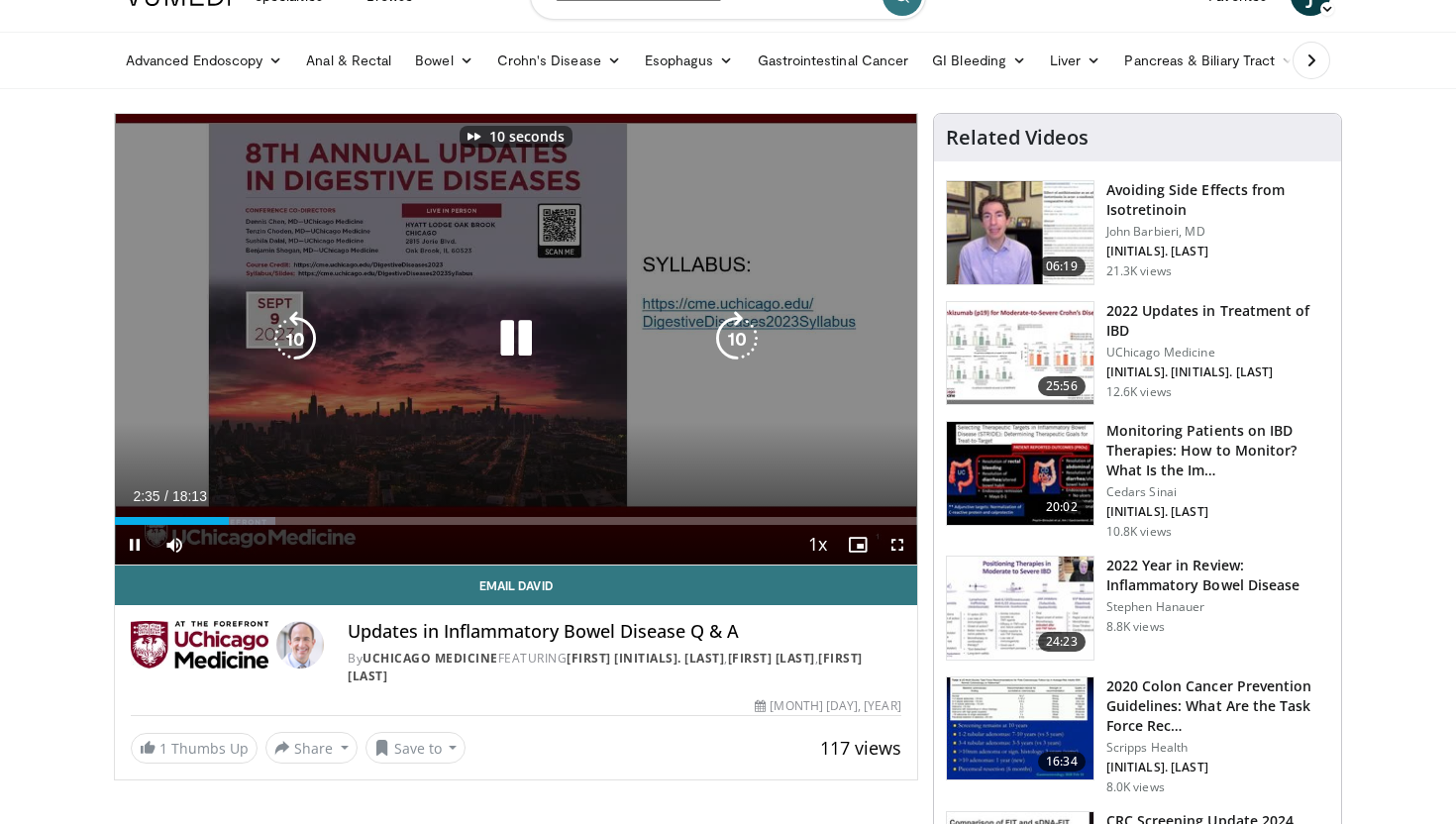 click at bounding box center (737, 339) 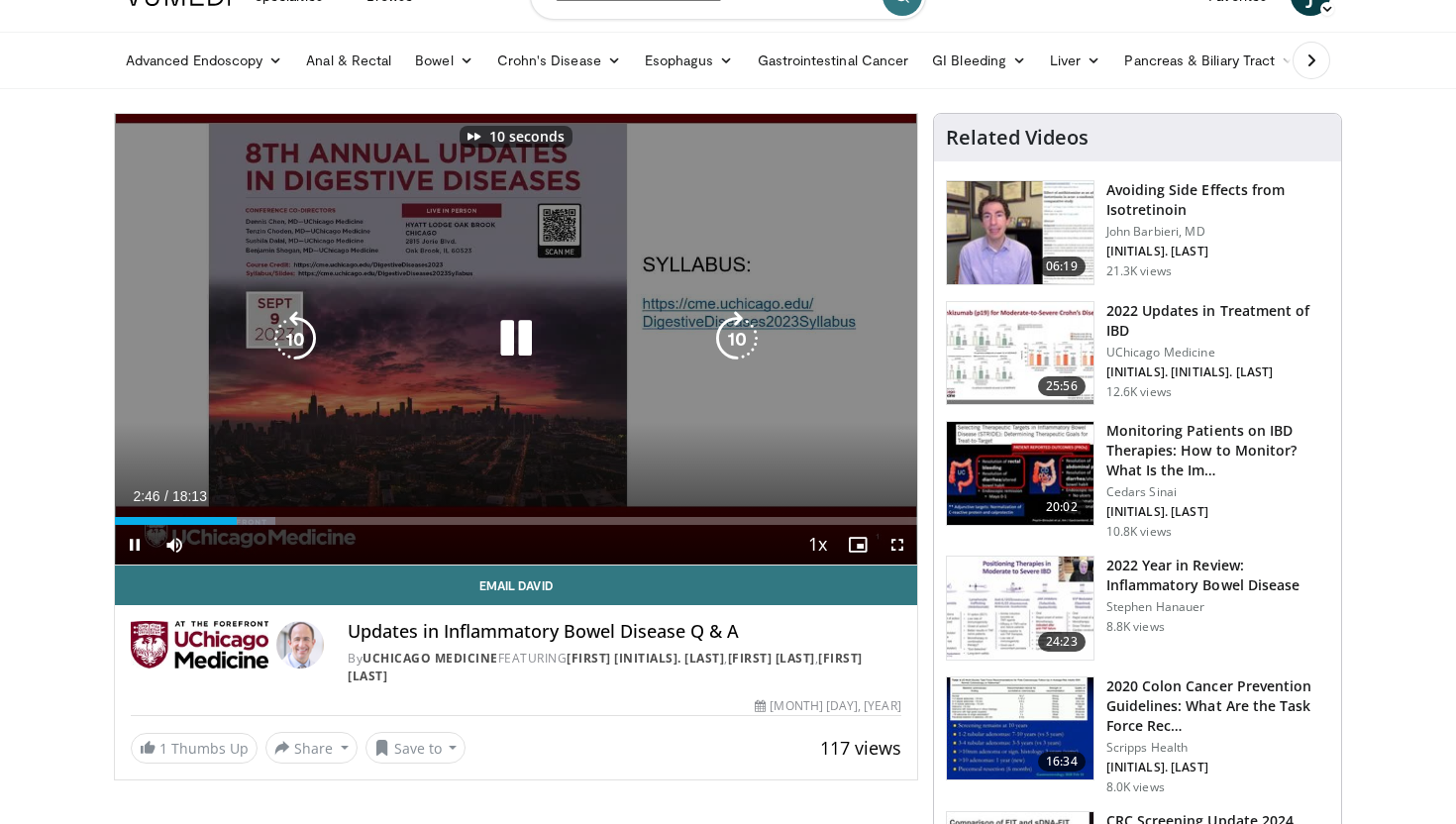click at bounding box center (737, 339) 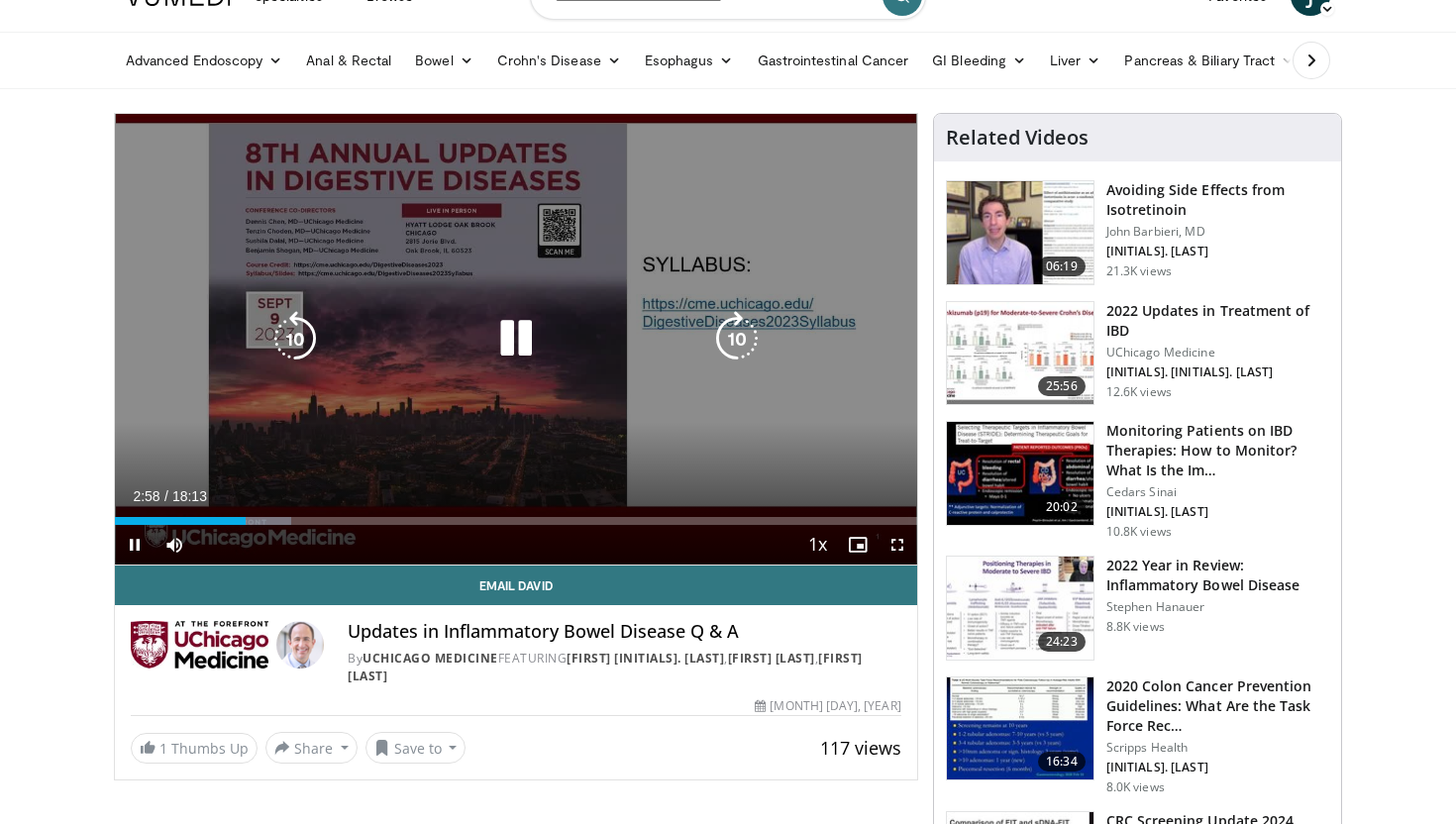 click at bounding box center (737, 339) 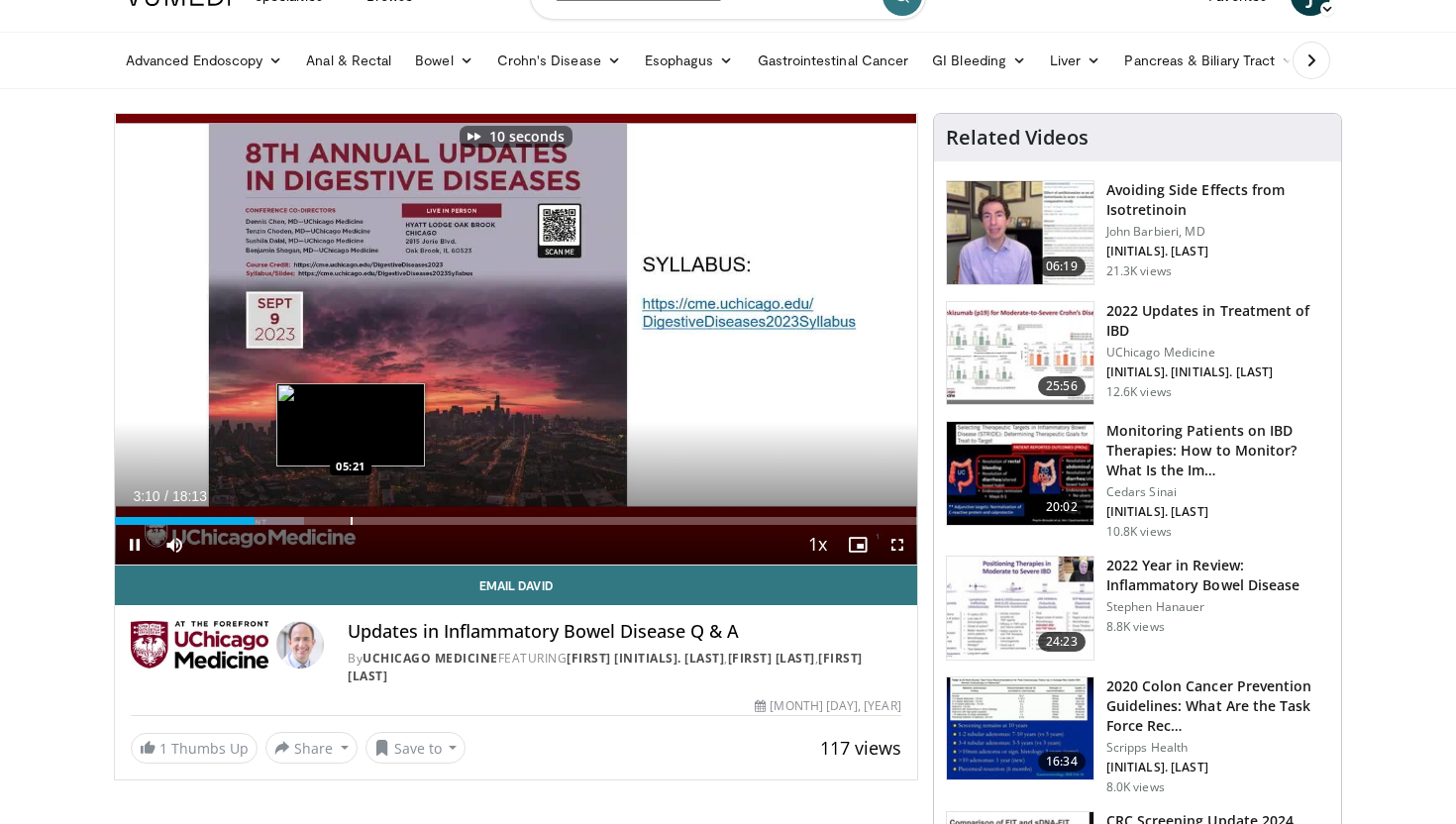 click at bounding box center (352, 521) 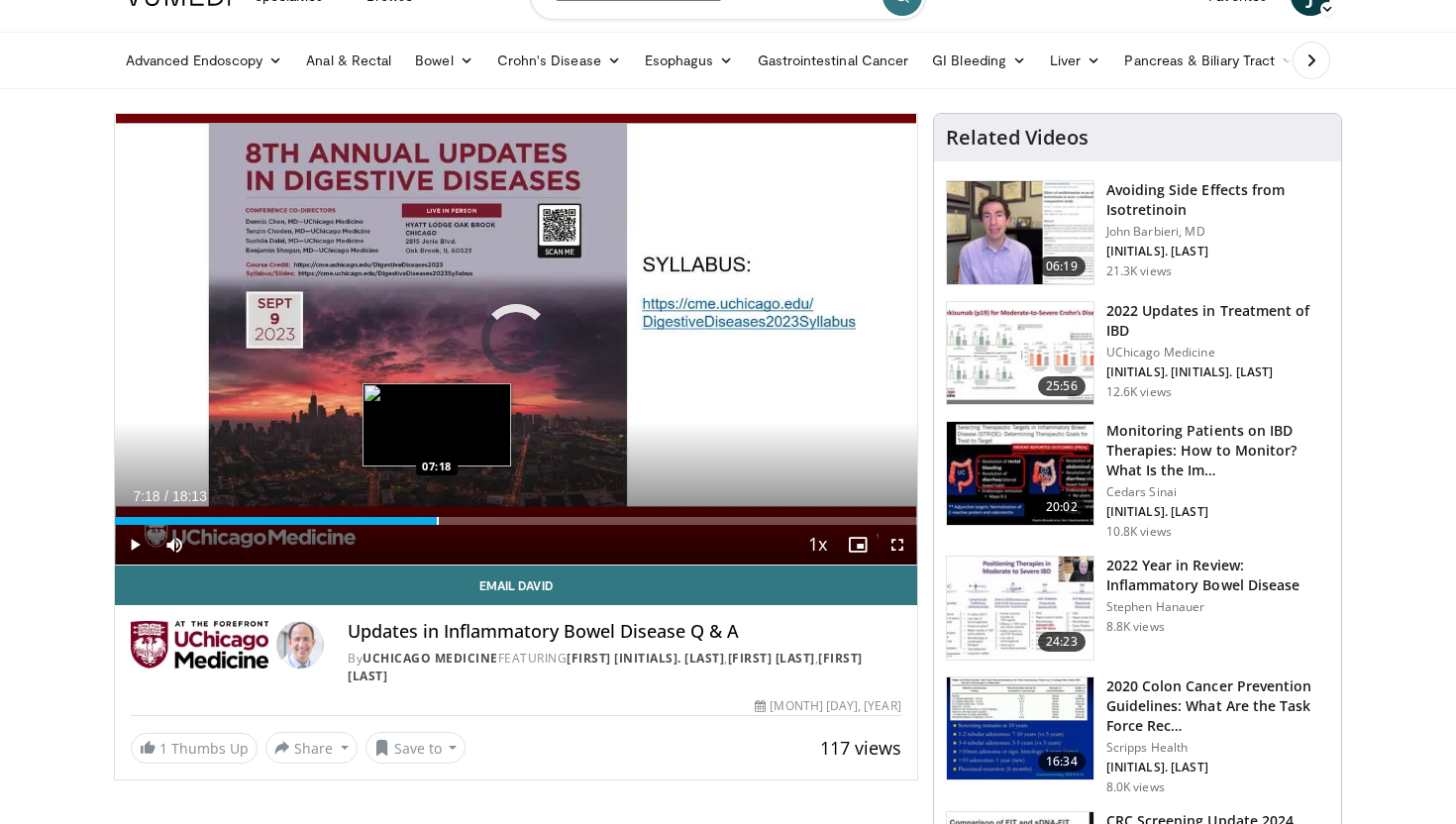 click at bounding box center [438, 521] 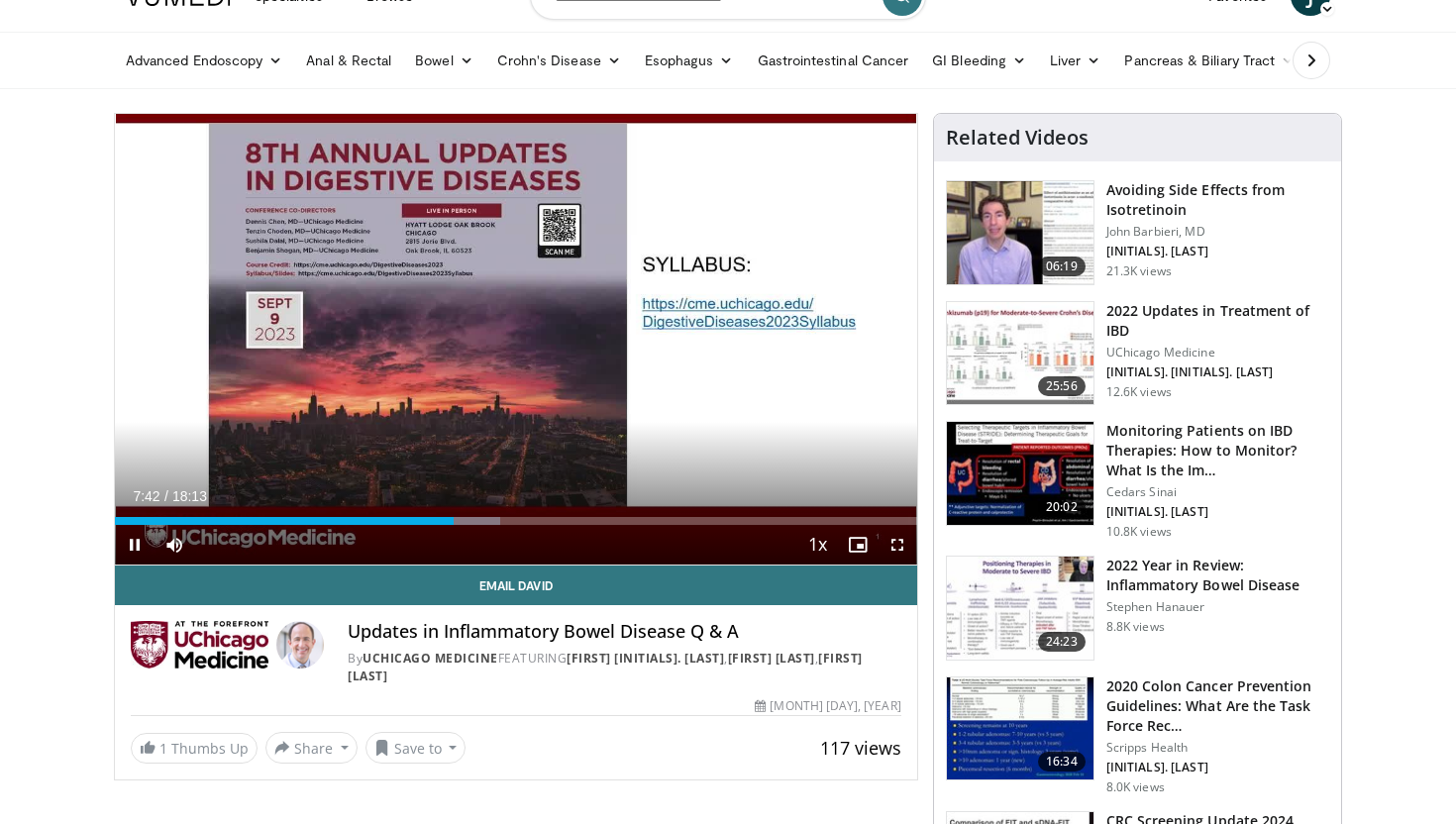 click on "+" at bounding box center [212, 574] 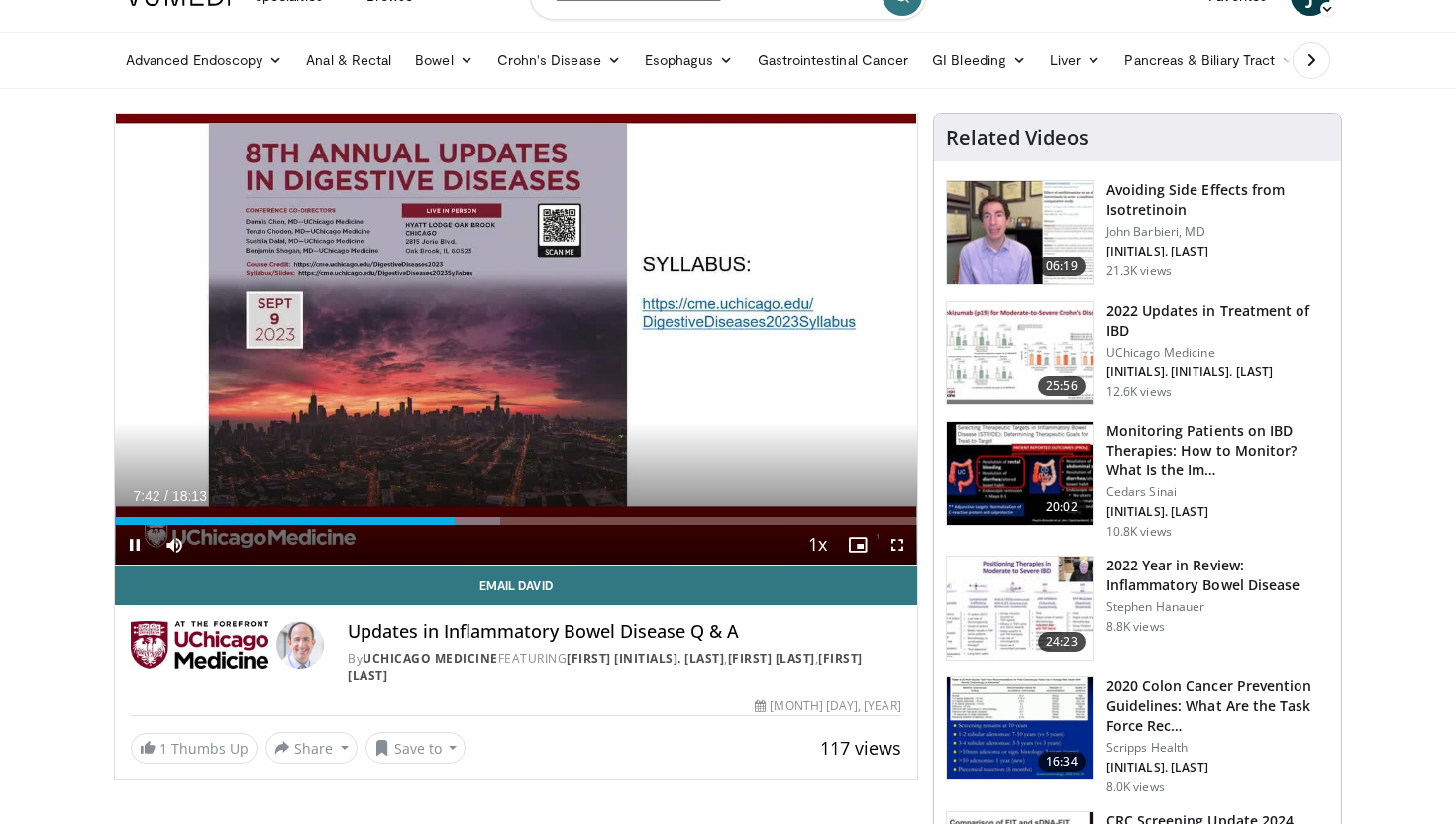 click on "+" at bounding box center [212, 574] 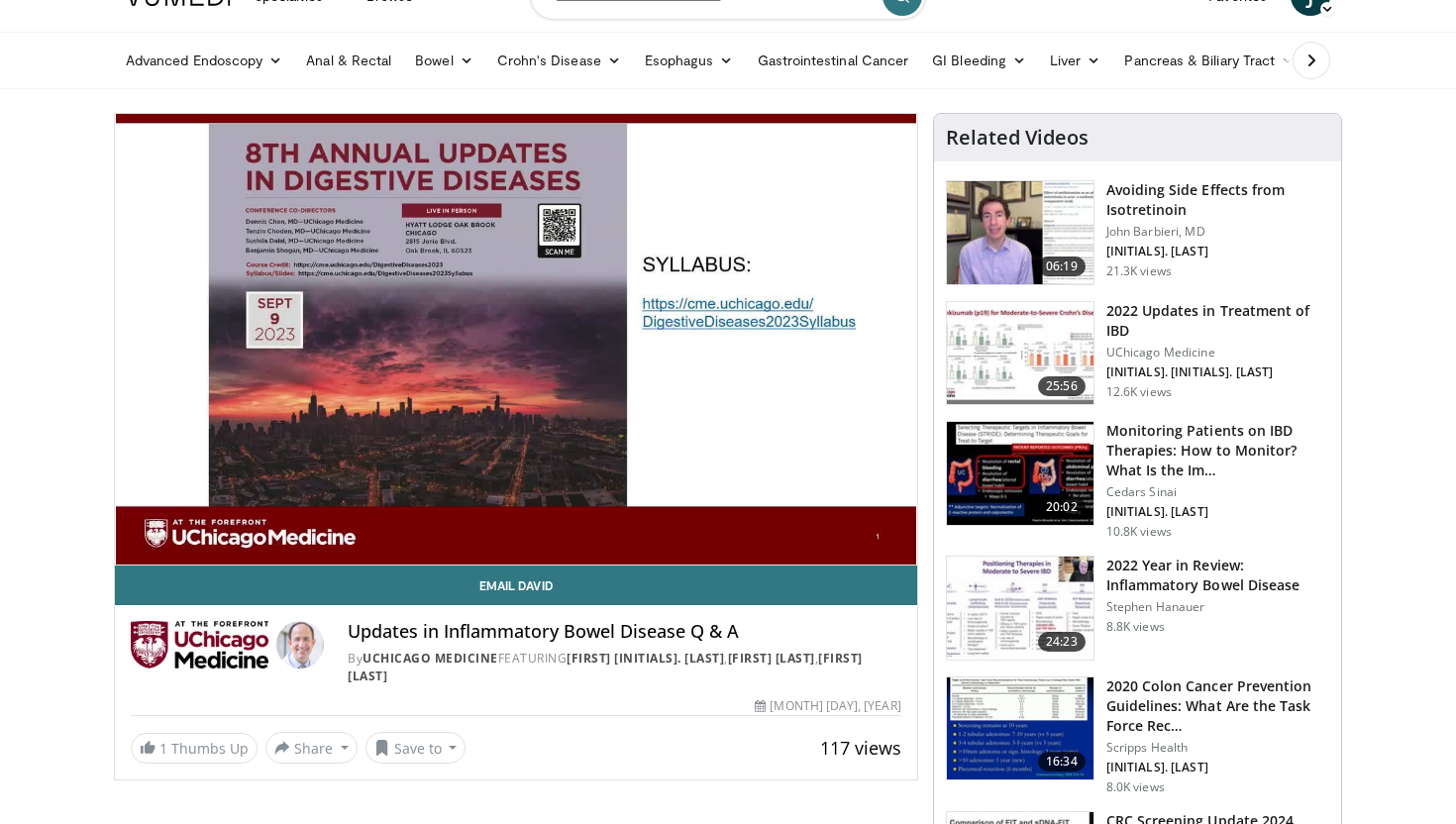 click on "Specialties
Adult & Family Medicine
Allergy, Asthma, Immunology
Anesthesiology
Cardiology
Dental
Dermatology
Endocrinology
Gastroenterology & Hepatology
General Surgery
Hematology & Oncology
Infectious Disease
Nephrology
Neurology
Neurosurgery
Obstetrics & Gynecology
Ophthalmology
Oral Maxillofacial
Orthopaedics
Otolaryngology
Pediatrics
Plastic Surgery
Podiatry
Psychiatry
Pulmonology
Radiation Oncology
Radiology
Rheumatology
Urology" at bounding box center (728, 1455) 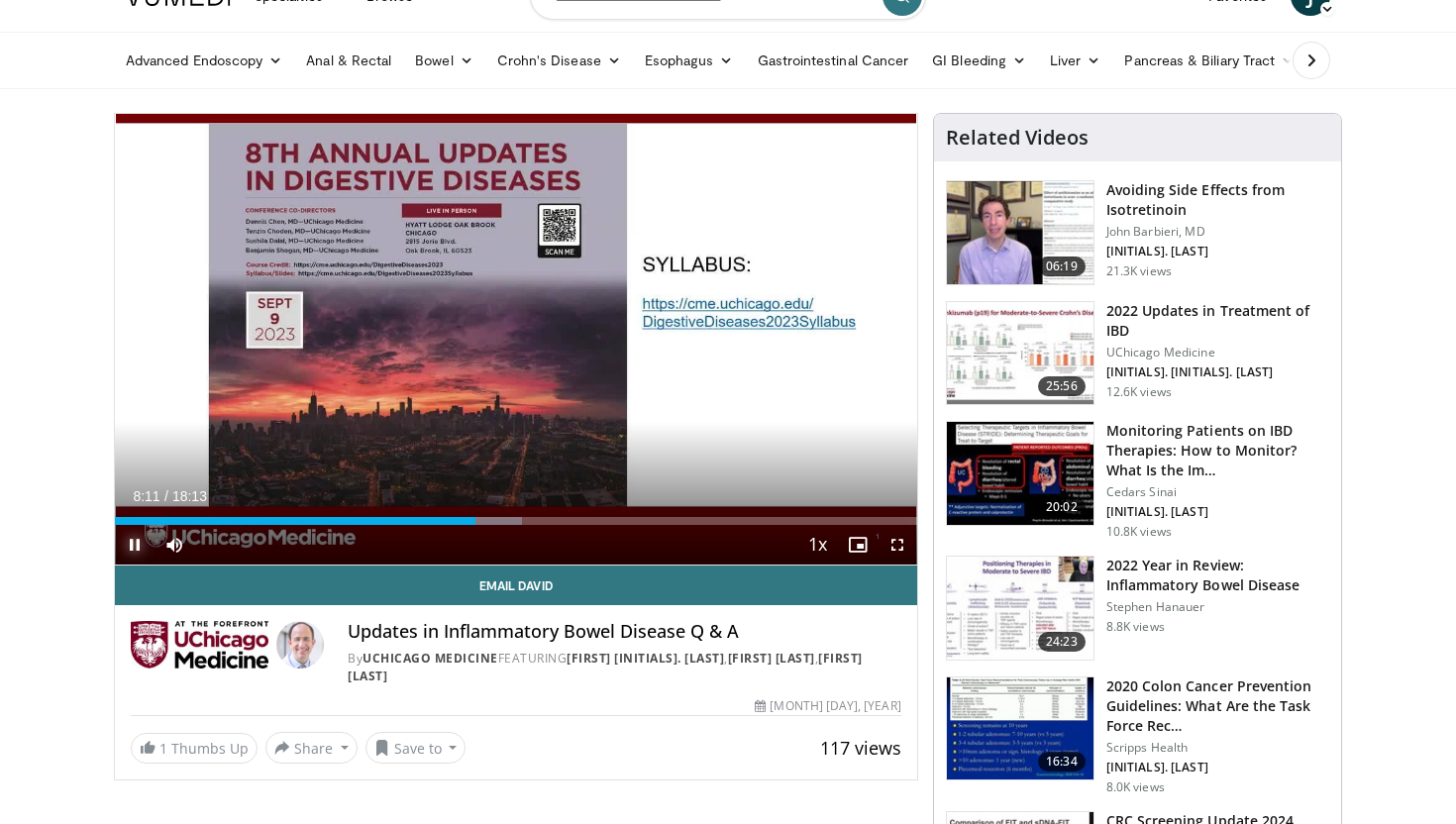 click at bounding box center [135, 545] 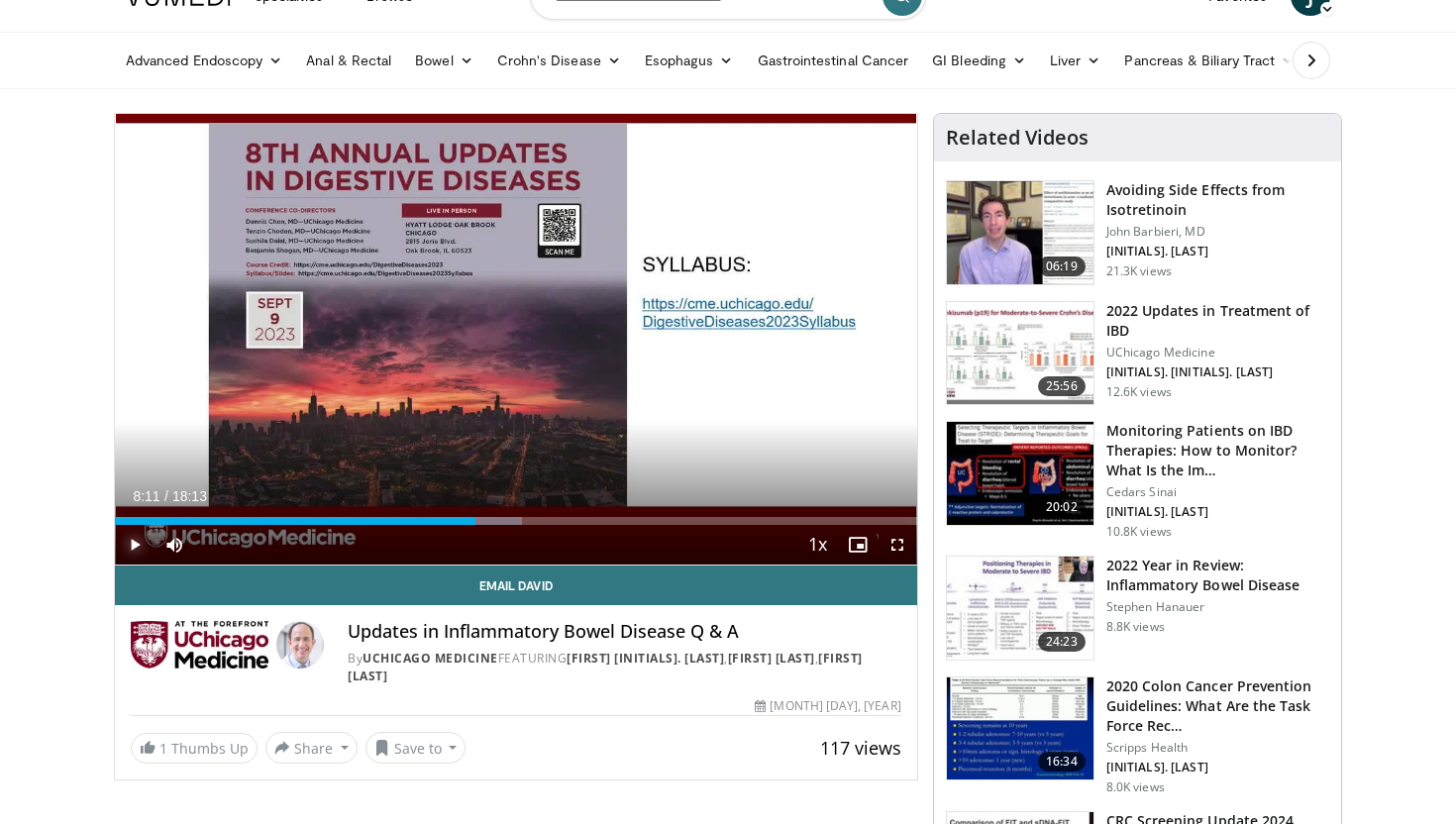 click at bounding box center [135, 545] 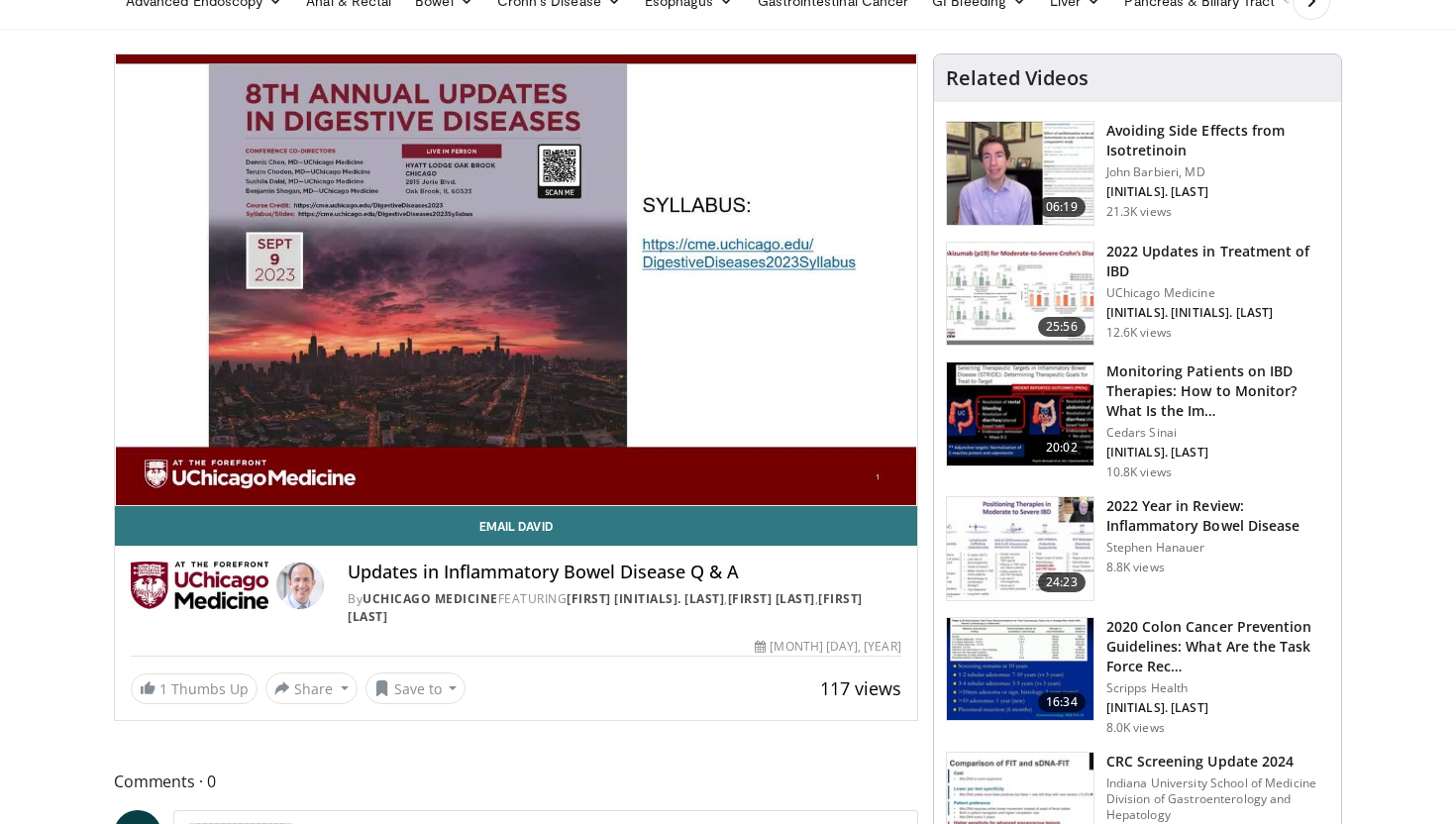 scroll, scrollTop: 101, scrollLeft: 0, axis: vertical 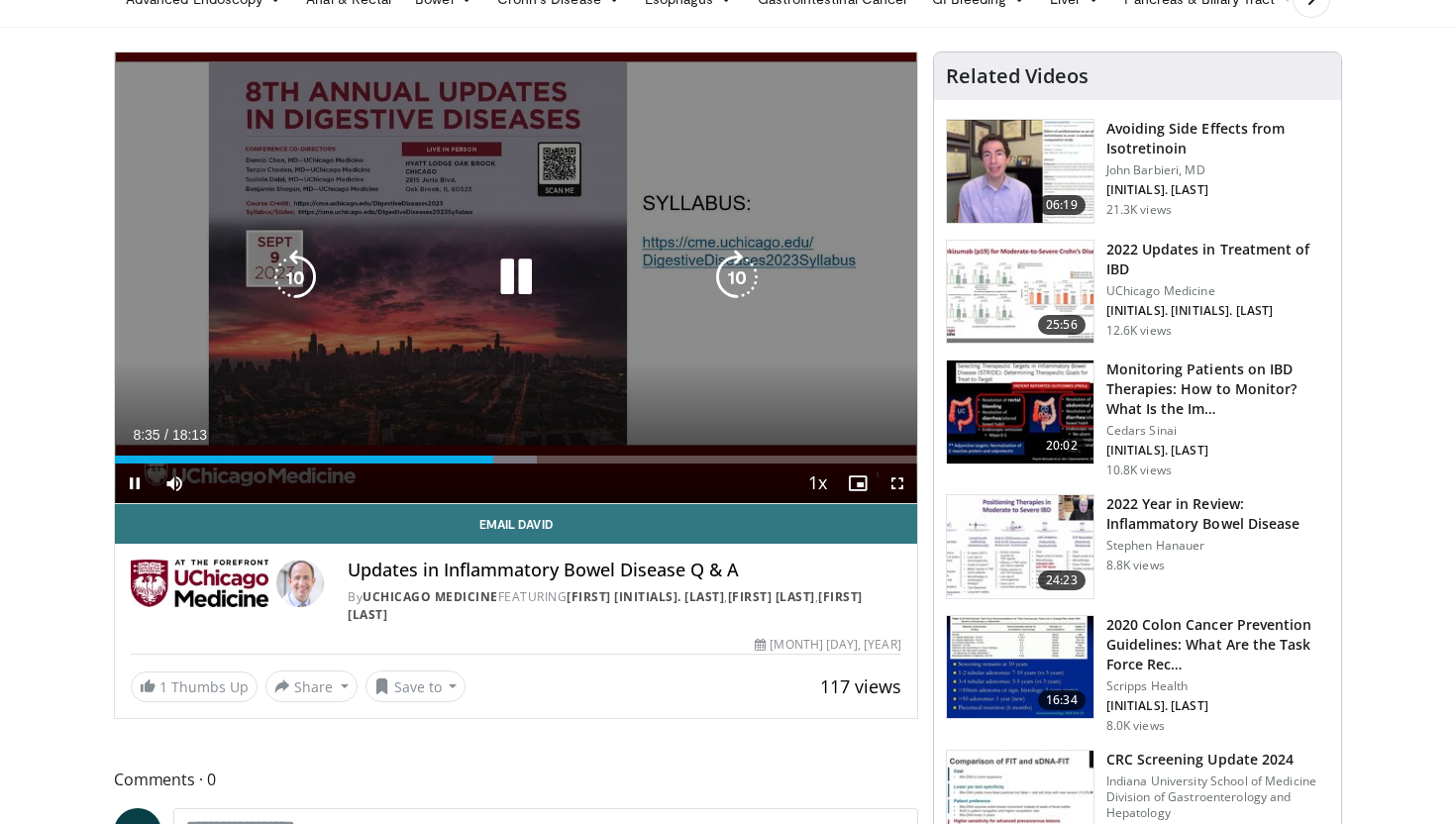 click at bounding box center (737, 277) 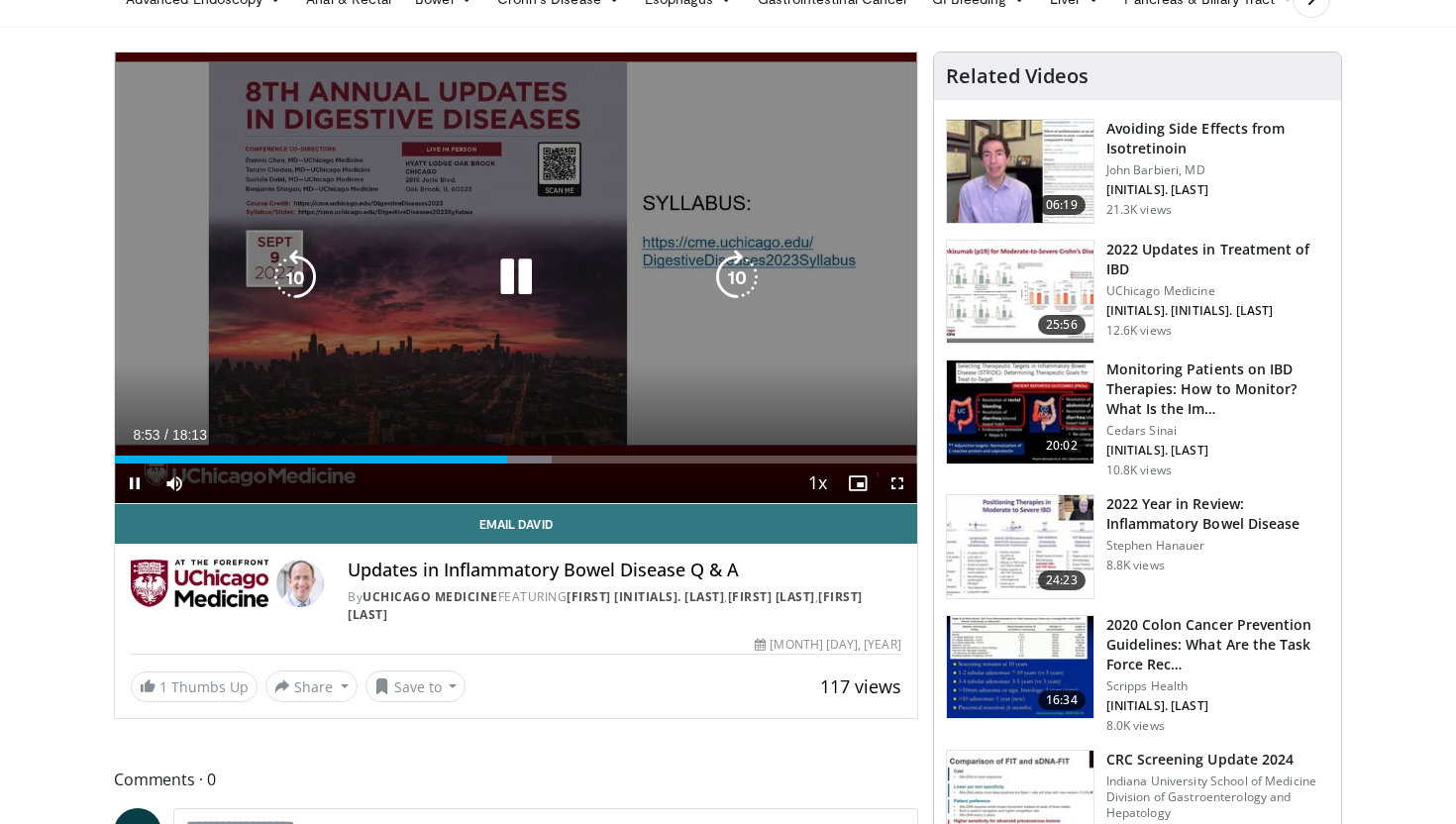 click on "10 seconds
Tap to unmute" at bounding box center (516, 277) 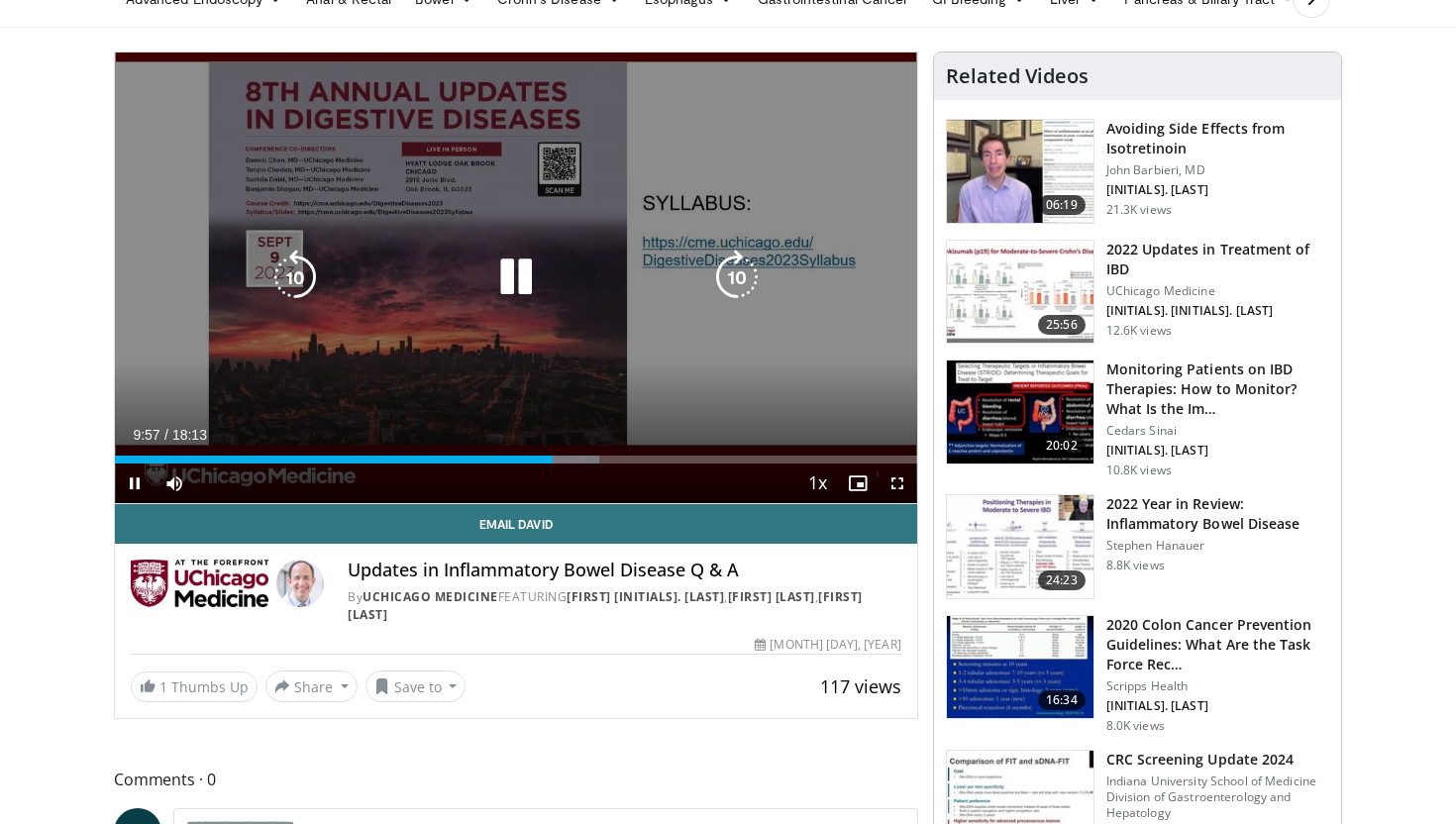 click at bounding box center [737, 277] 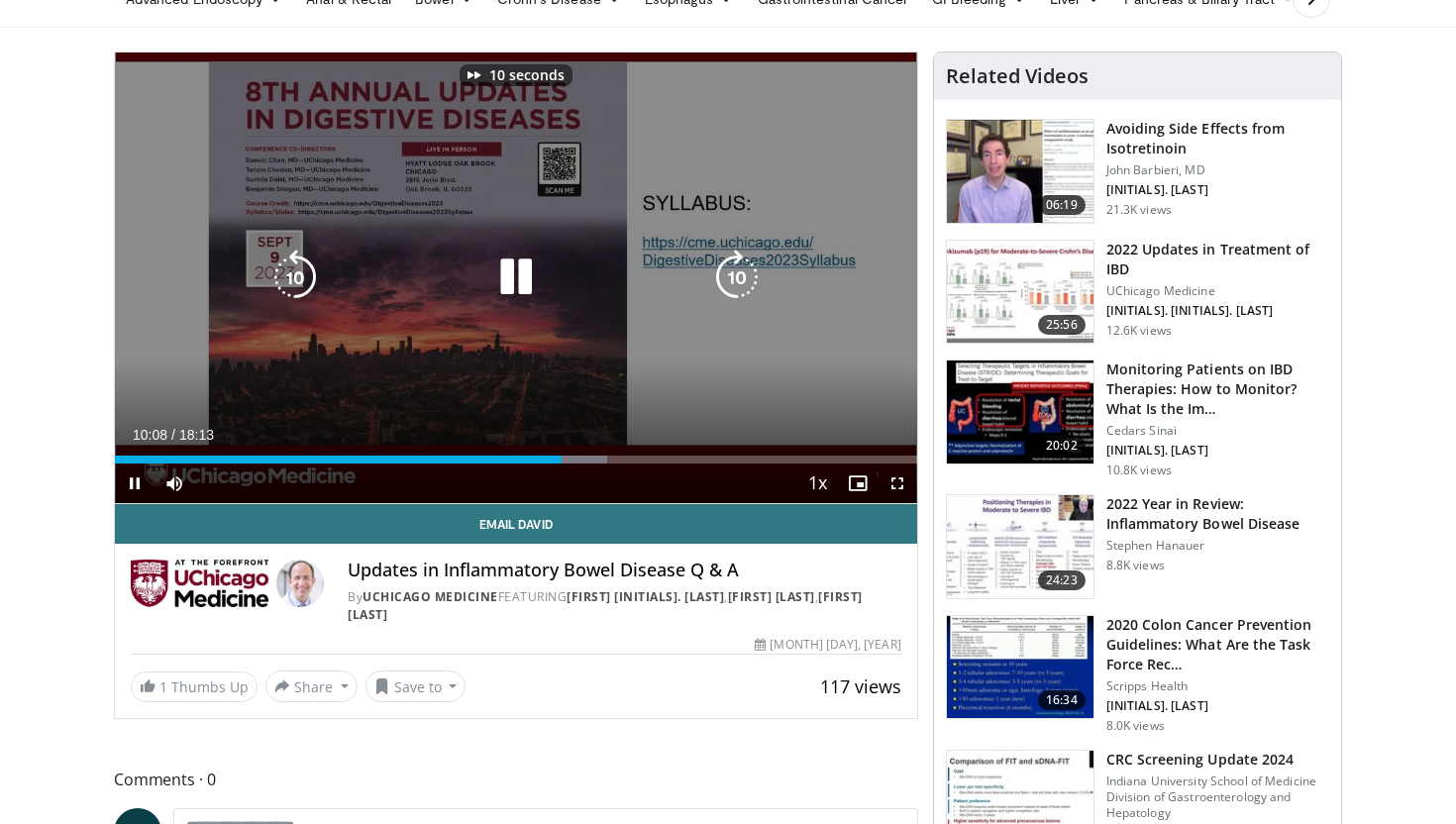 click at bounding box center [737, 277] 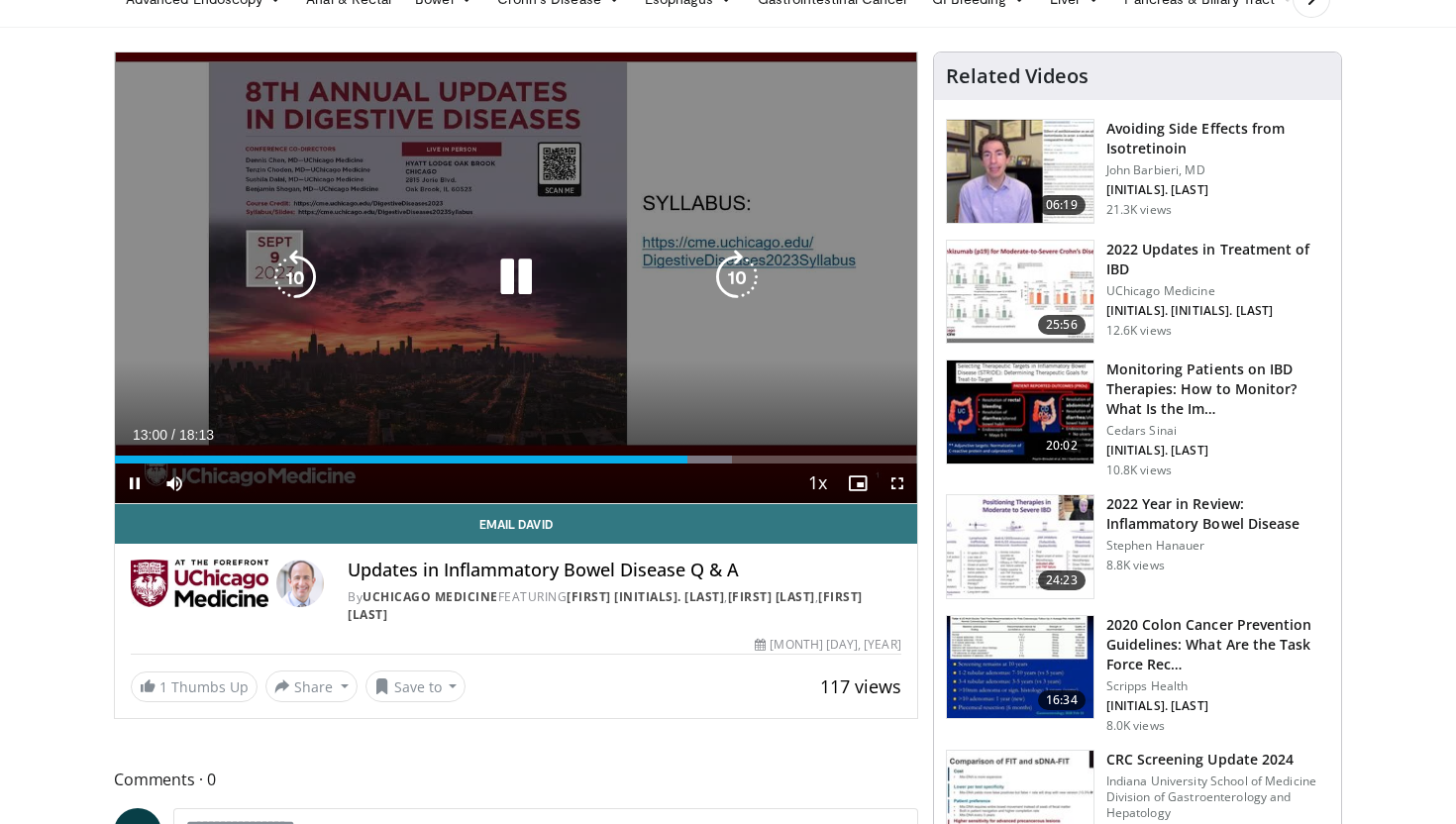 click at bounding box center (737, 277) 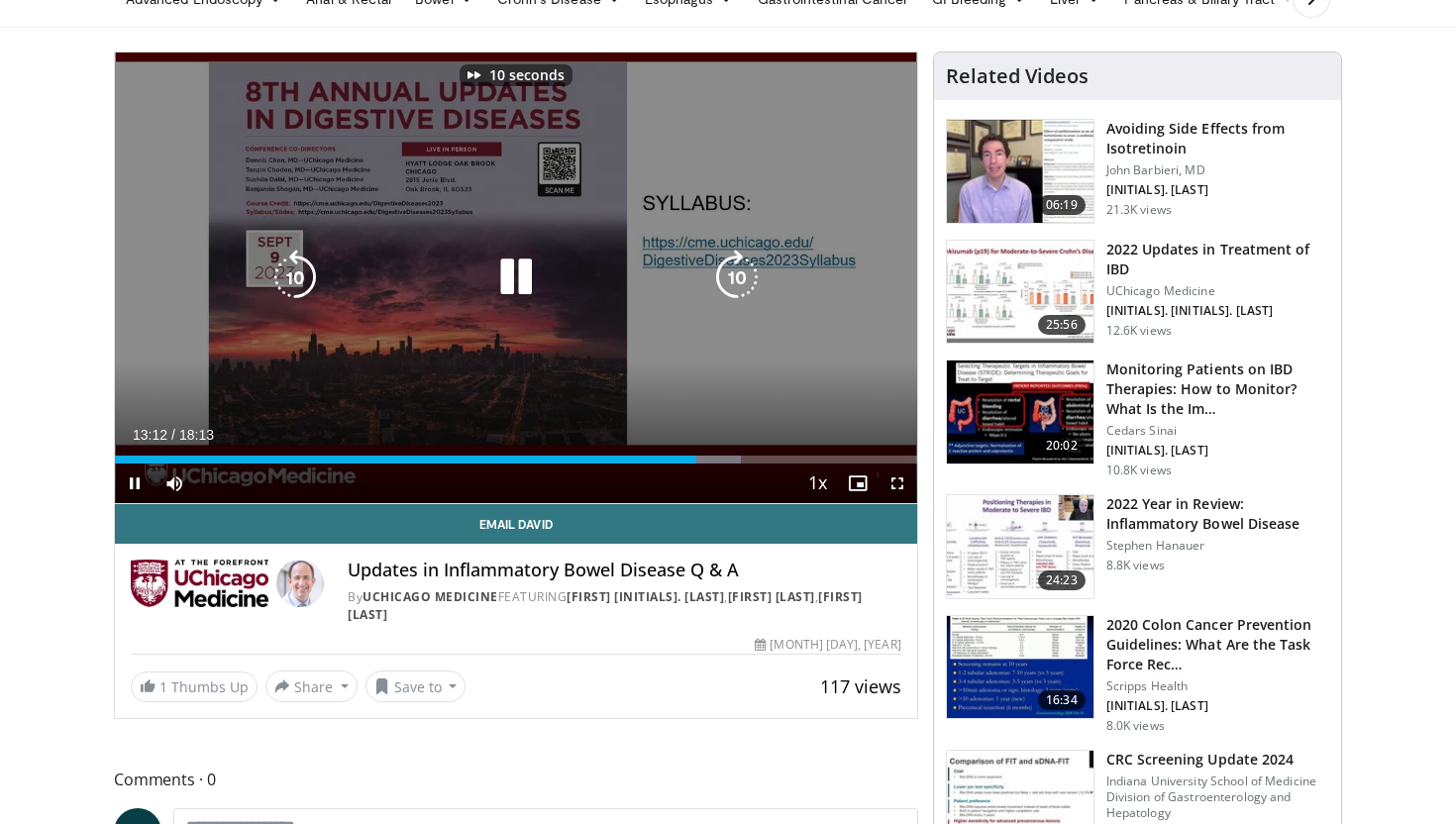 click at bounding box center [737, 277] 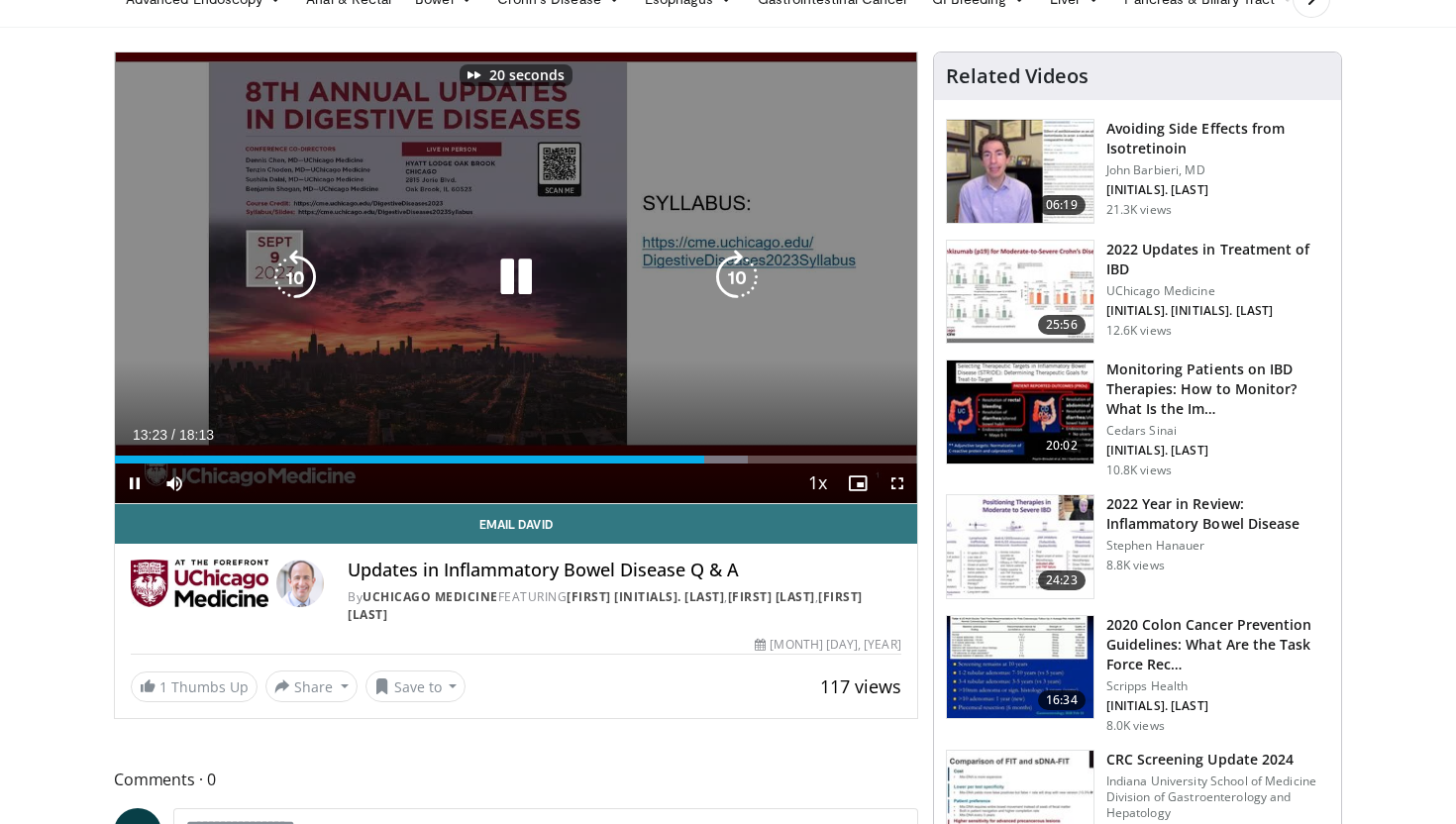 click at bounding box center [295, 277] 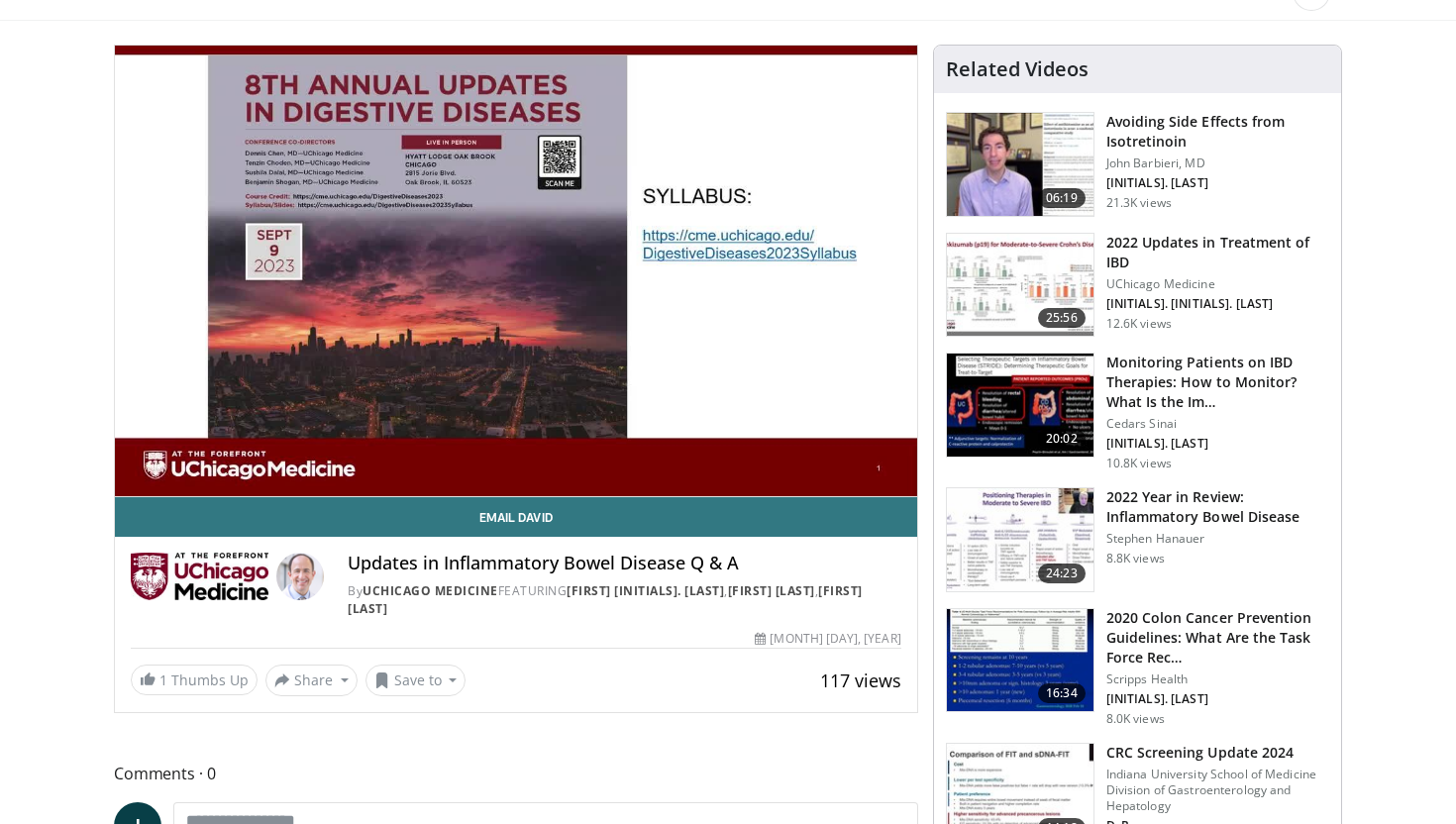 scroll, scrollTop: 69, scrollLeft: 0, axis: vertical 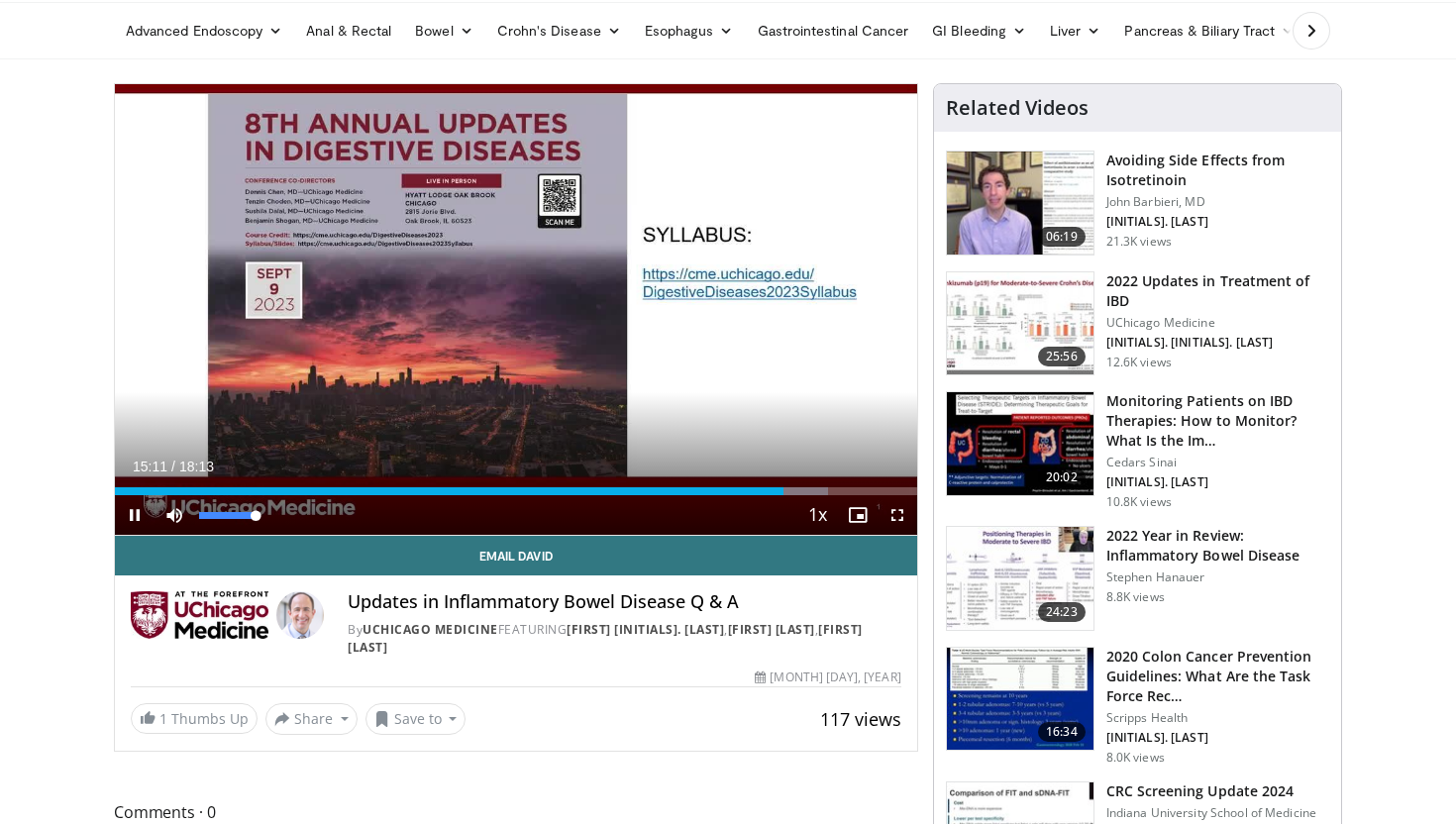drag, startPoint x: 252, startPoint y: 520, endPoint x: 333, endPoint y: 516, distance: 81.0987 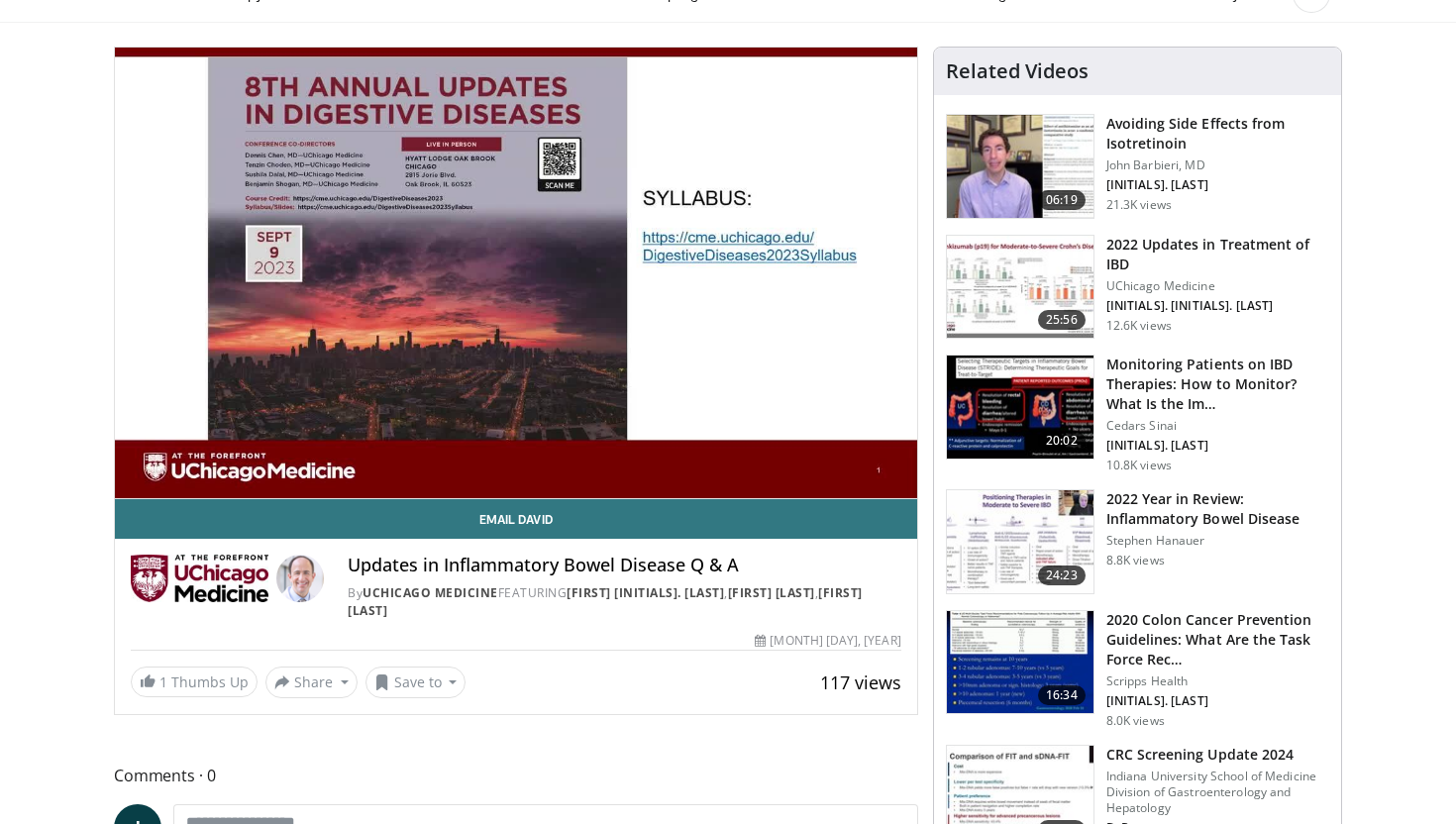 scroll, scrollTop: 109, scrollLeft: 0, axis: vertical 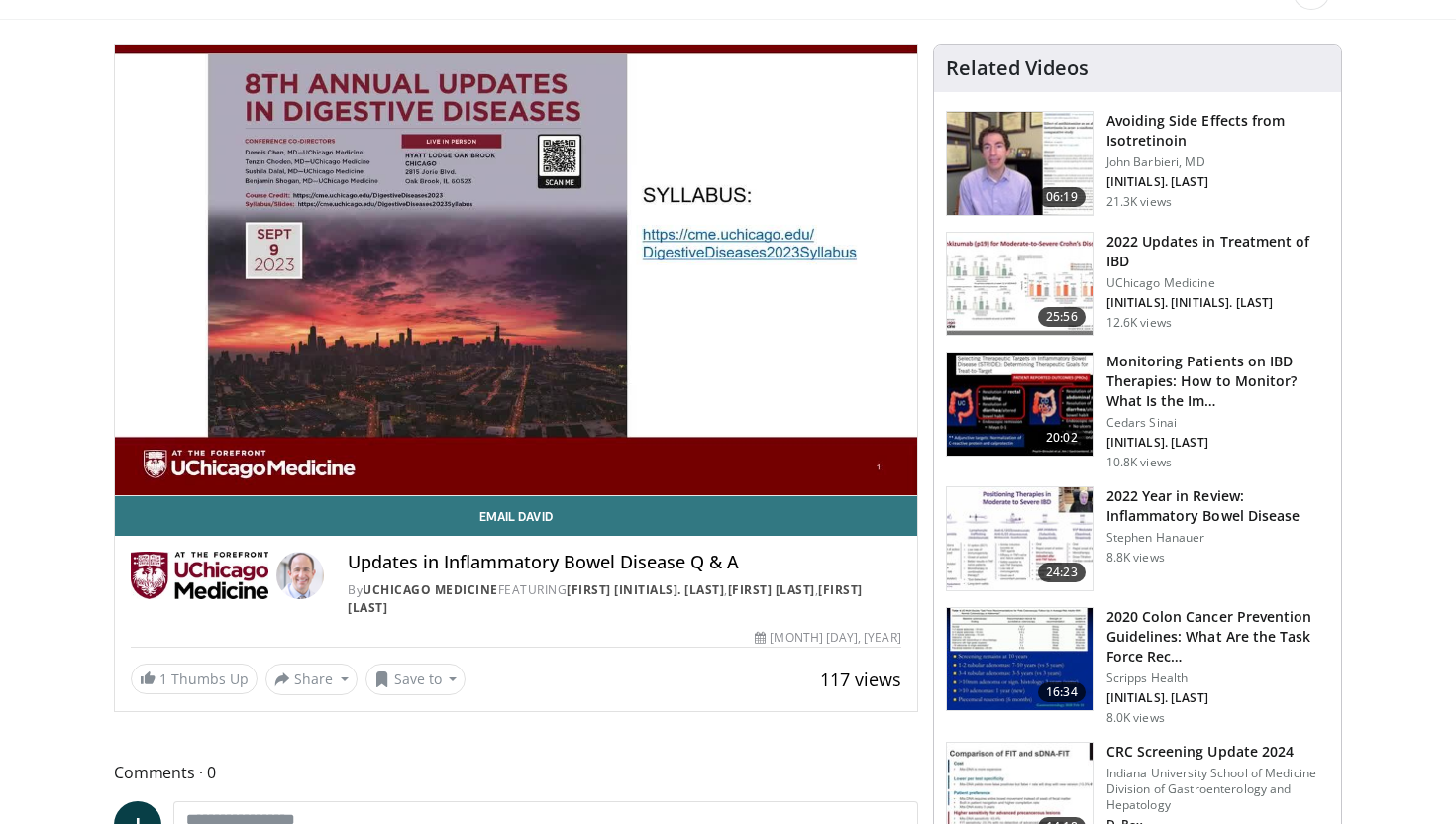 type 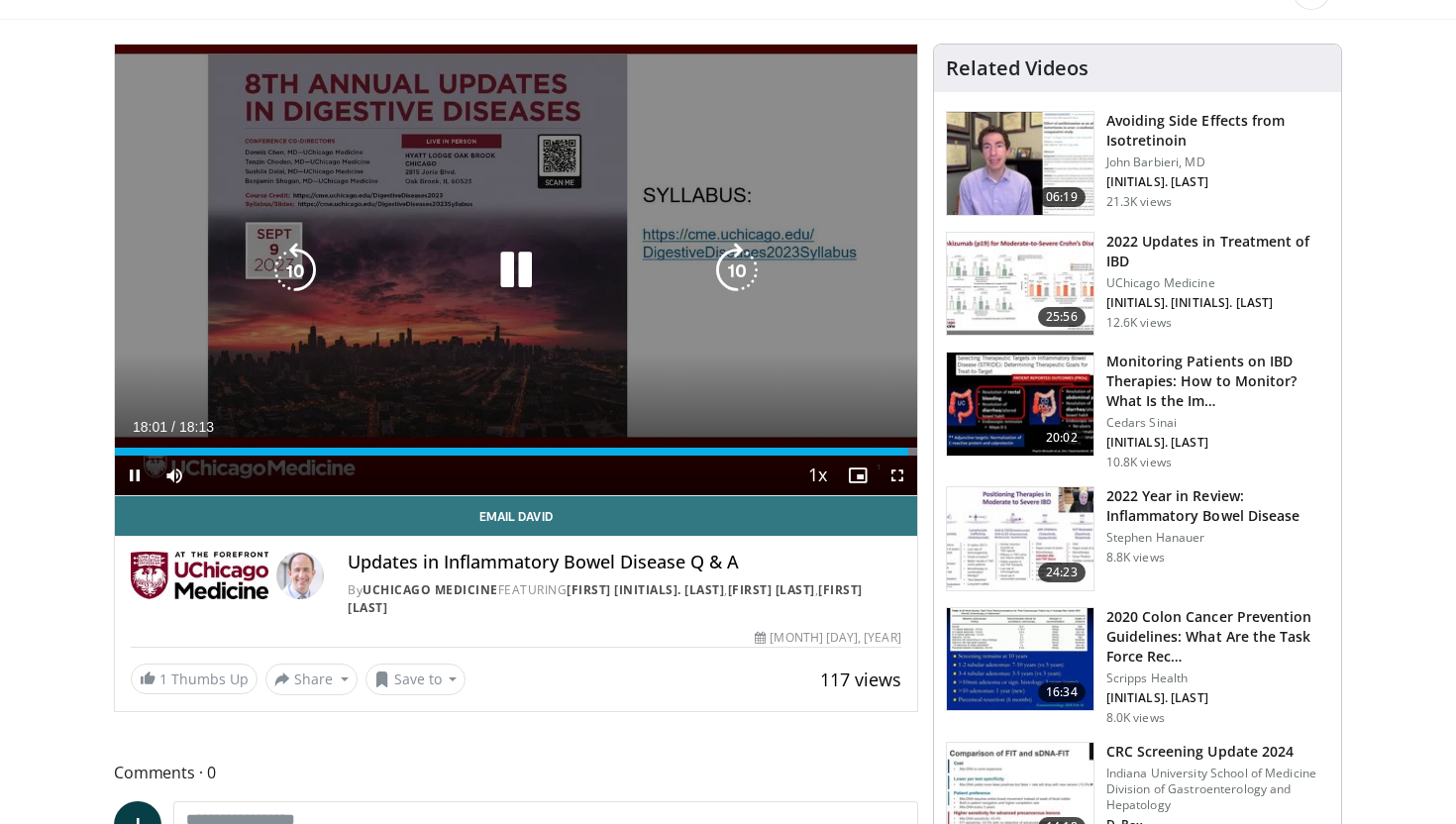 click at bounding box center (295, 270) 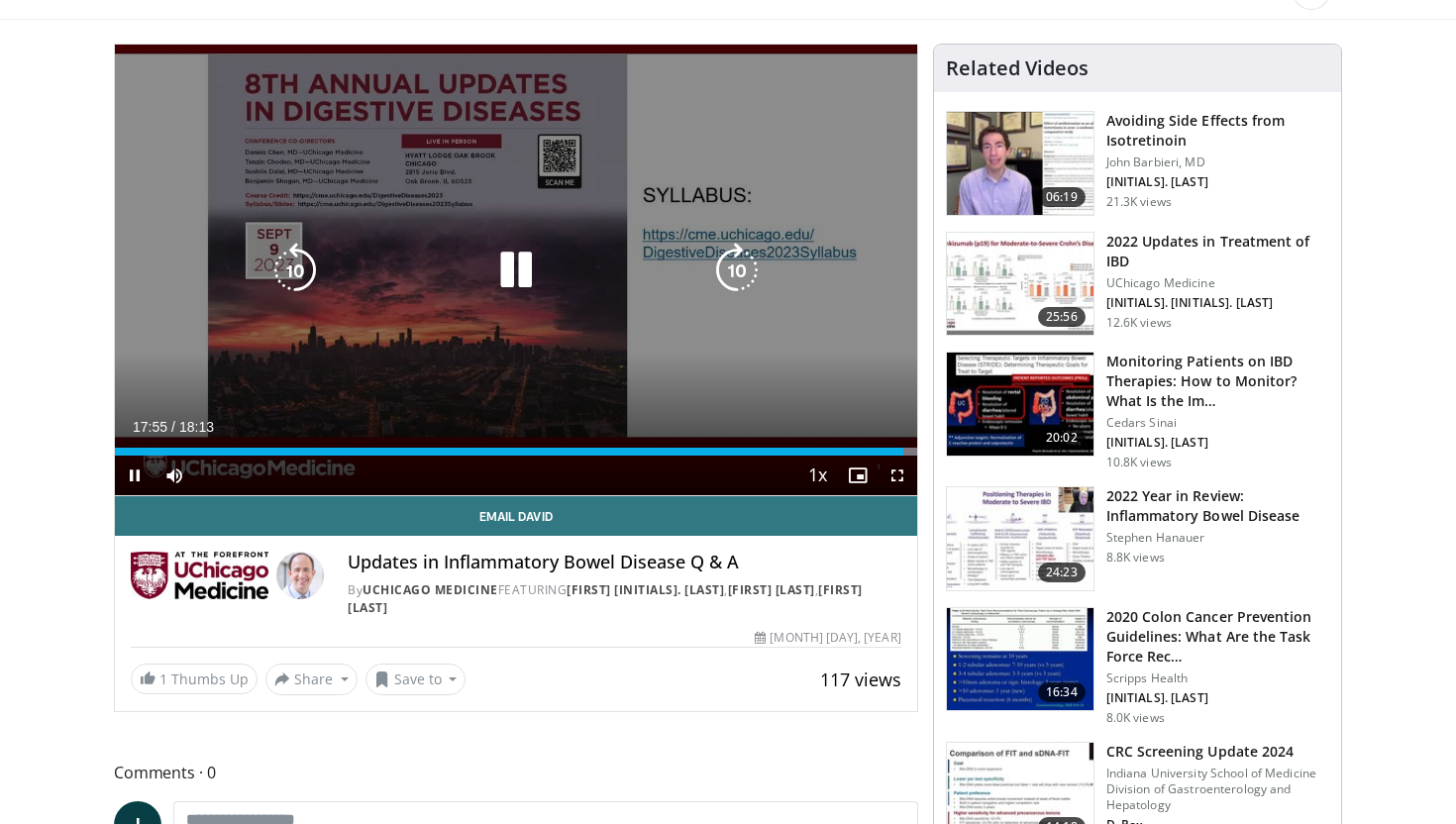click at bounding box center (295, 270) 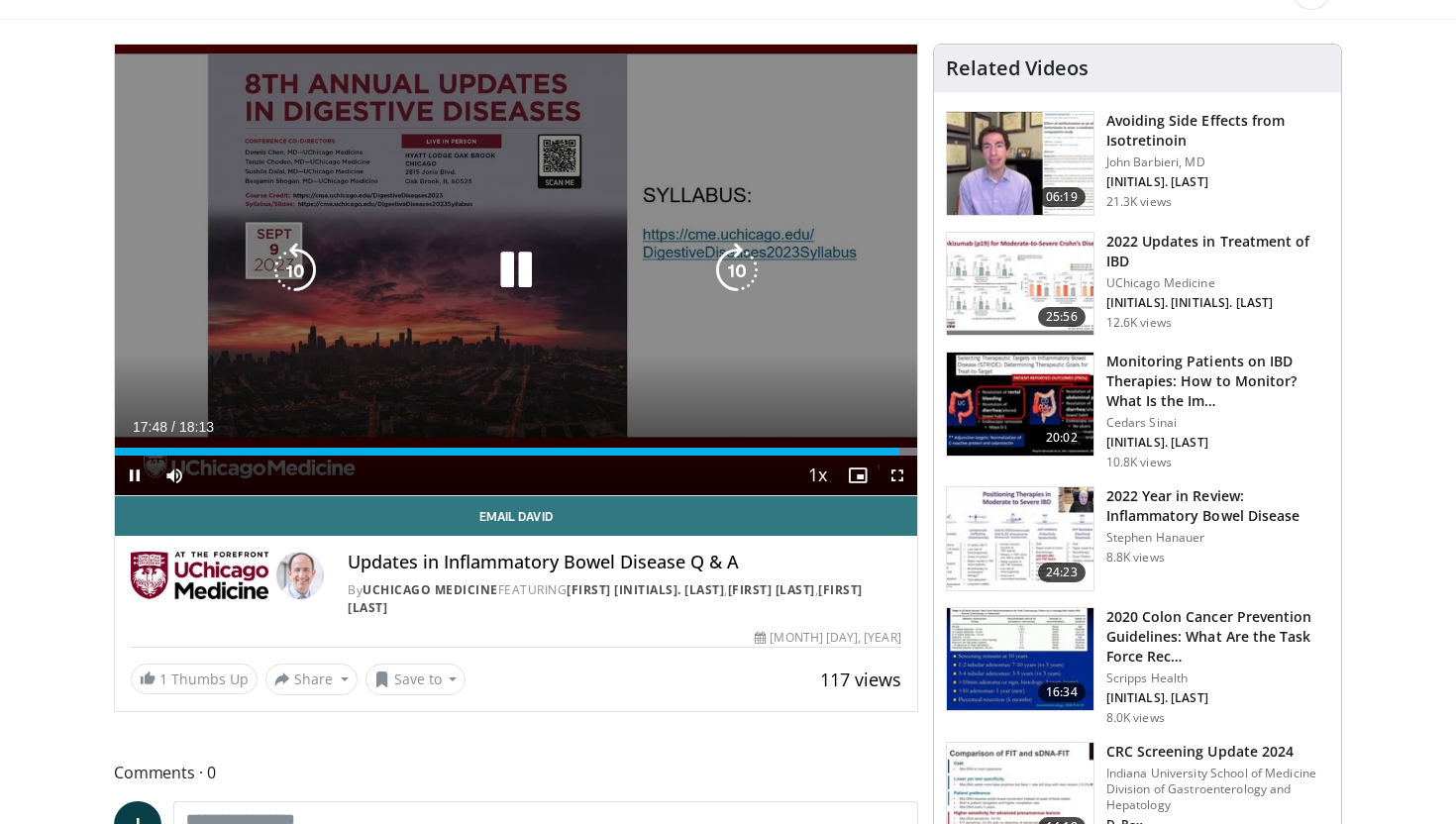 click at bounding box center (295, 270) 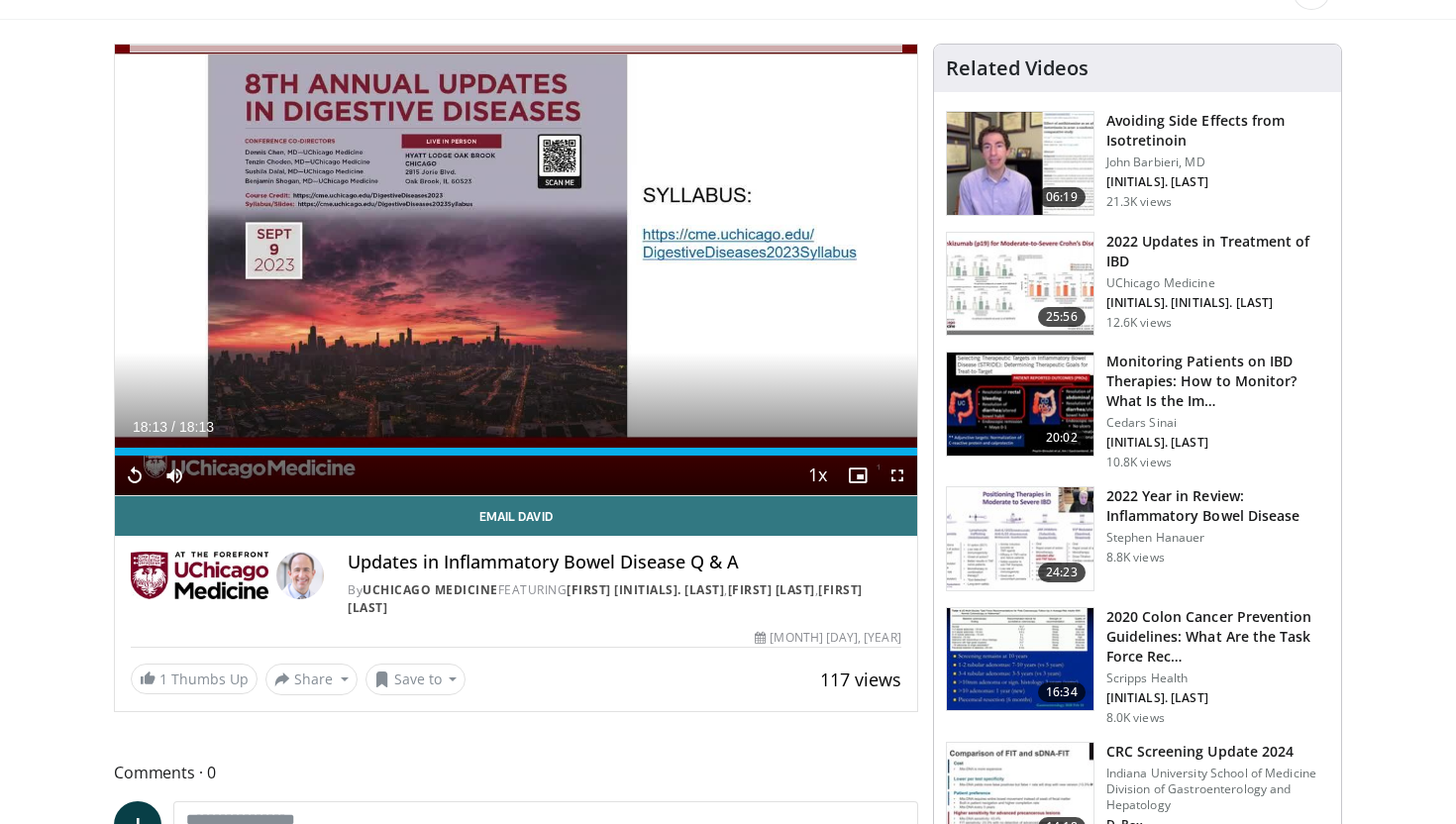 click at bounding box center (1020, 539) 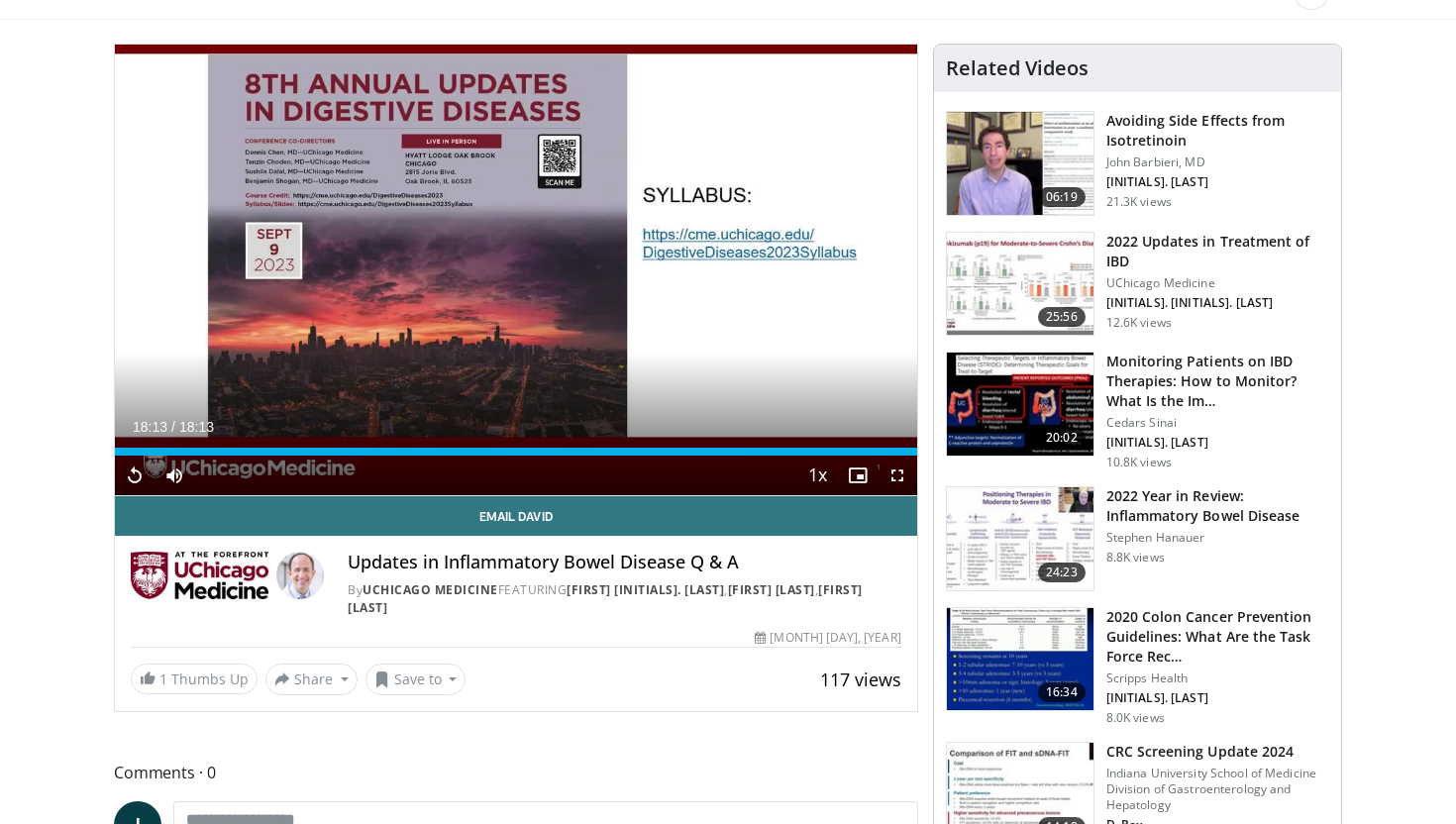 click at bounding box center (1020, 539) 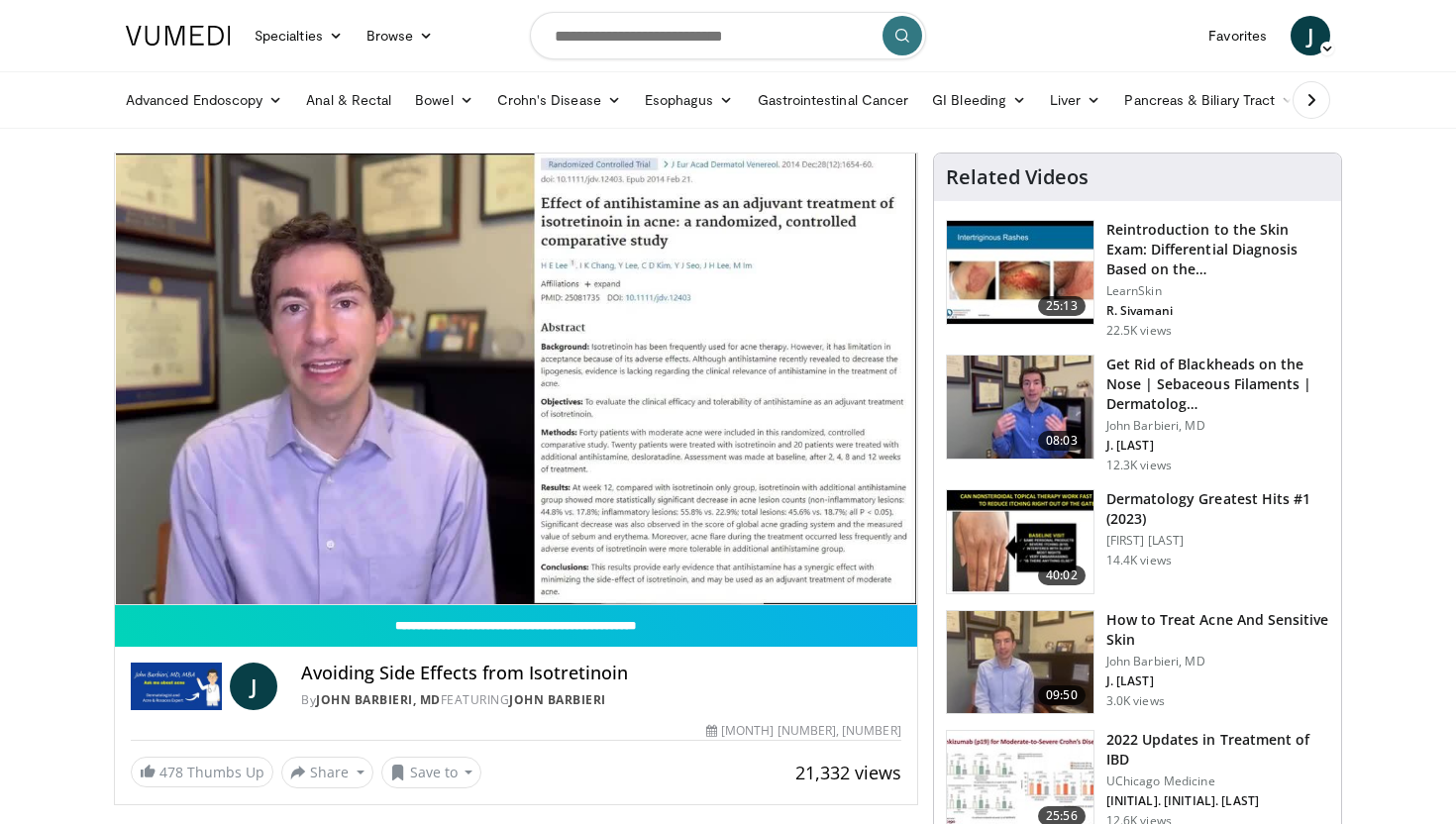 scroll, scrollTop: 0, scrollLeft: 0, axis: both 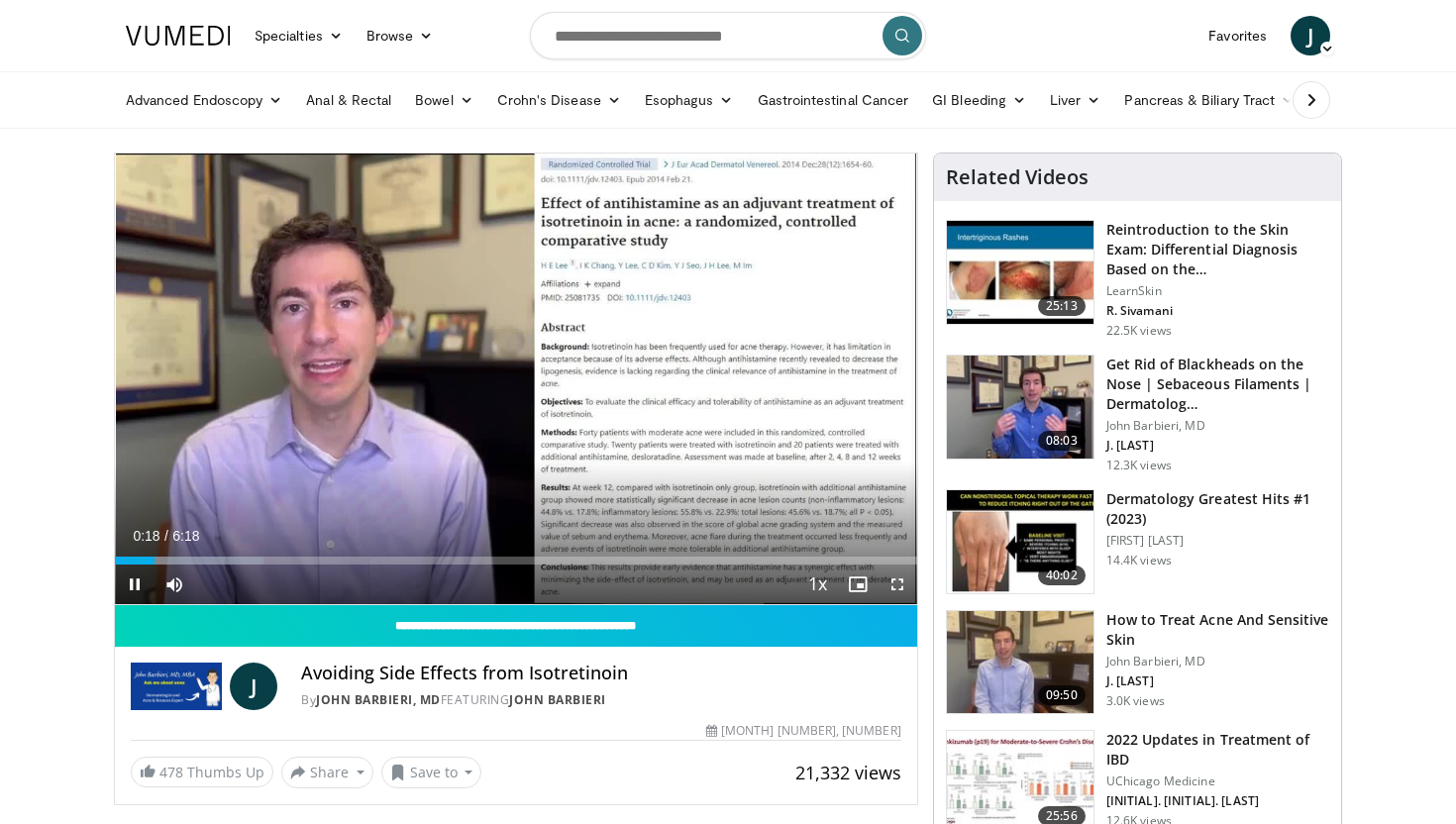 click on "10 seconds
Tap to unmute" at bounding box center [516, 378] 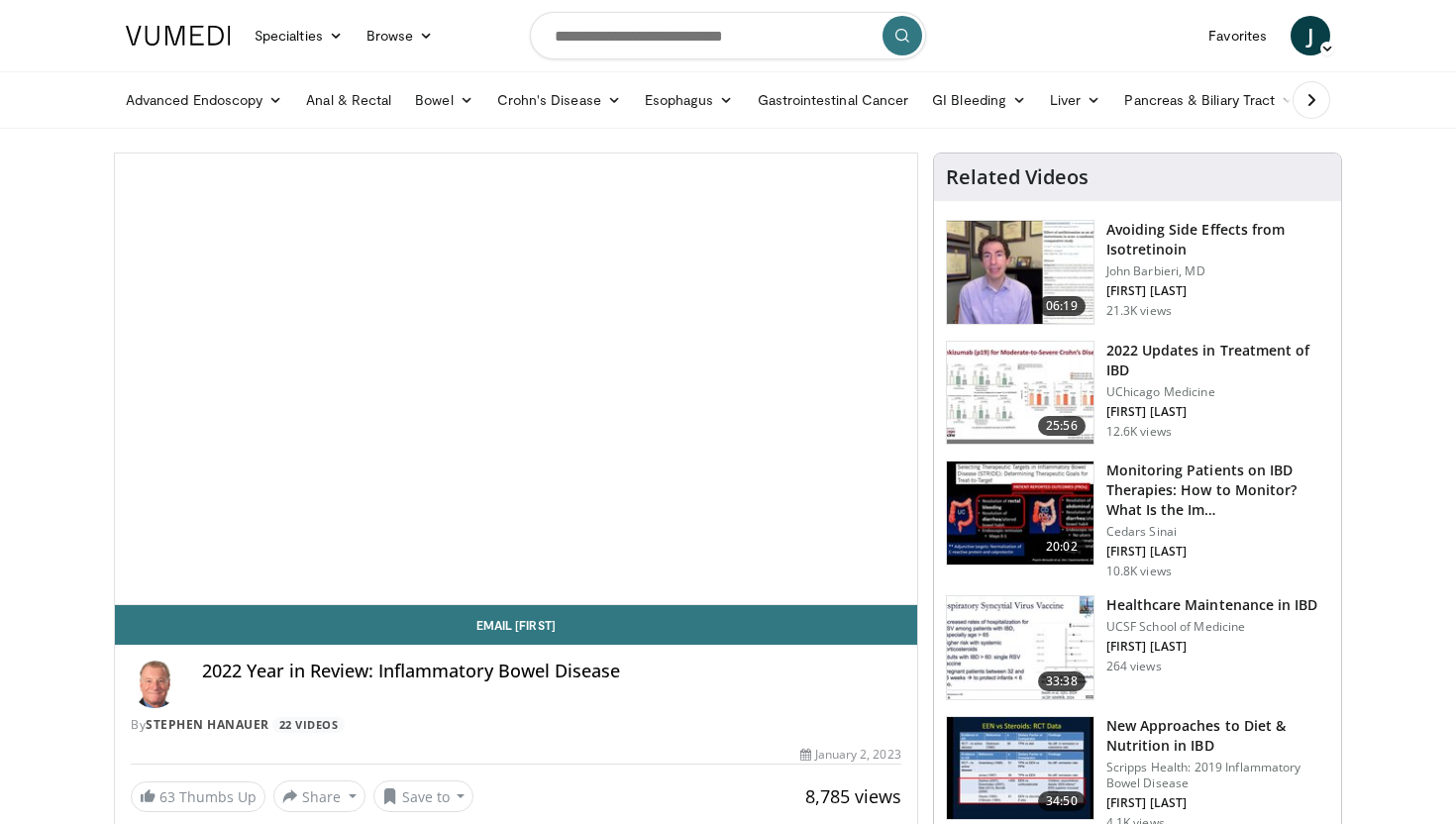 scroll, scrollTop: 0, scrollLeft: 0, axis: both 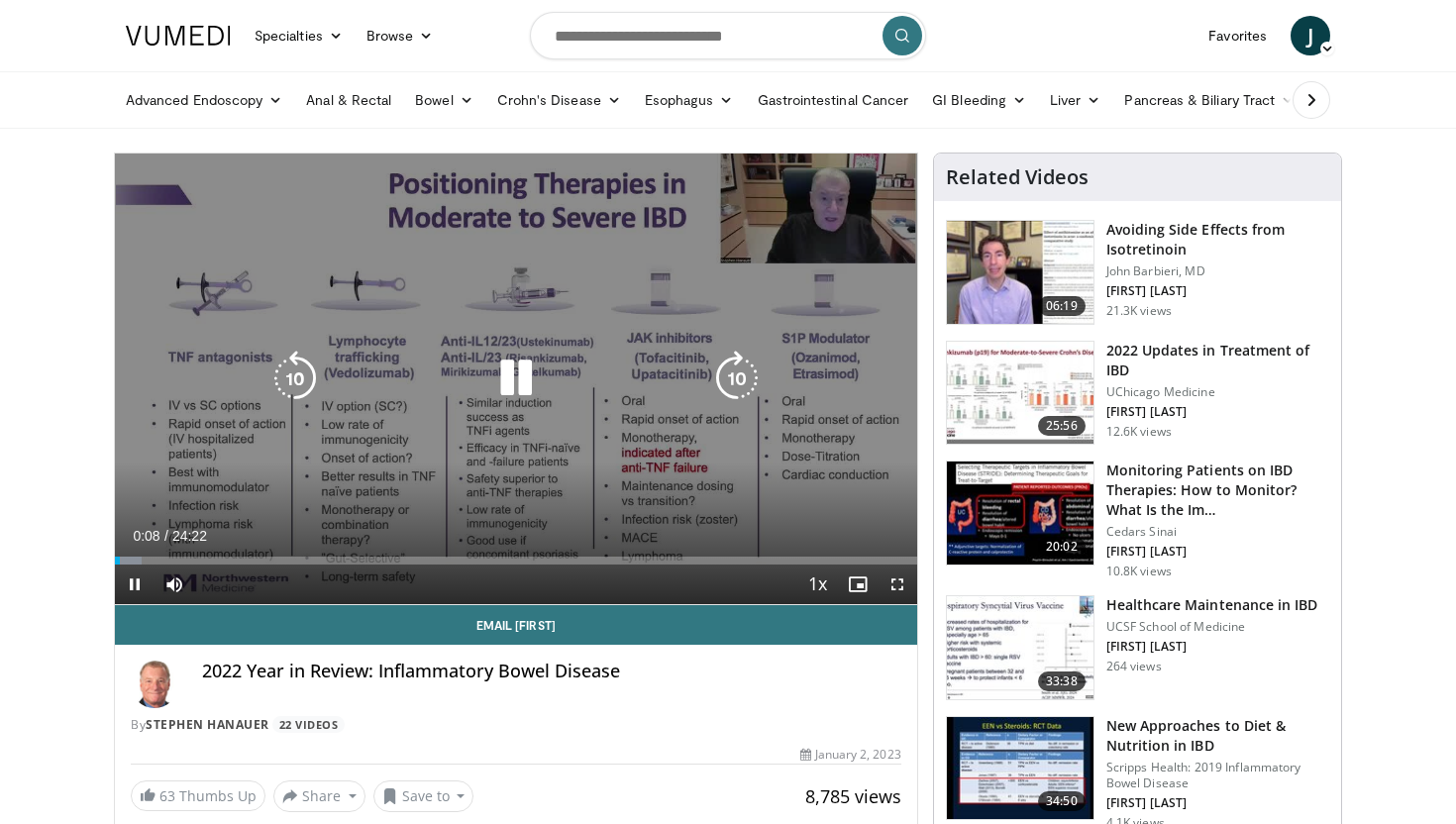 click at bounding box center (295, 378) 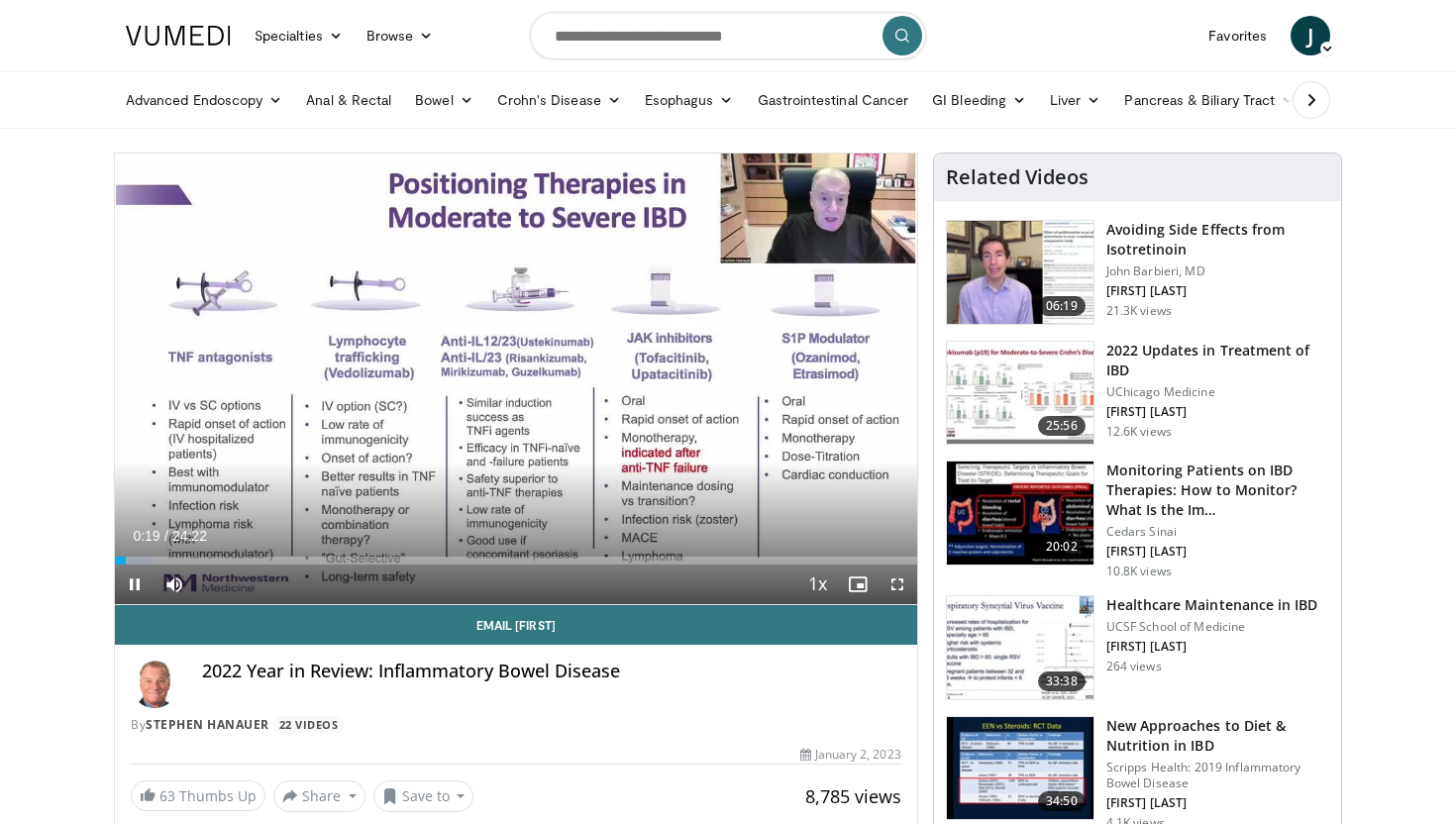click on "+" at bounding box center [212, 614] 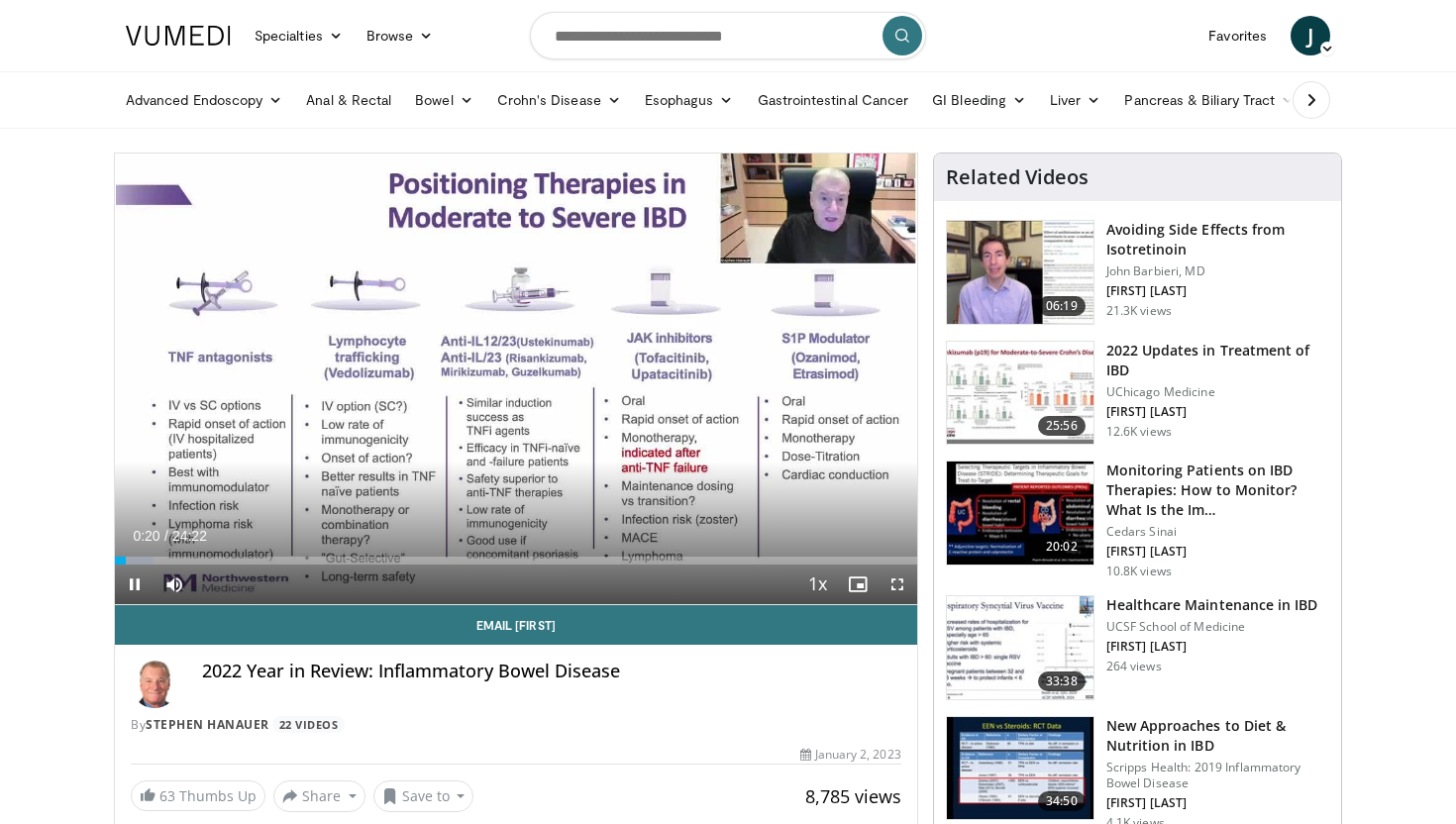click on "+" at bounding box center [212, 614] 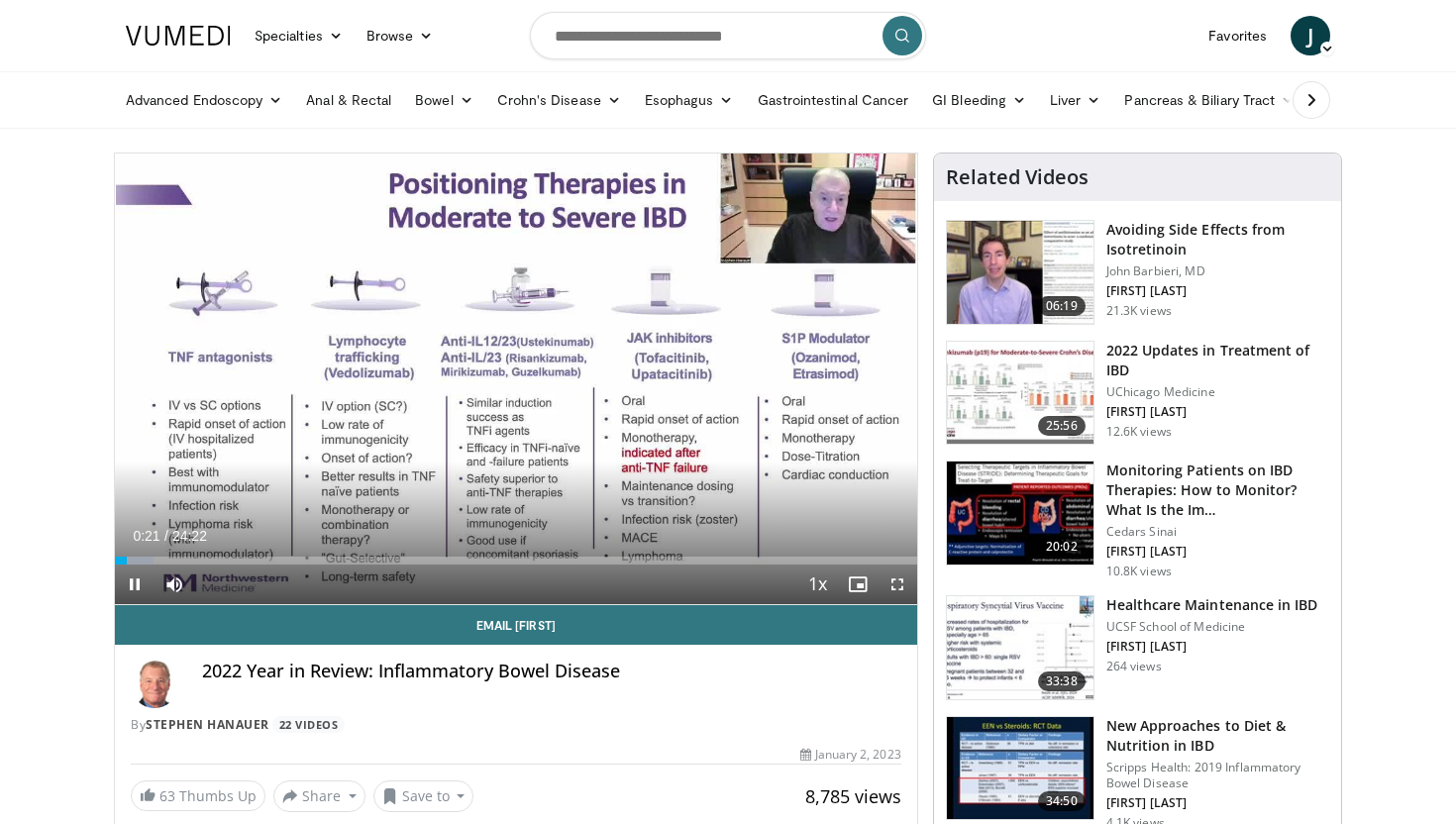 click on "+" at bounding box center [212, 614] 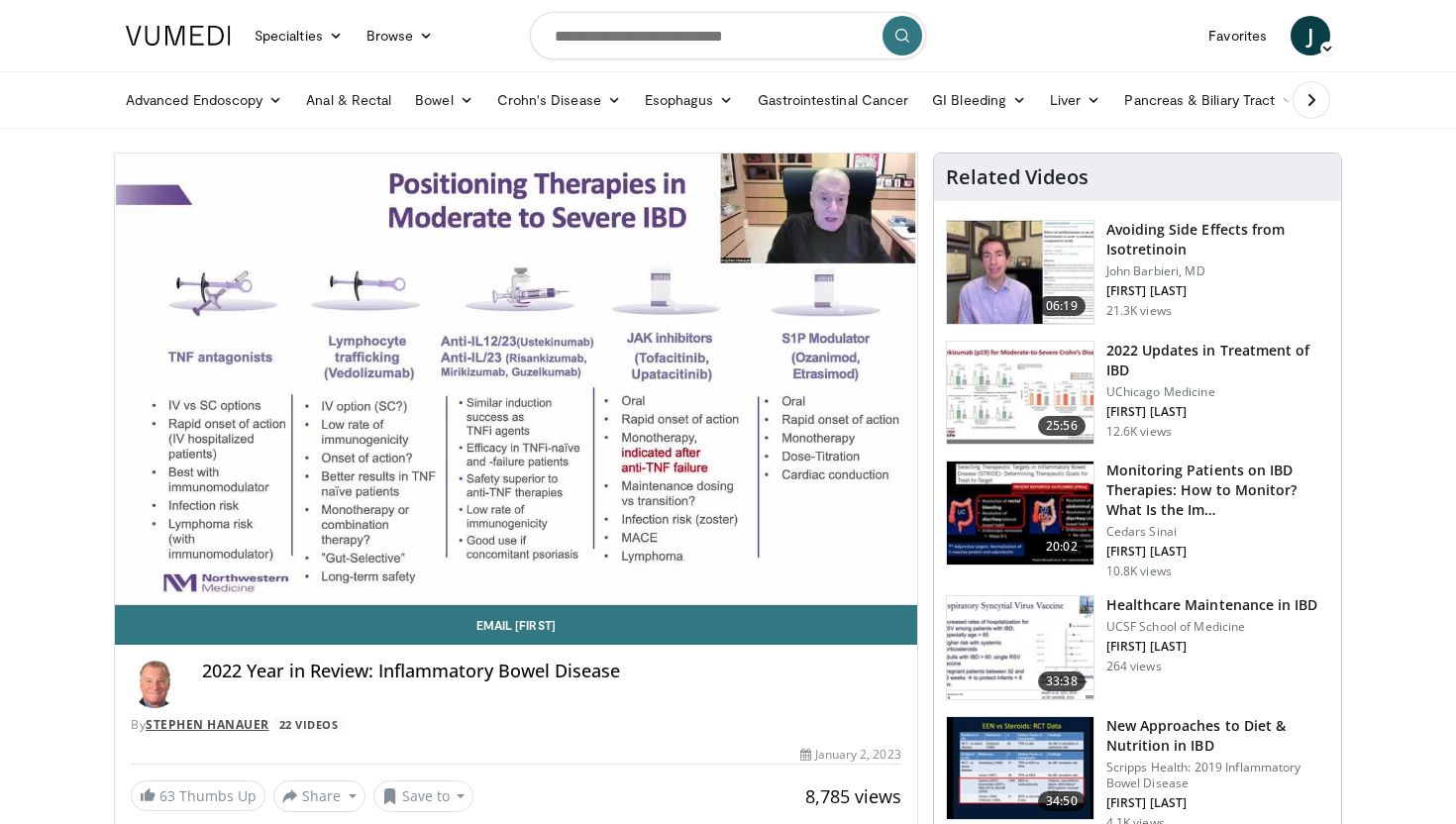 click on "Stephen Hanauer" at bounding box center [207, 724] 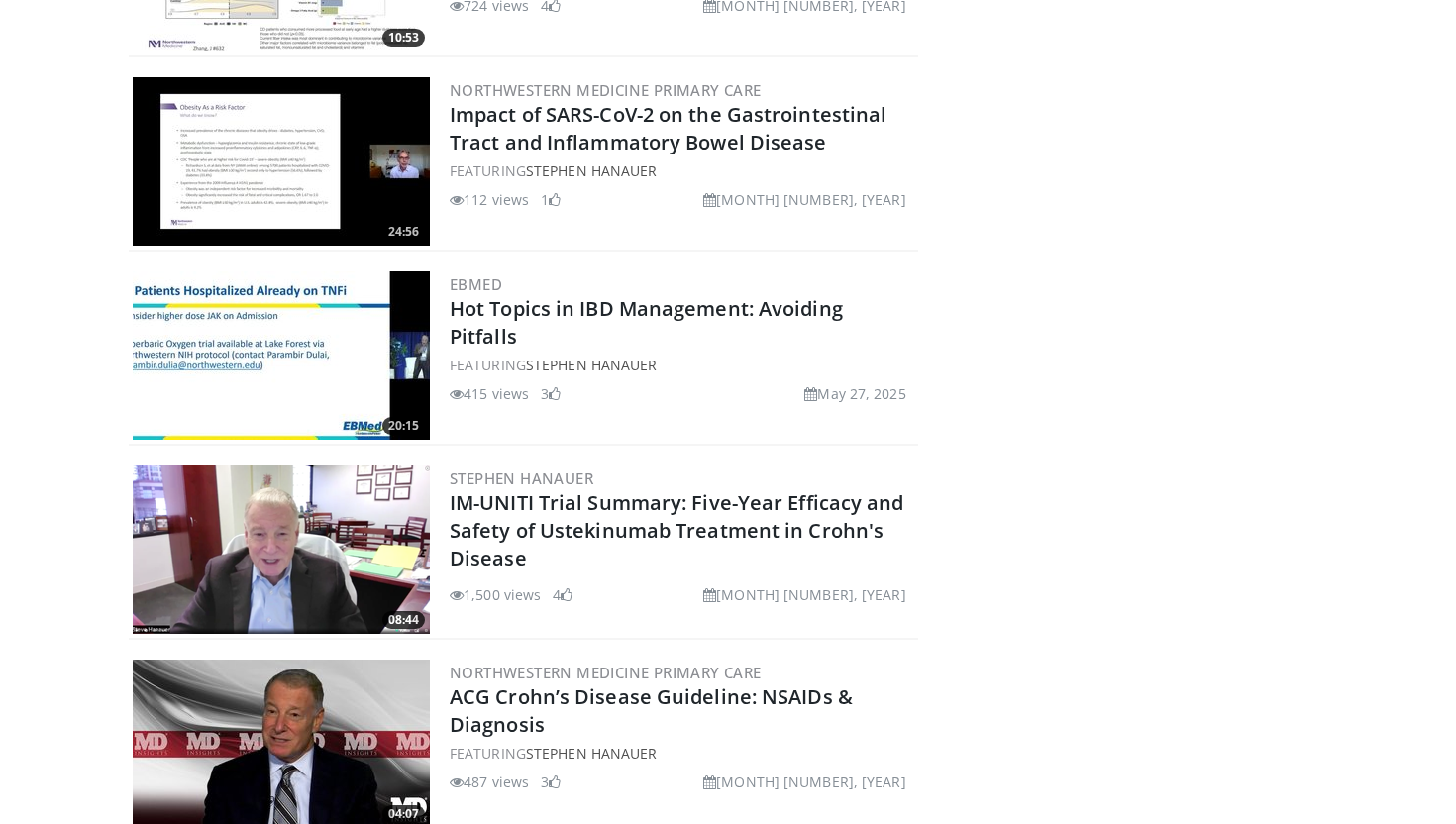 scroll, scrollTop: 1956, scrollLeft: 0, axis: vertical 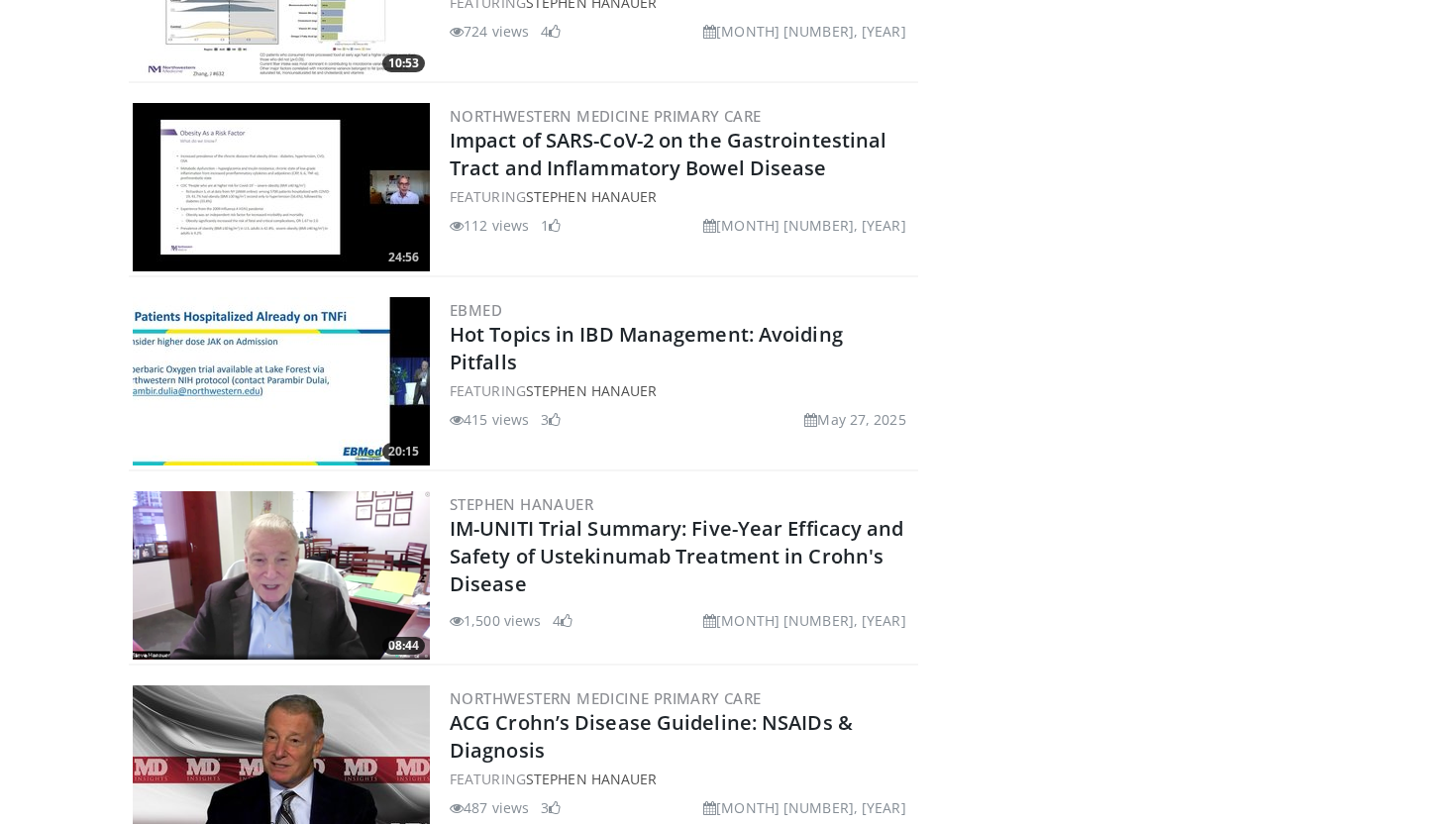 click at bounding box center (281, 381) 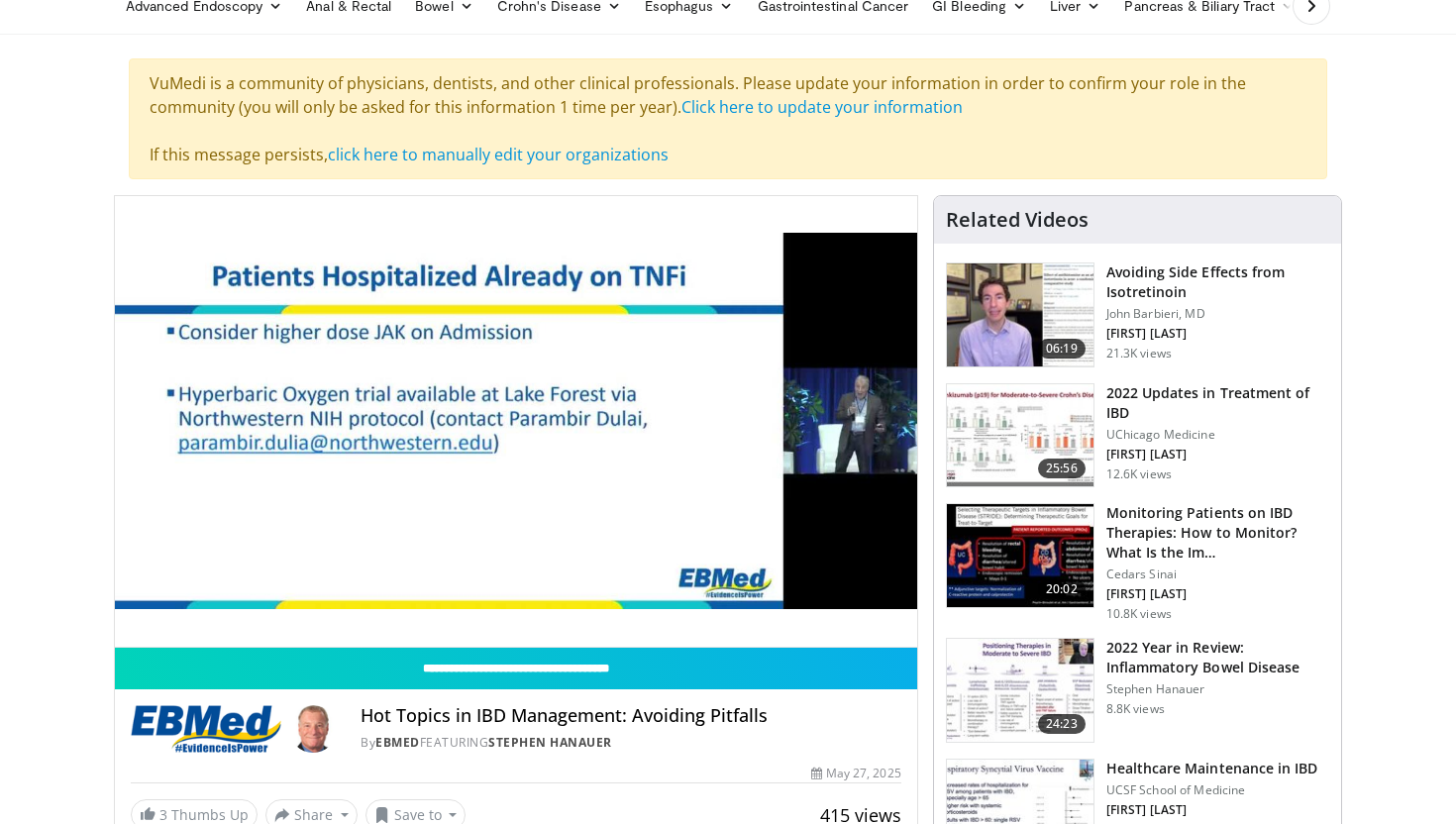 scroll, scrollTop: 98, scrollLeft: 0, axis: vertical 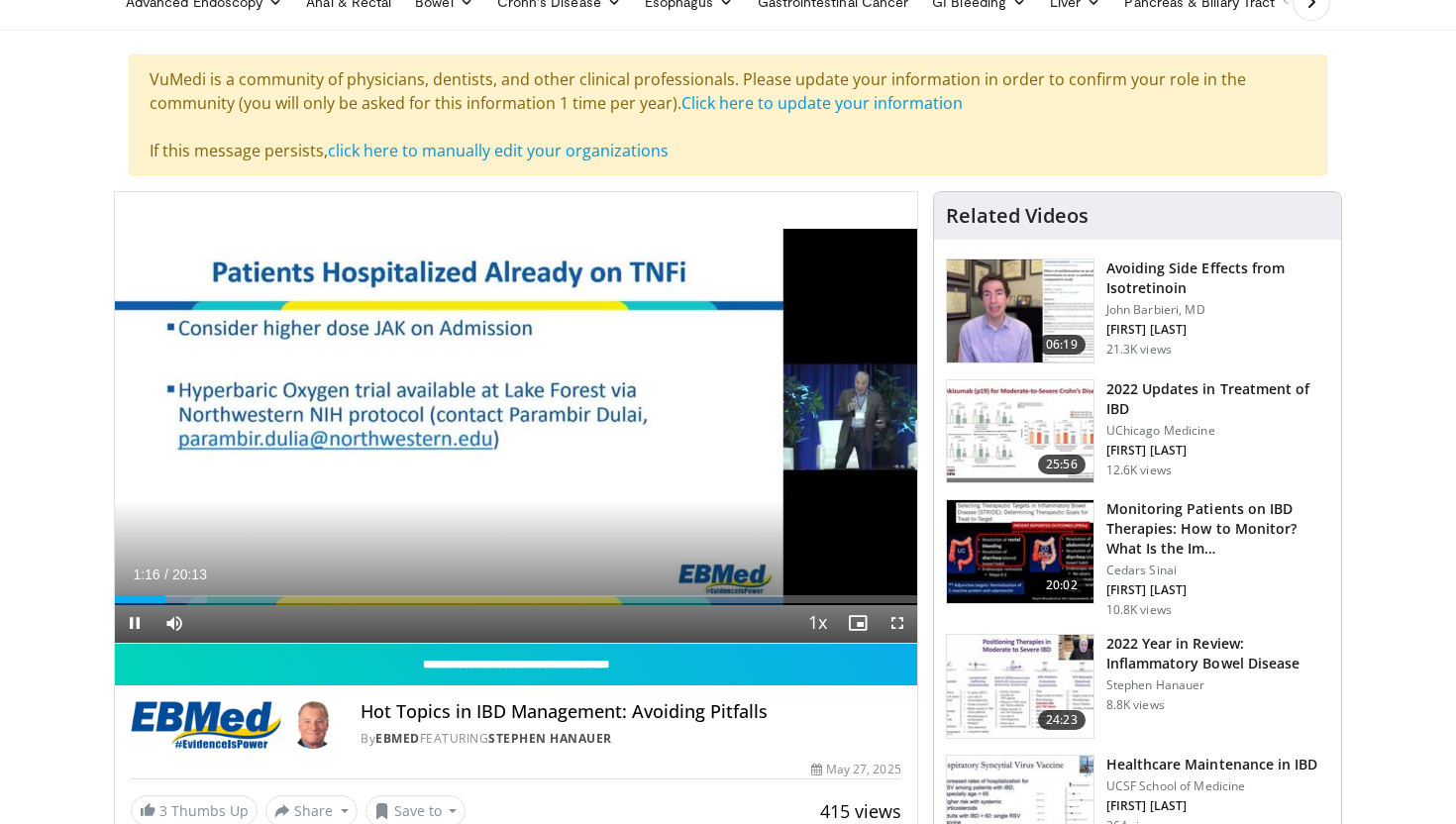 click on "+" at bounding box center (212, 653) 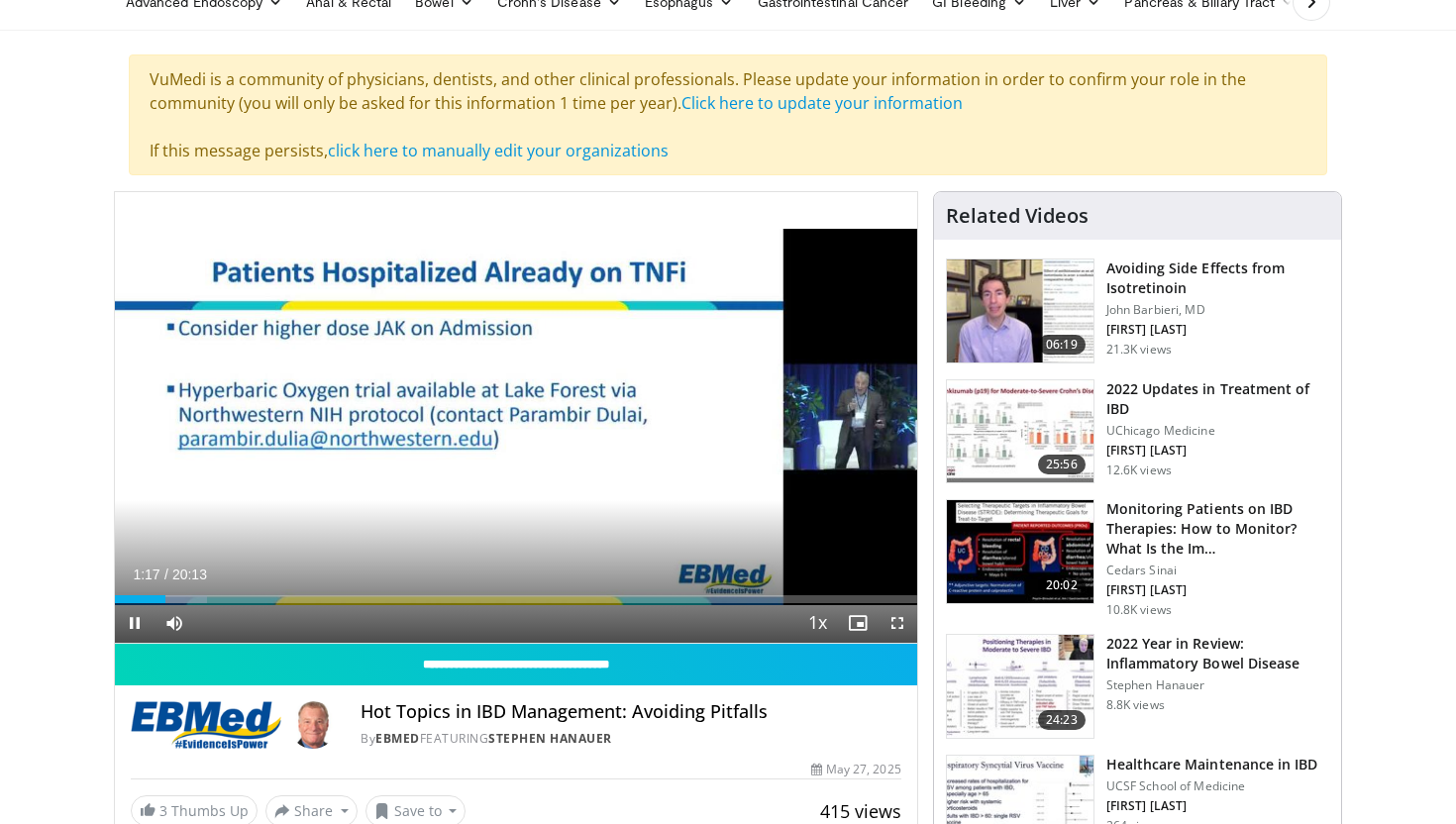 click on "+" at bounding box center [212, 653] 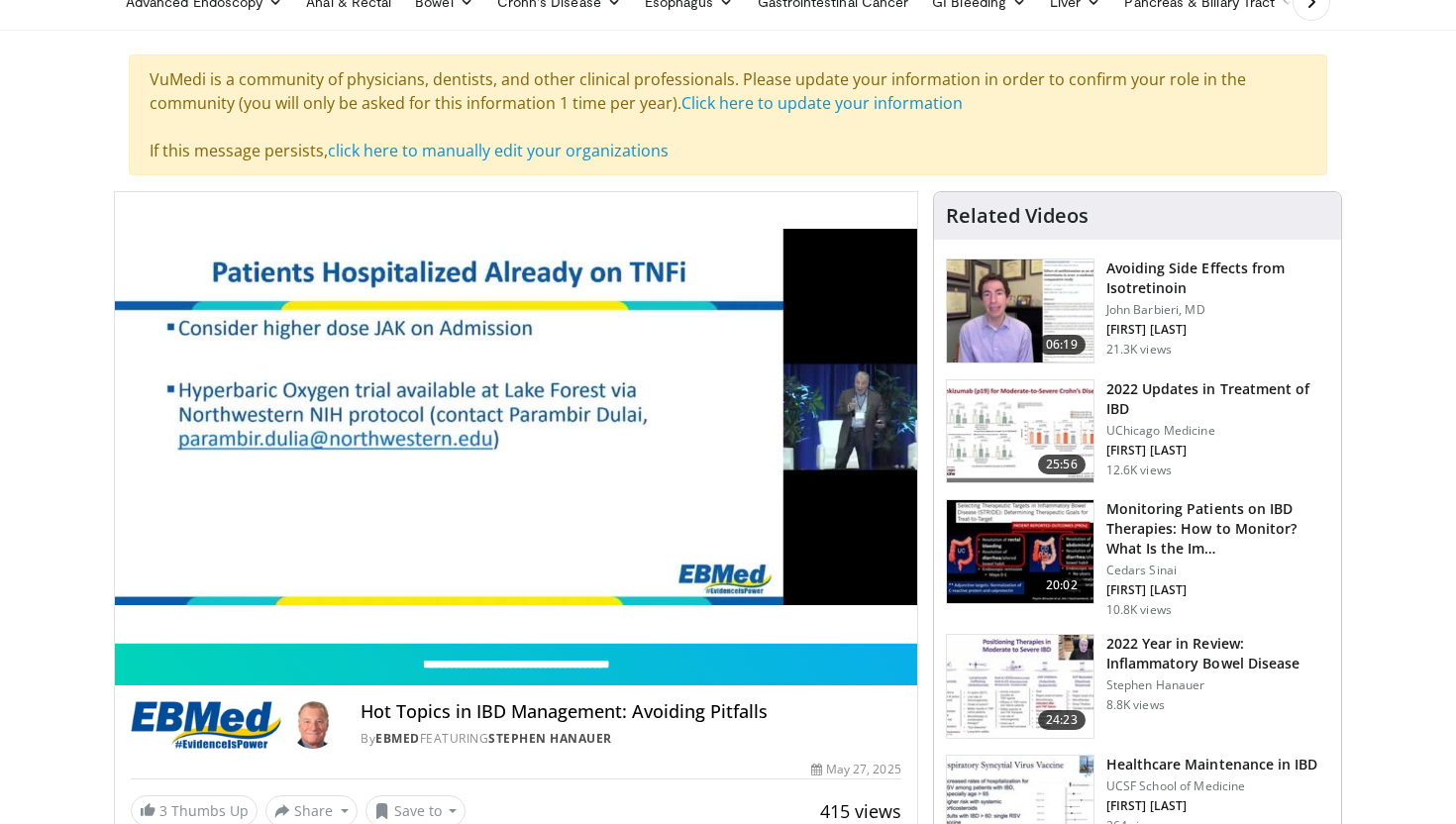 click on "Specialties
Adult & Family Medicine
Allergy, Asthma, Immunology
Anesthesiology
Cardiology
Dental
Dermatology
Endocrinology
Gastroenterology & Hepatology
General Surgery
Hematology & Oncology
Infectious Disease
Nephrology
Neurology
Neurosurgery
Obstetrics & Gynecology
Ophthalmology
Oral Maxillofacial
Orthopaedics
Otolaryngology
Pediatrics
Plastic Surgery
Podiatry
Psychiatry
Pulmonology
Radiation Oncology
Radiology
Rheumatology
Urology" at bounding box center [728, 1461] 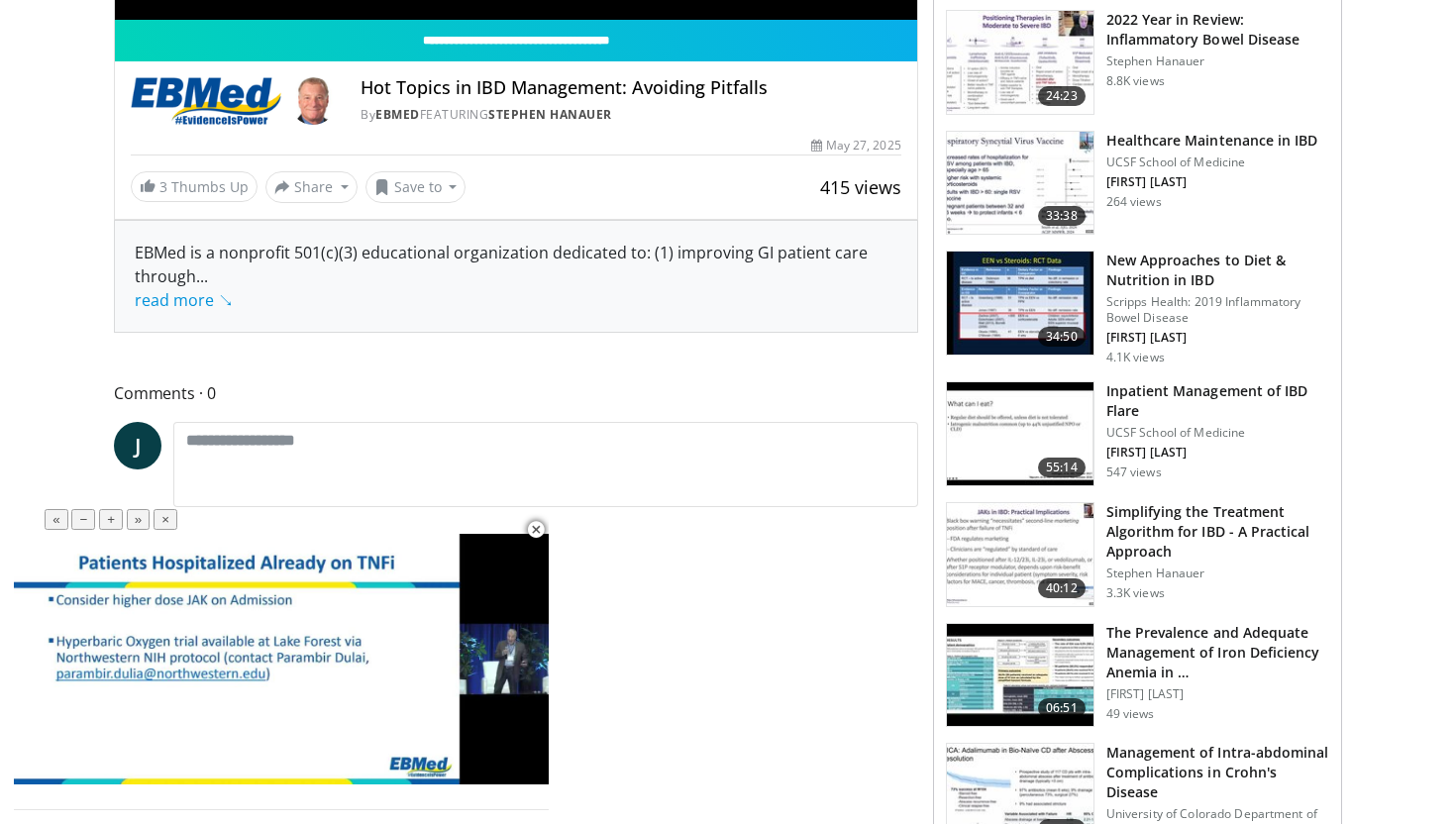 scroll, scrollTop: 421, scrollLeft: 0, axis: vertical 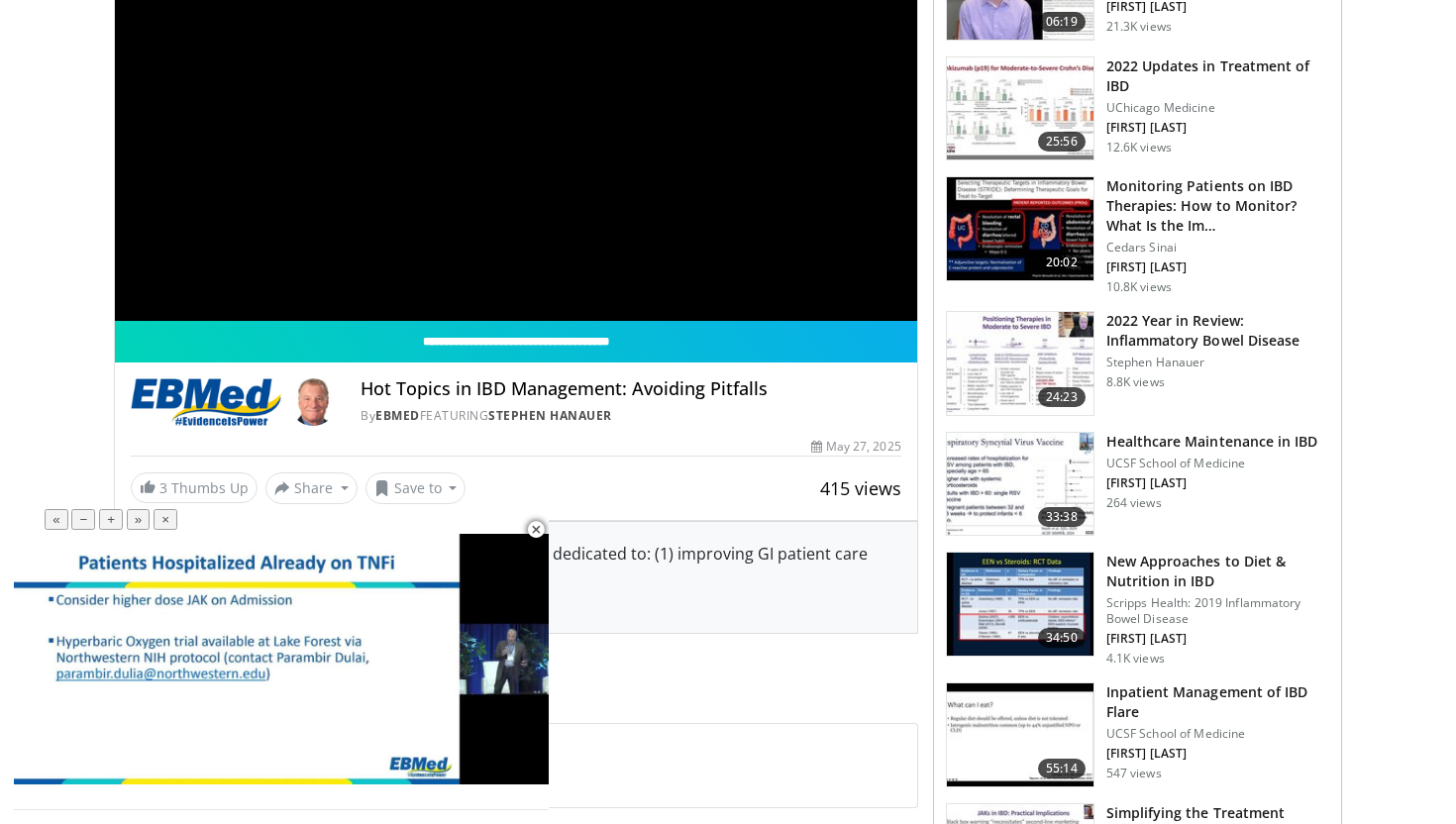 click on "**********" at bounding box center [516, 95] 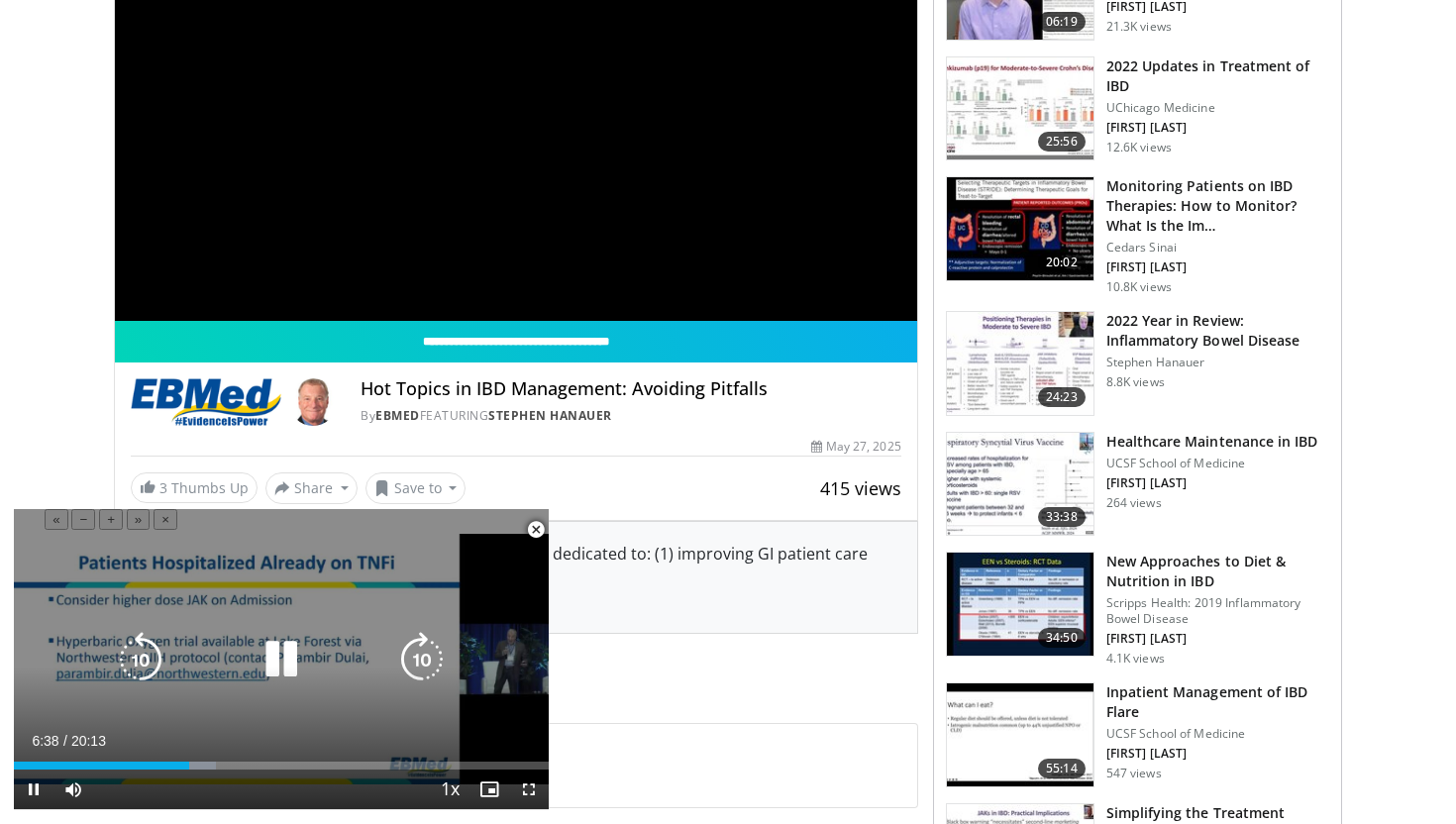 click at bounding box center [281, 660] 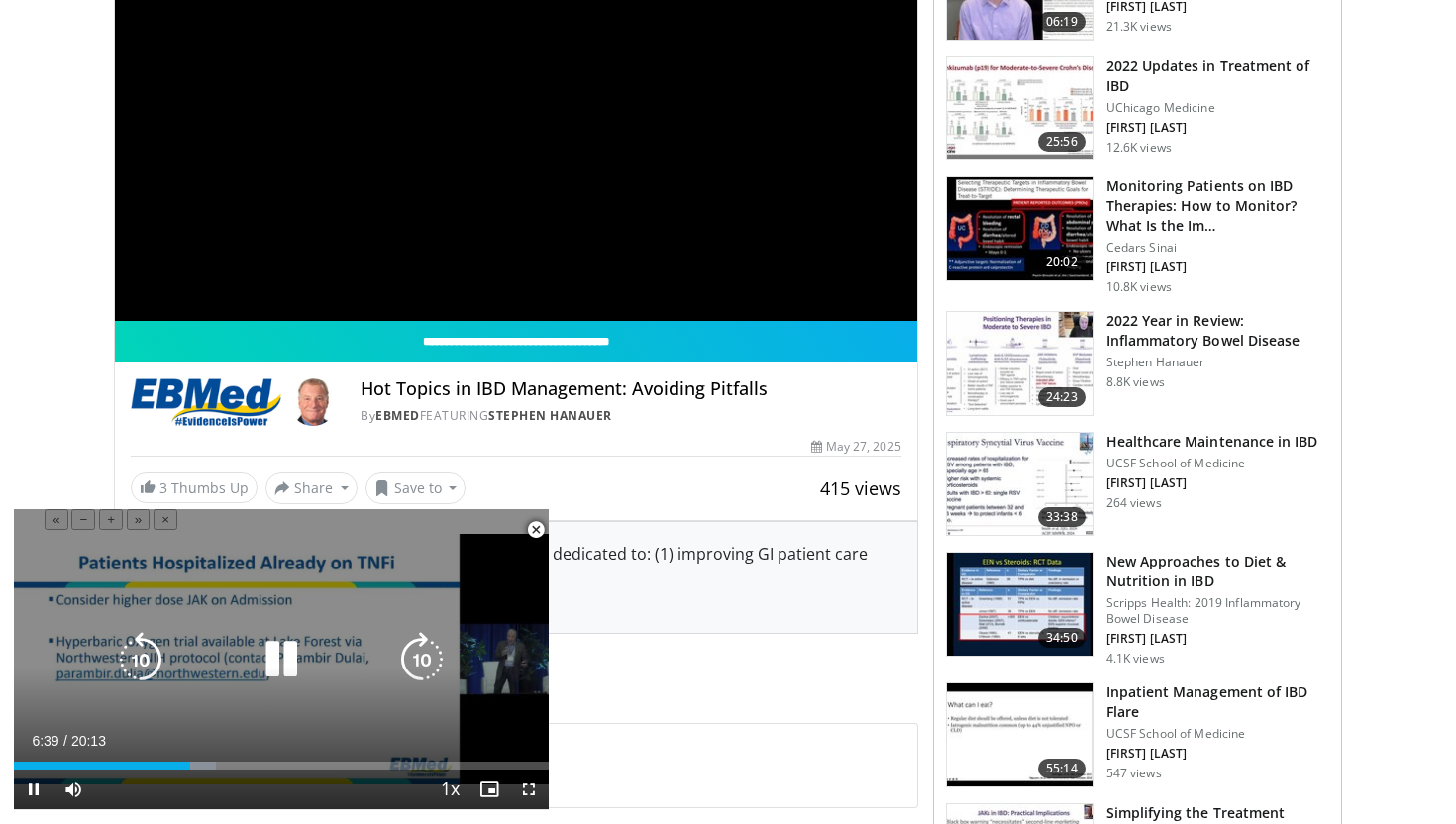 click at bounding box center [281, 660] 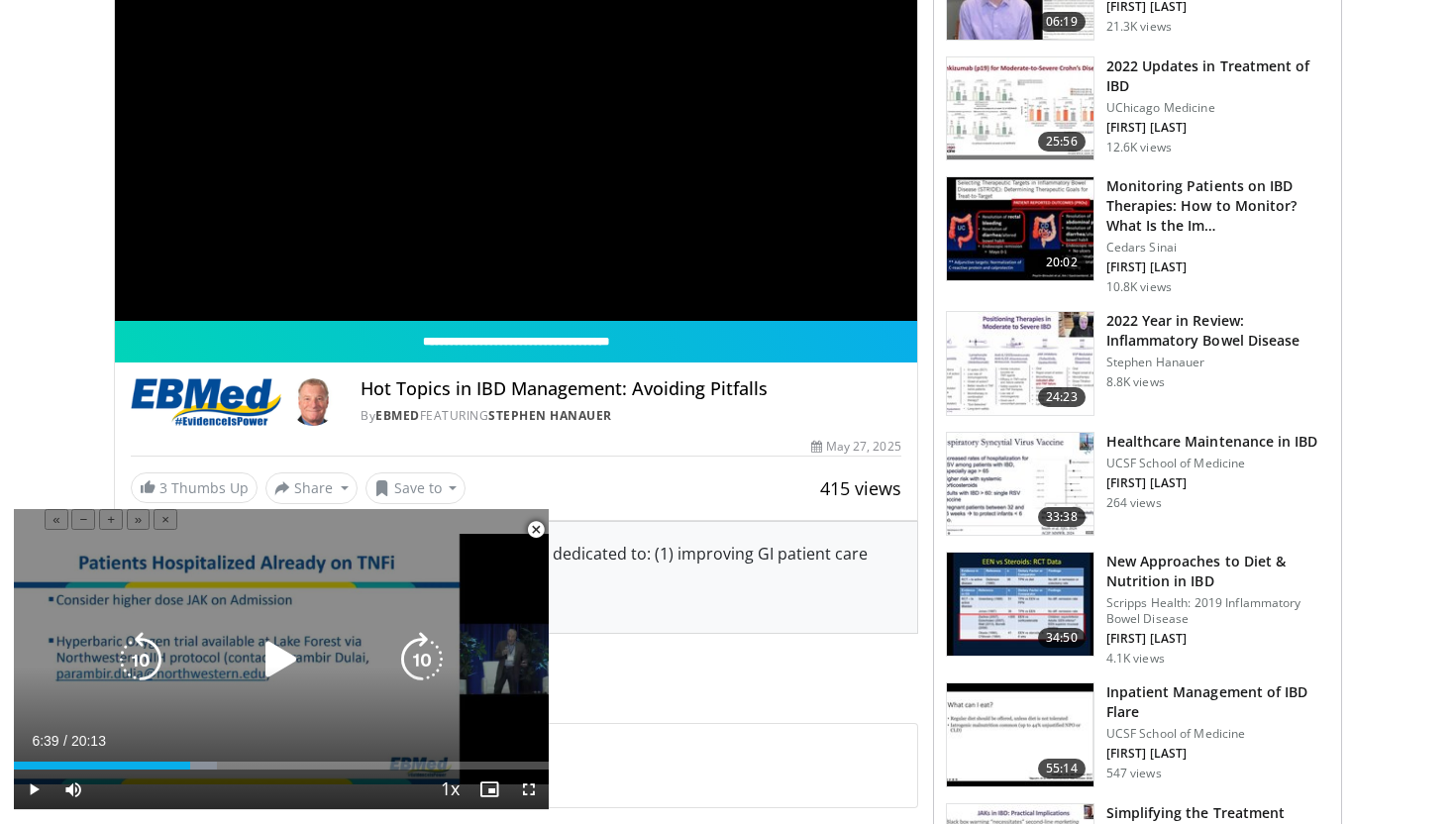 click at bounding box center [281, 660] 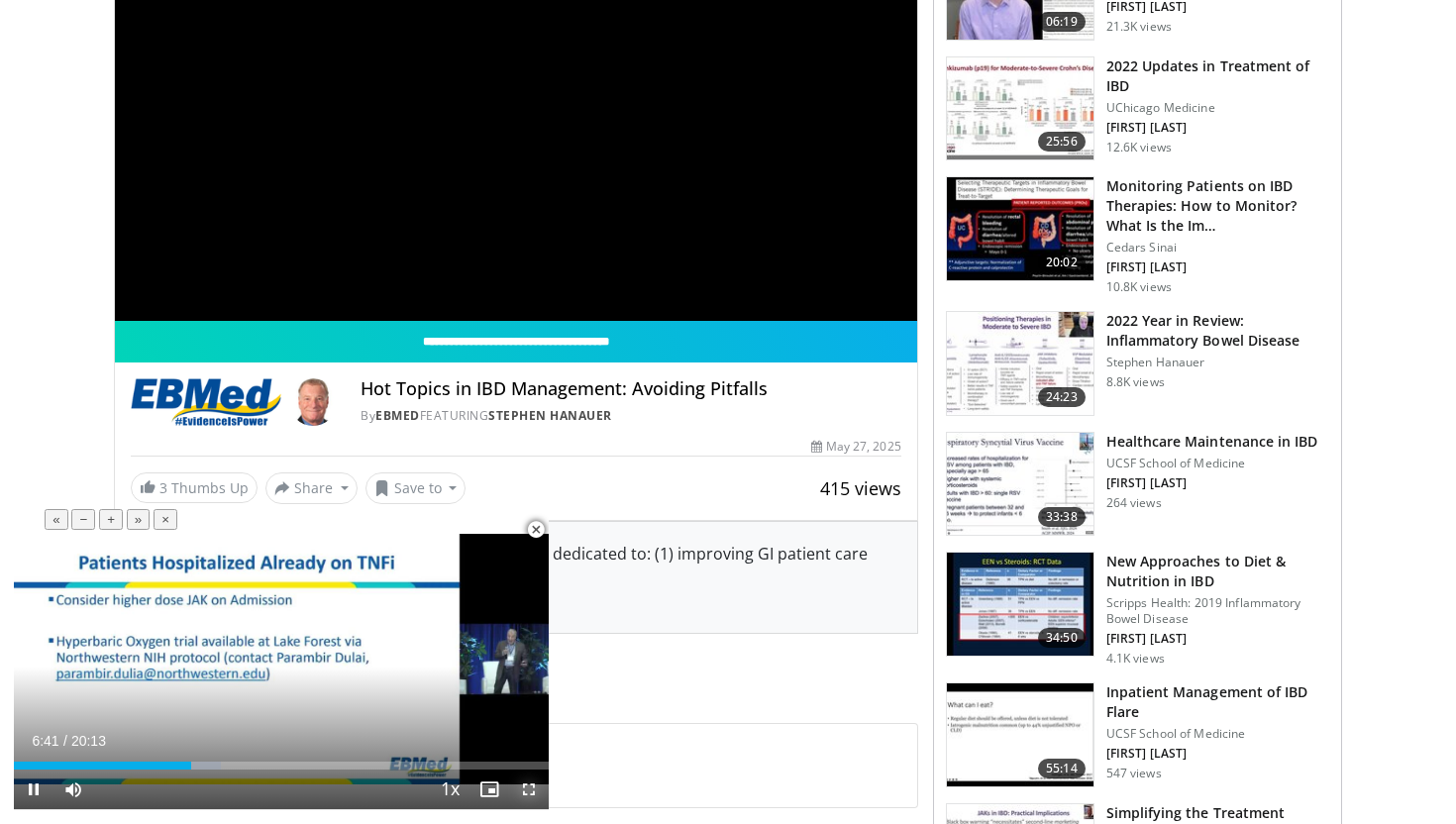 click at bounding box center (529, 789) 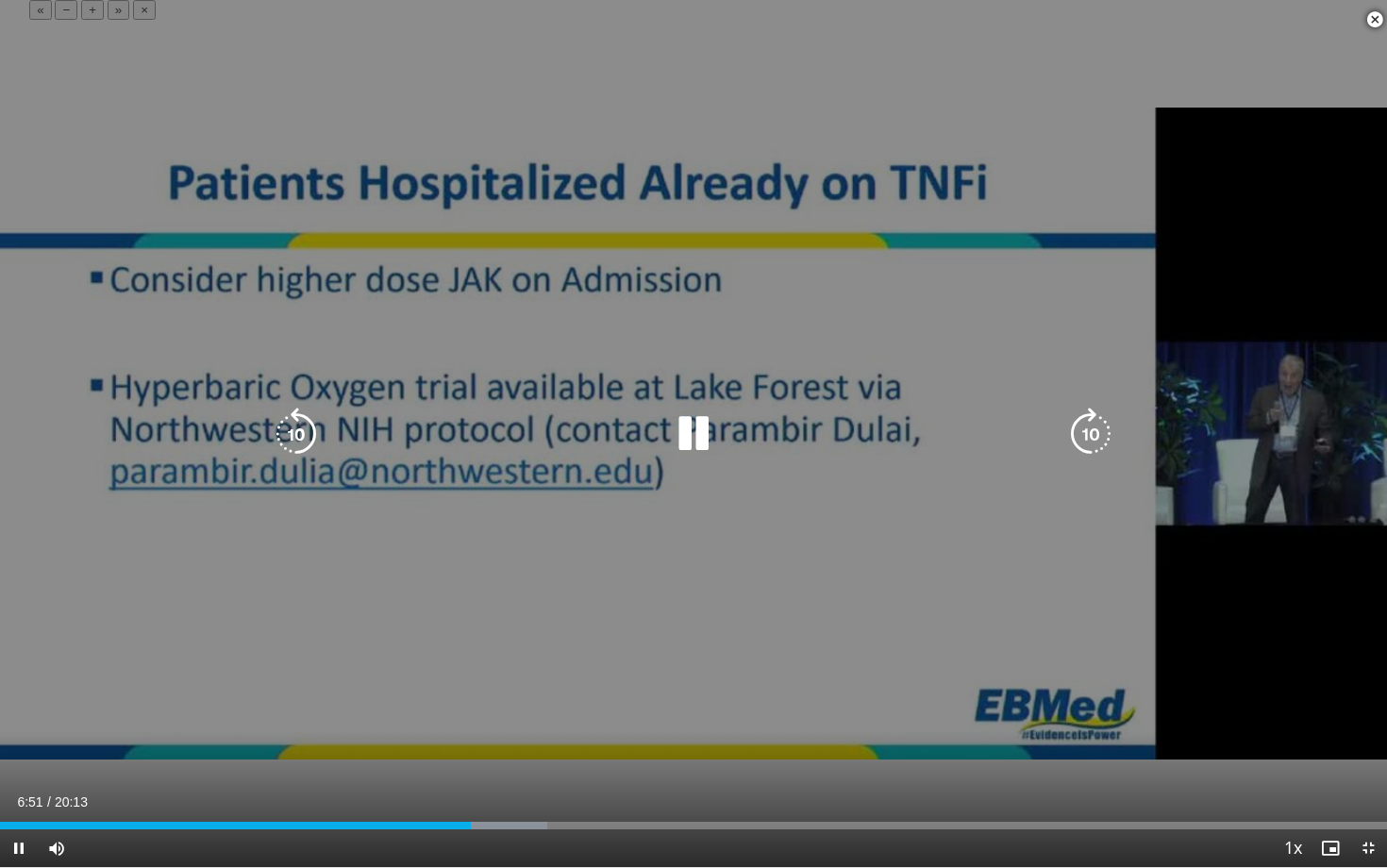 click on "10 seconds
Tap to unmute" at bounding box center (694, 433) 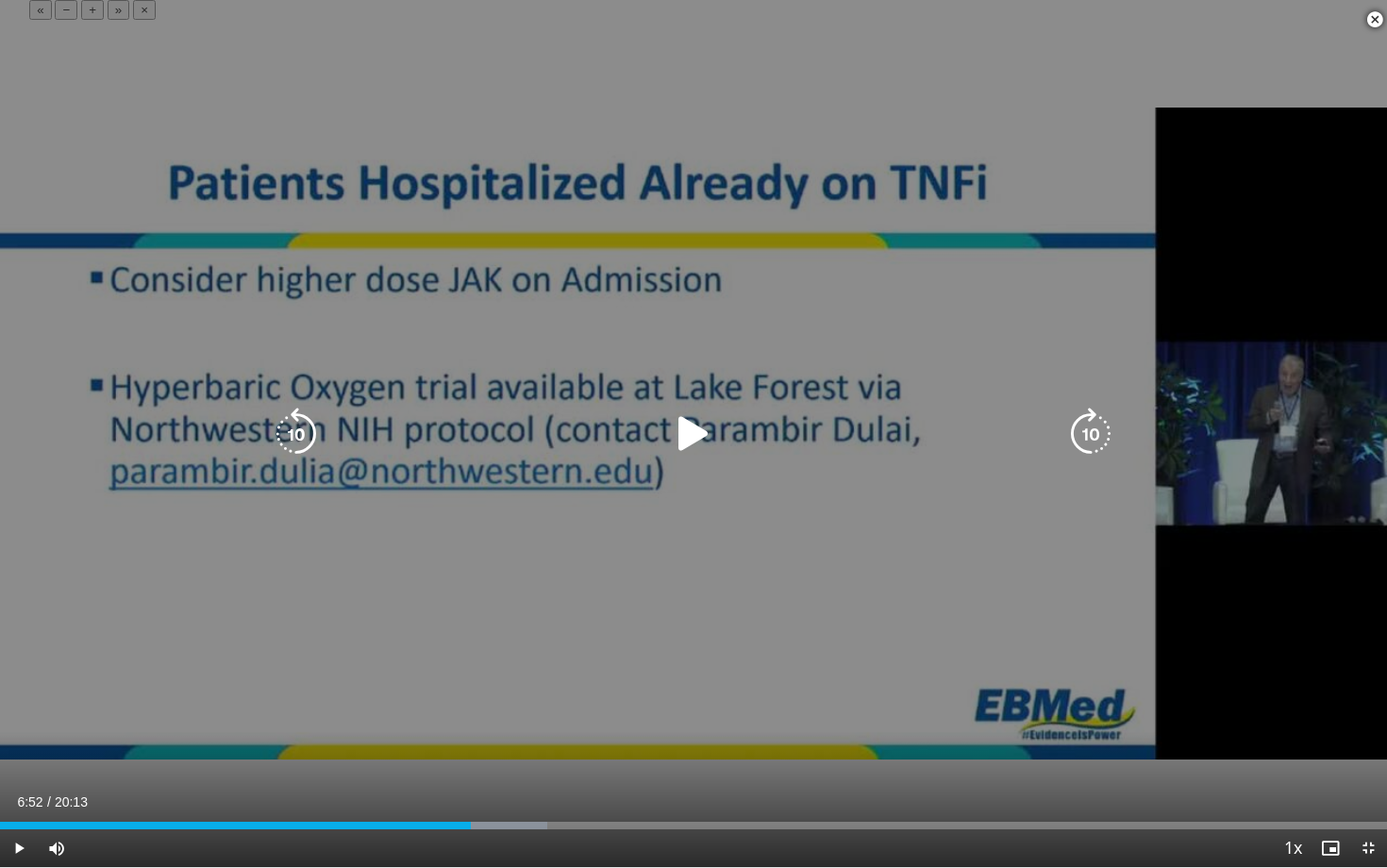 click on "10 seconds
Tap to unmute" at bounding box center (694, 433) 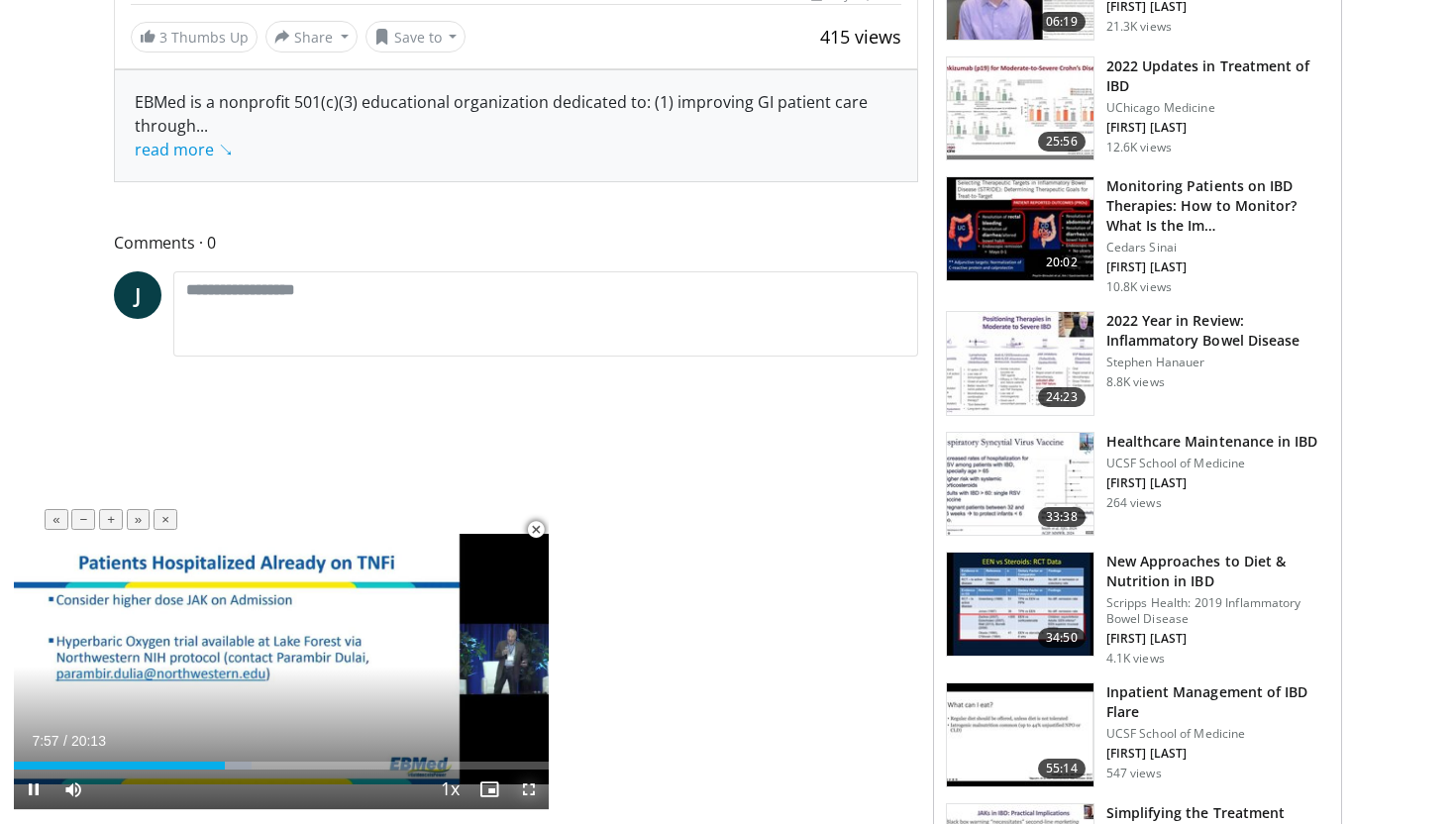 click at bounding box center [529, 789] 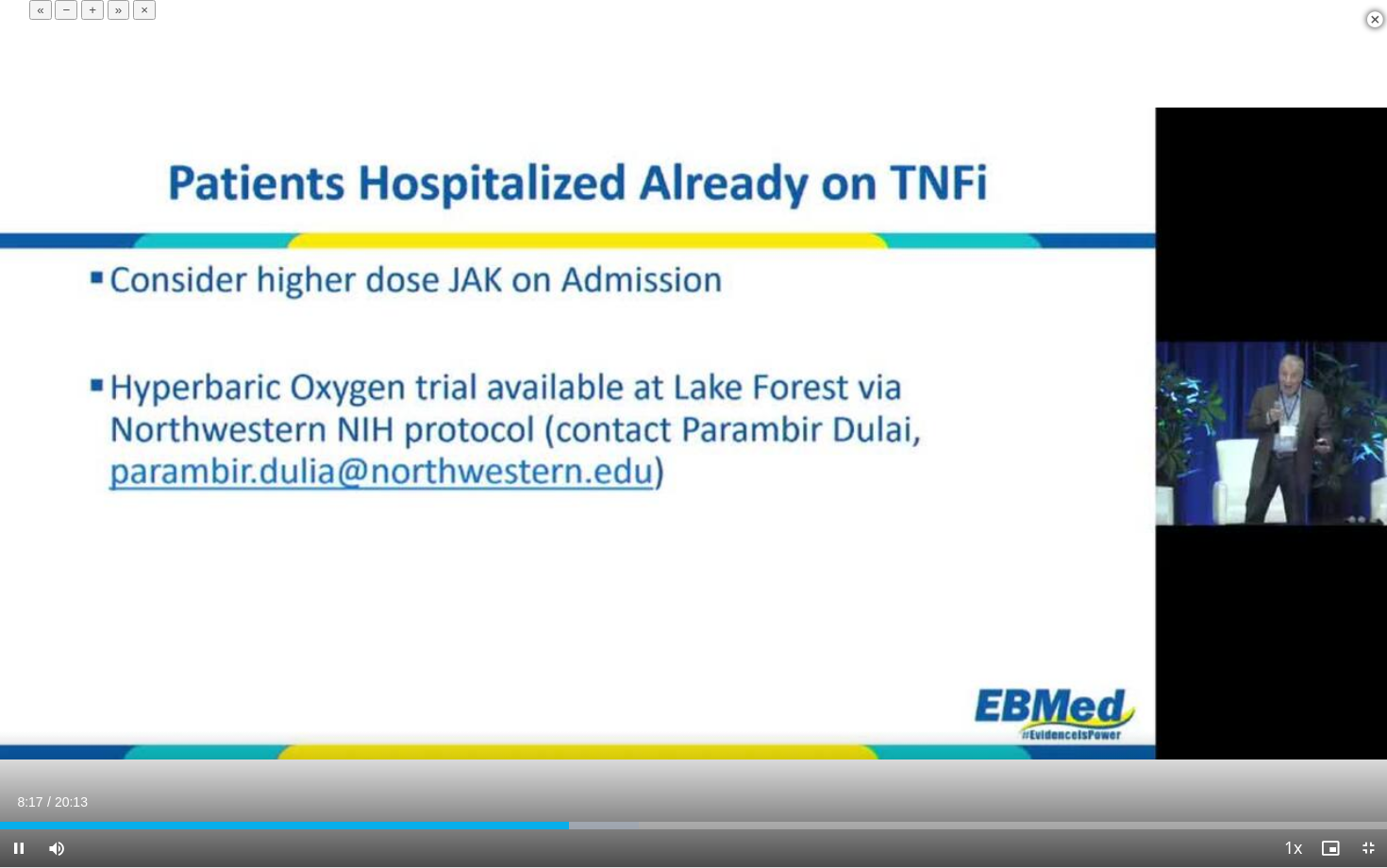 click on "+" at bounding box center [92, 9] 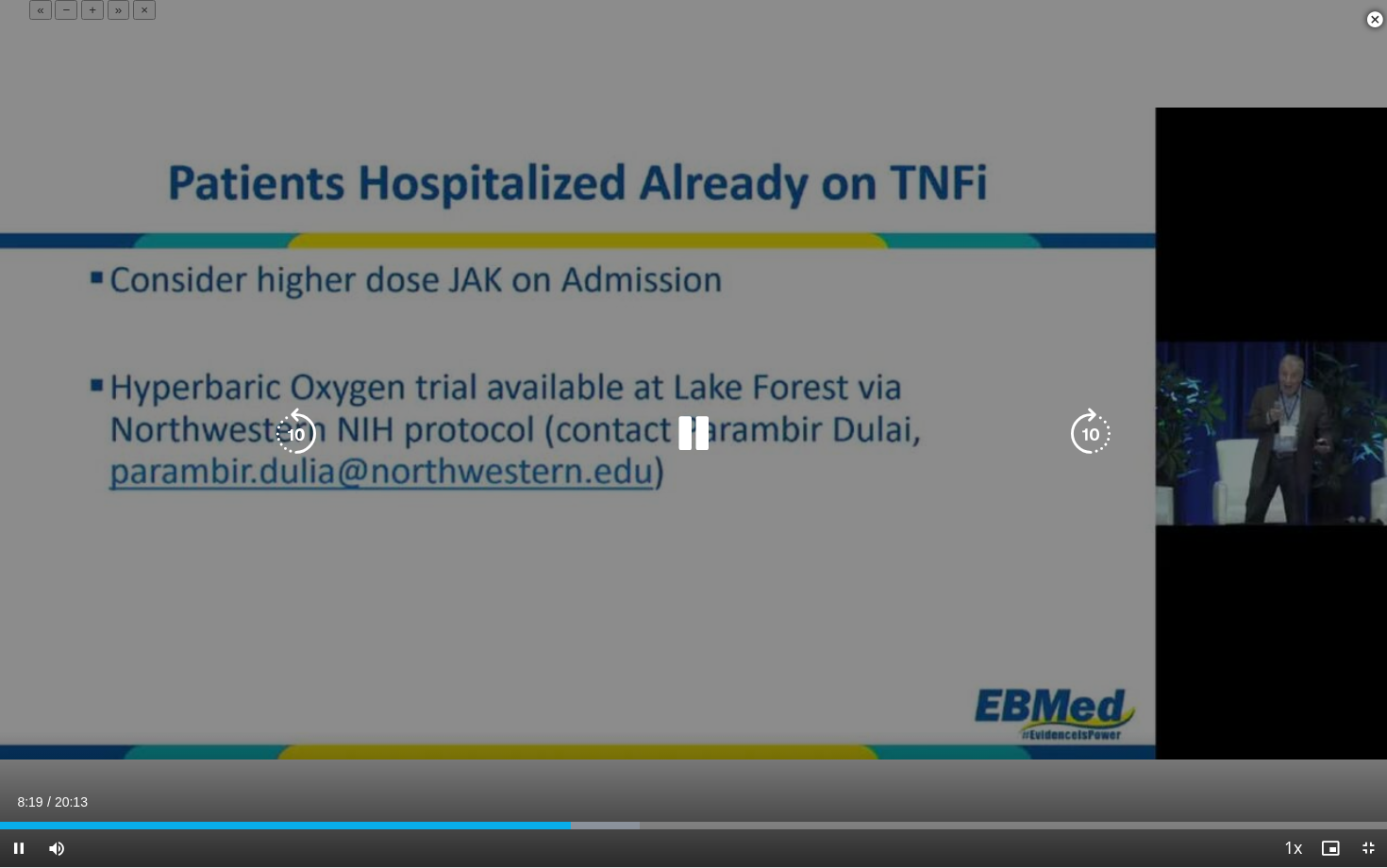 click on "10 seconds
Tap to unmute" at bounding box center (694, 433) 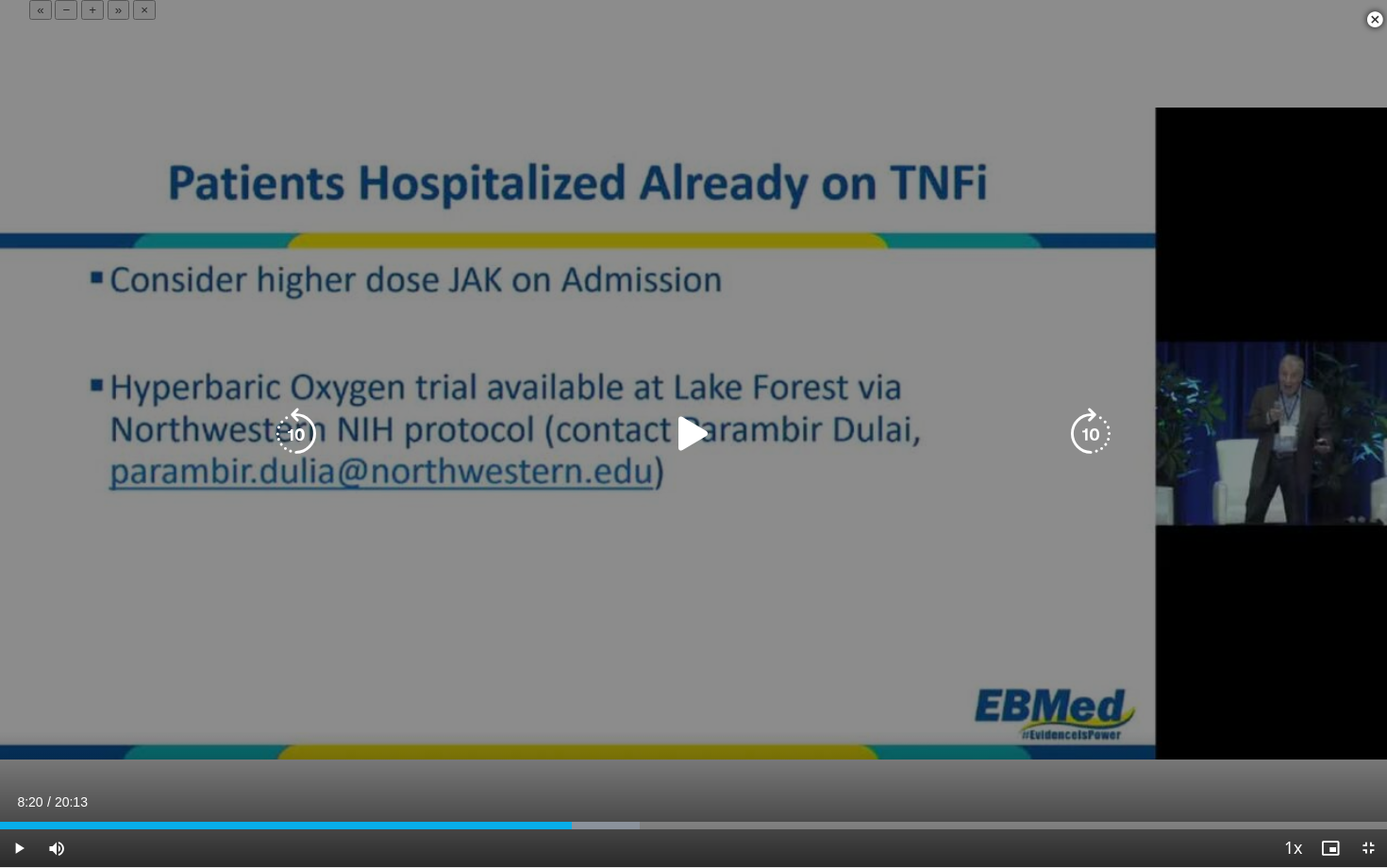 click on "10 seconds
Tap to unmute" at bounding box center [694, 433] 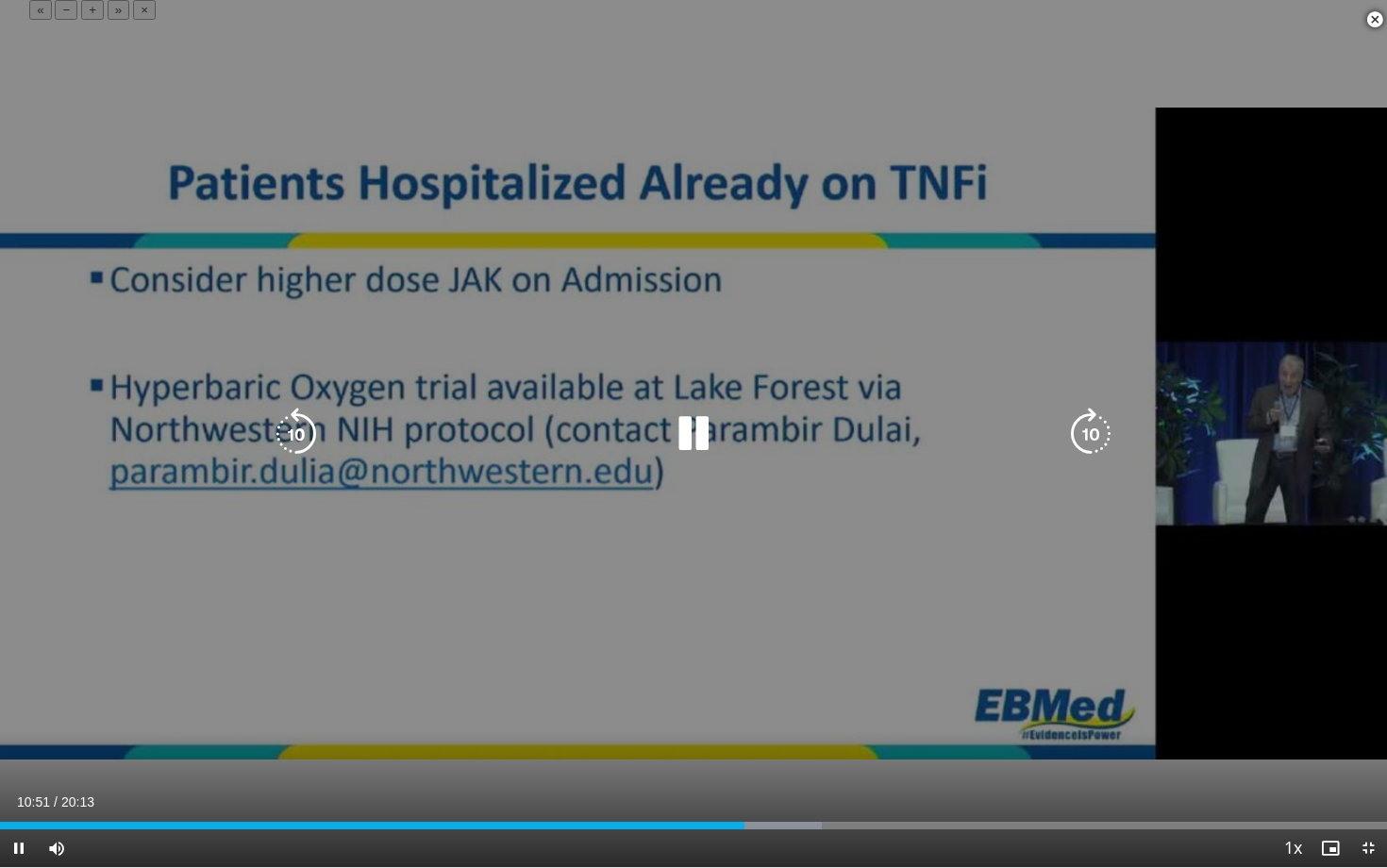 click on "10 seconds
Tap to unmute" at bounding box center [694, 433] 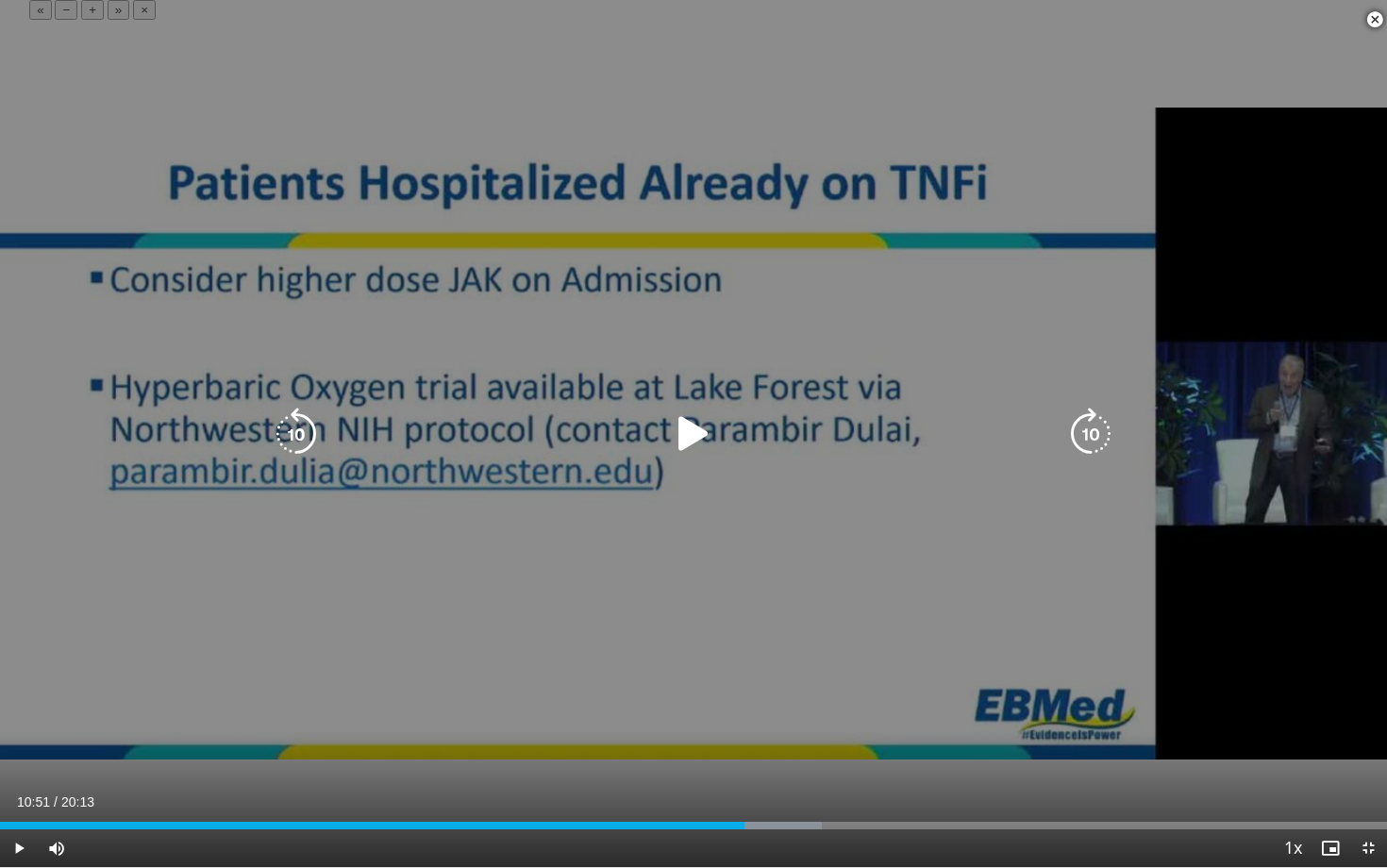 click on "10 seconds
Tap to unmute" at bounding box center (694, 433) 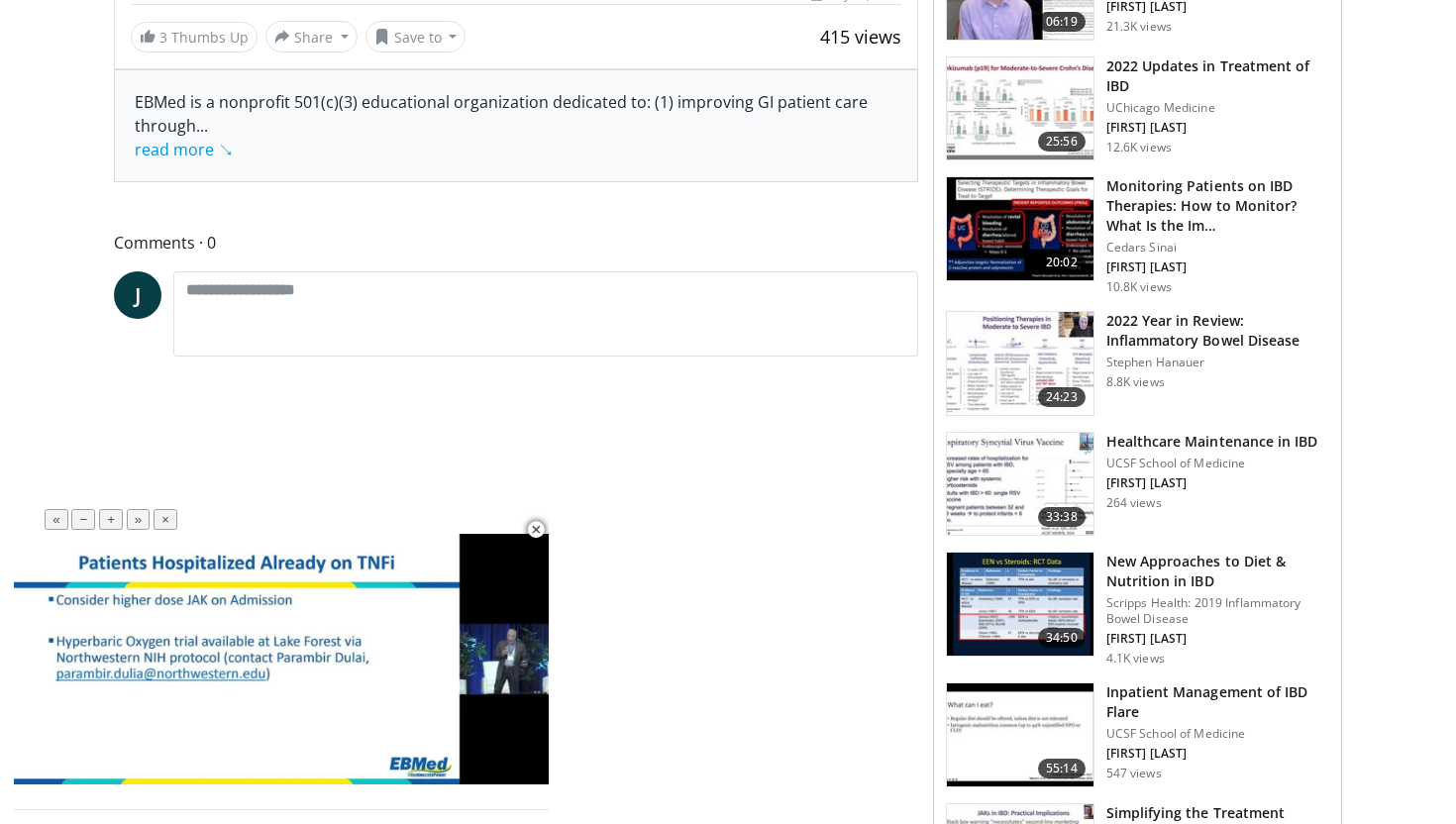 scroll, scrollTop: 419, scrollLeft: 0, axis: vertical 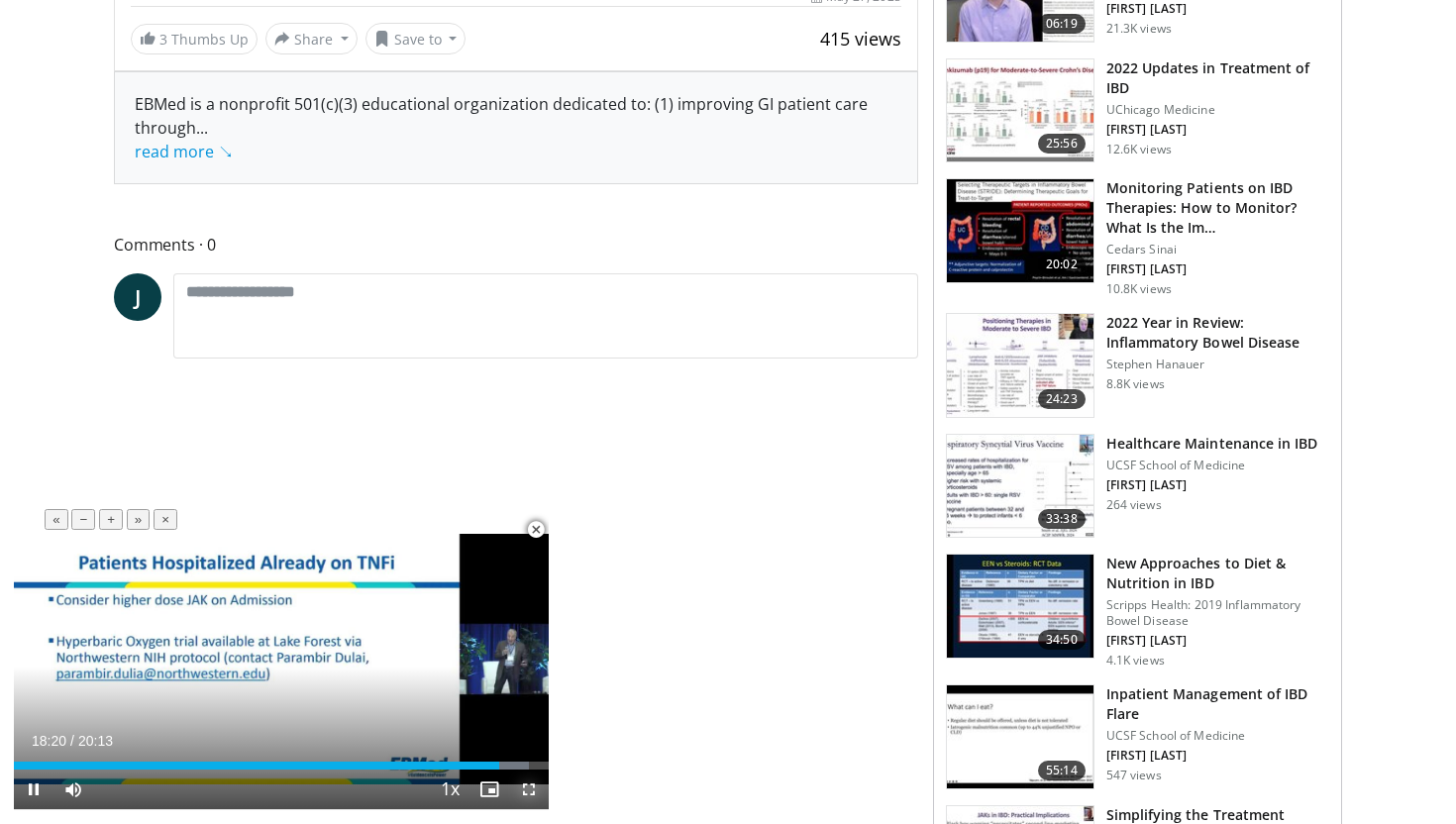 click at bounding box center (529, 789) 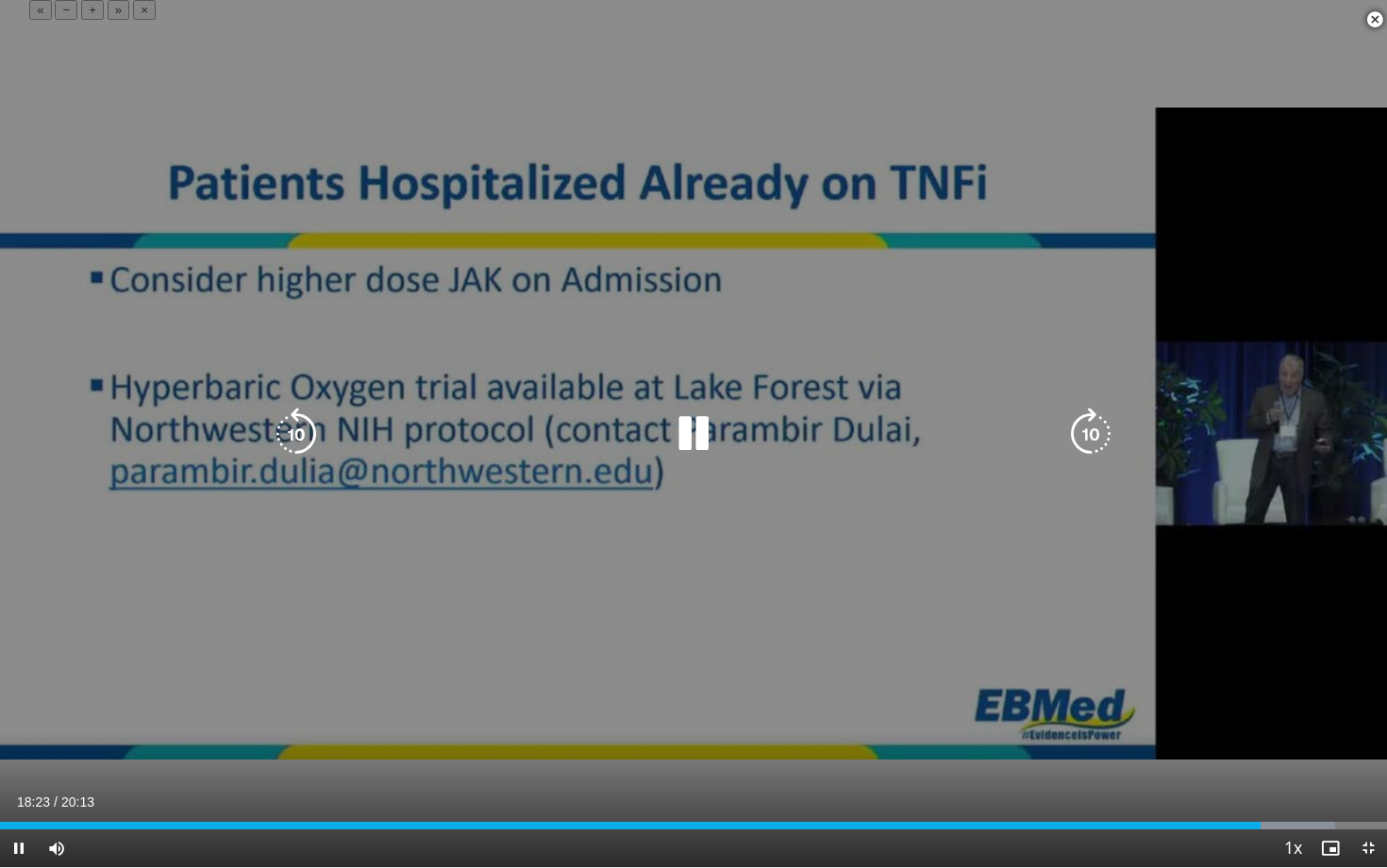 click on "10 seconds
Tap to unmute" at bounding box center [694, 433] 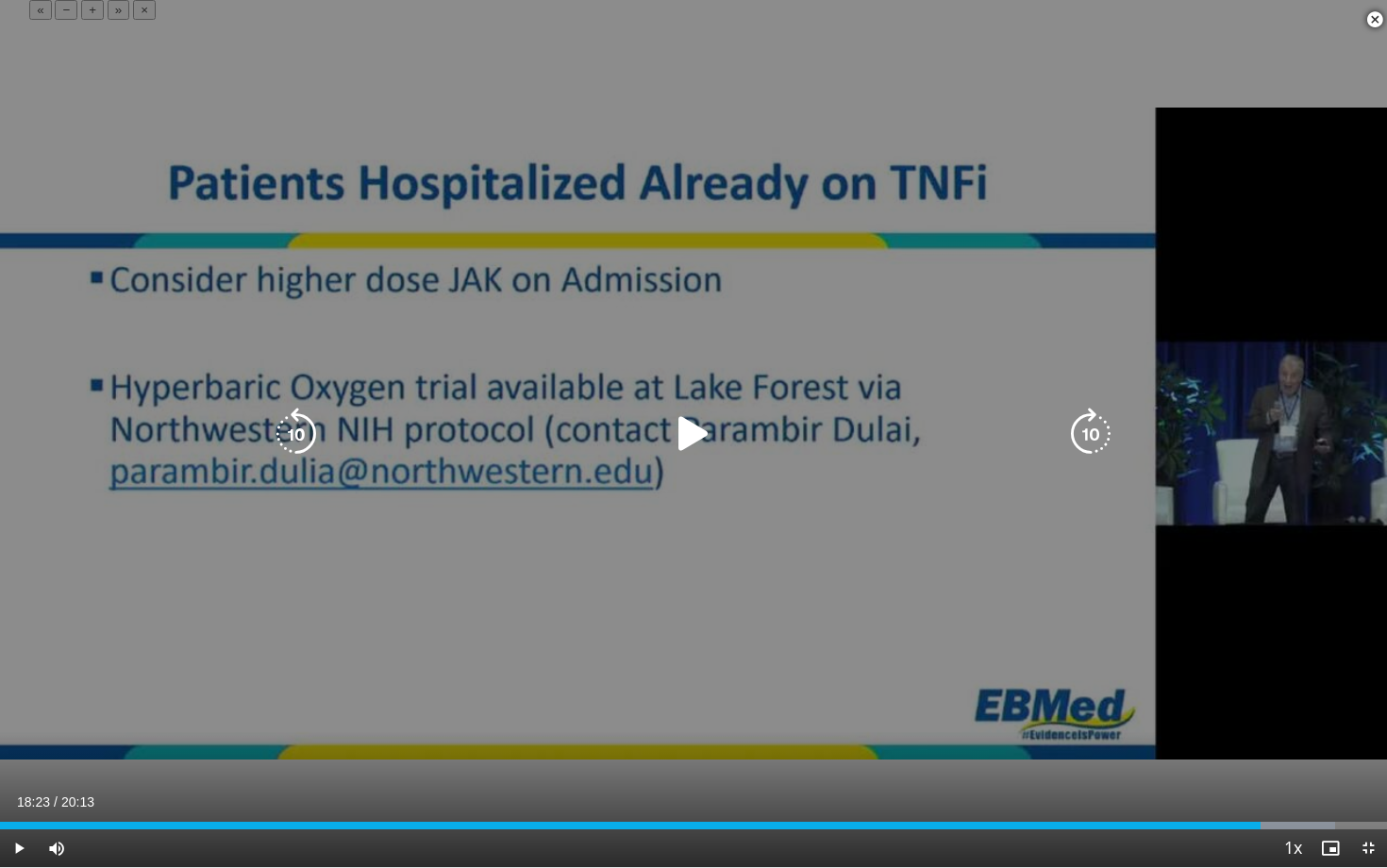 click on "10 seconds
Tap to unmute" at bounding box center (694, 433) 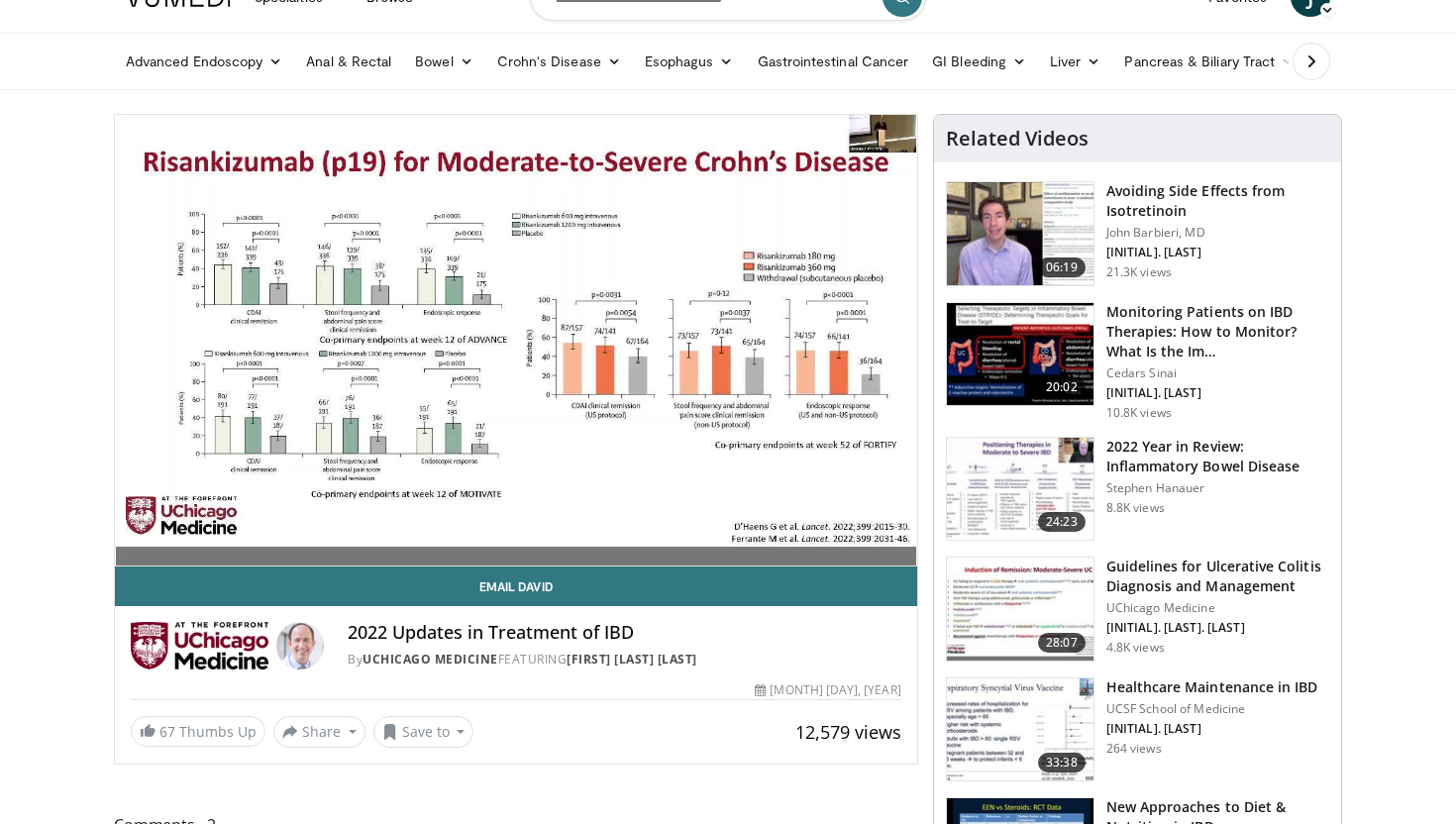 scroll, scrollTop: 1, scrollLeft: 0, axis: vertical 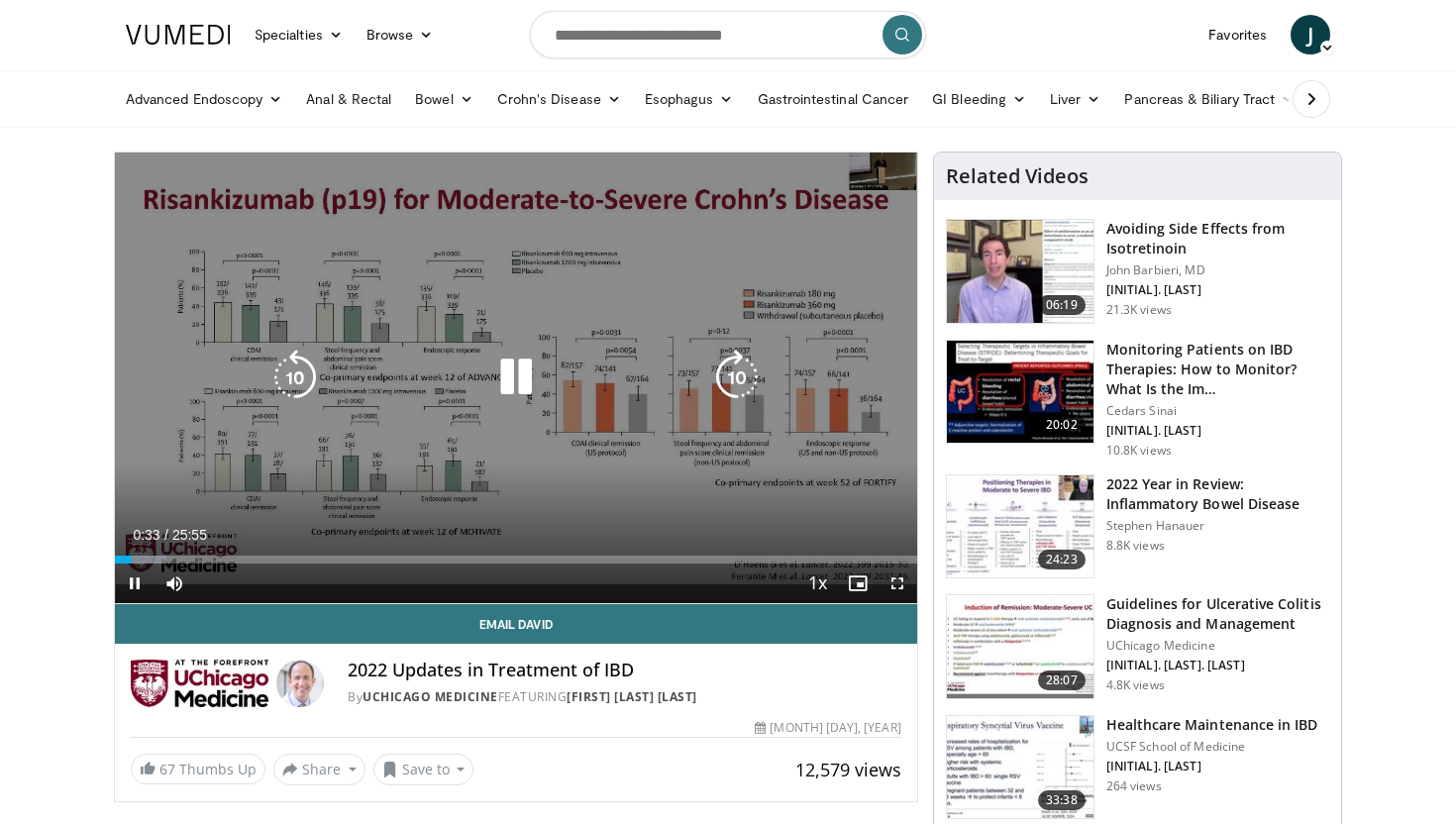 click at bounding box center [516, 377] 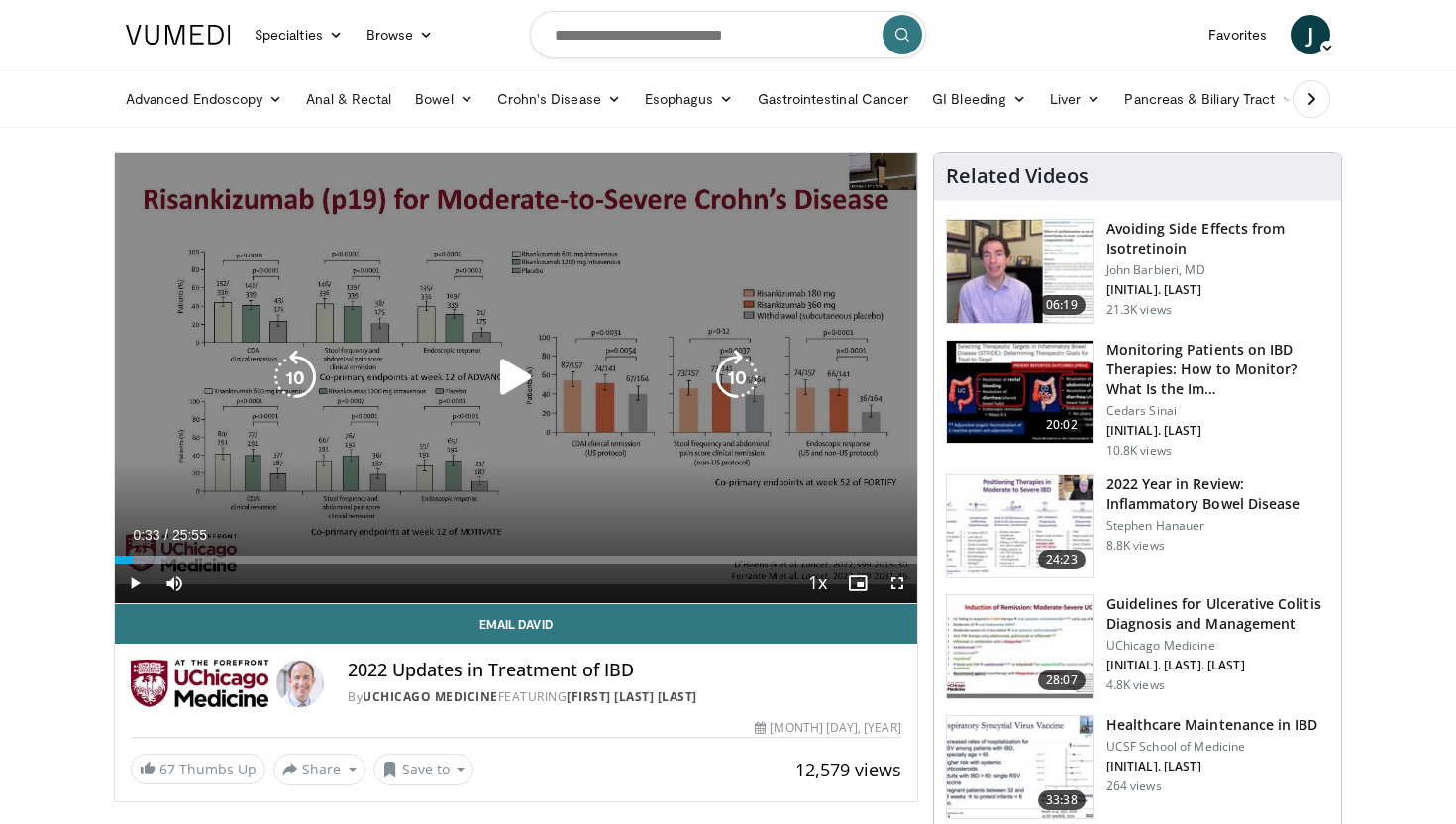 click at bounding box center [516, 377] 